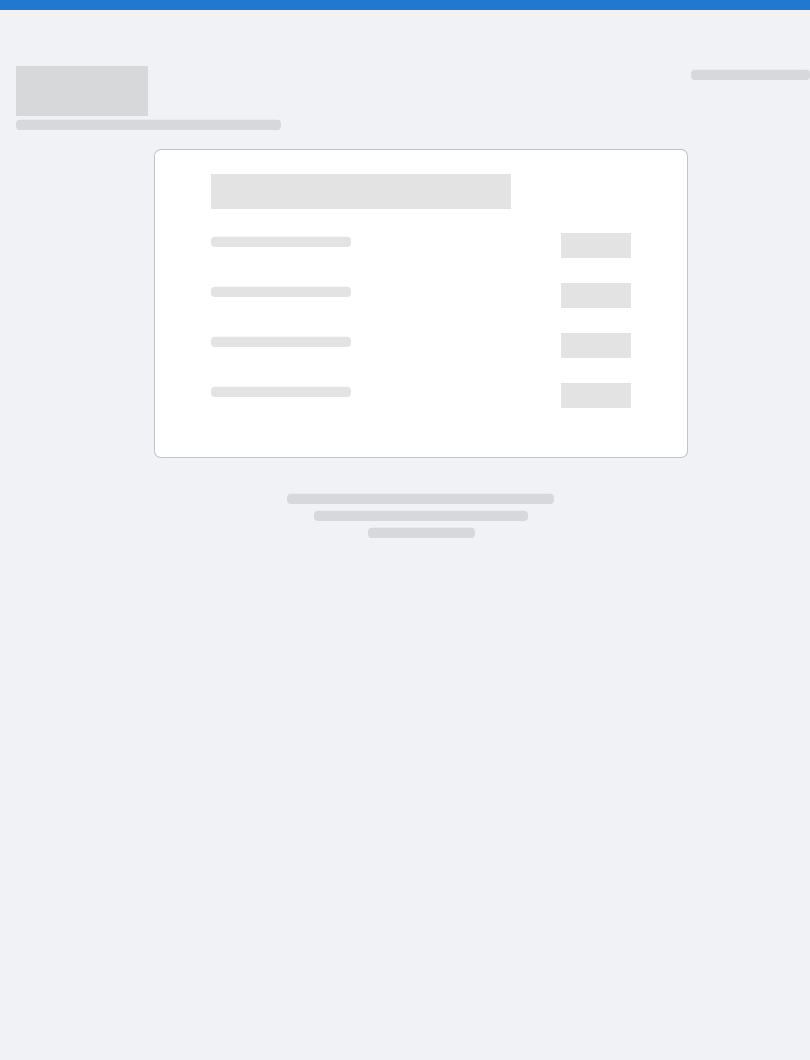 scroll, scrollTop: 0, scrollLeft: 0, axis: both 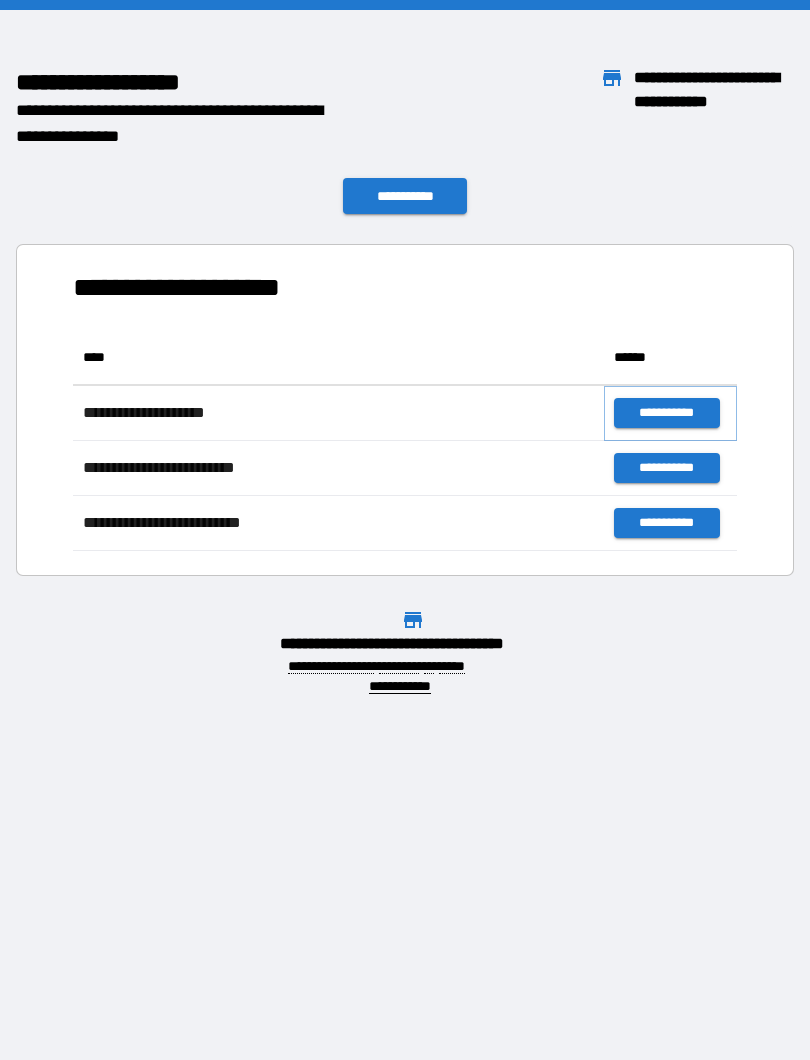 click on "**********" at bounding box center [666, 413] 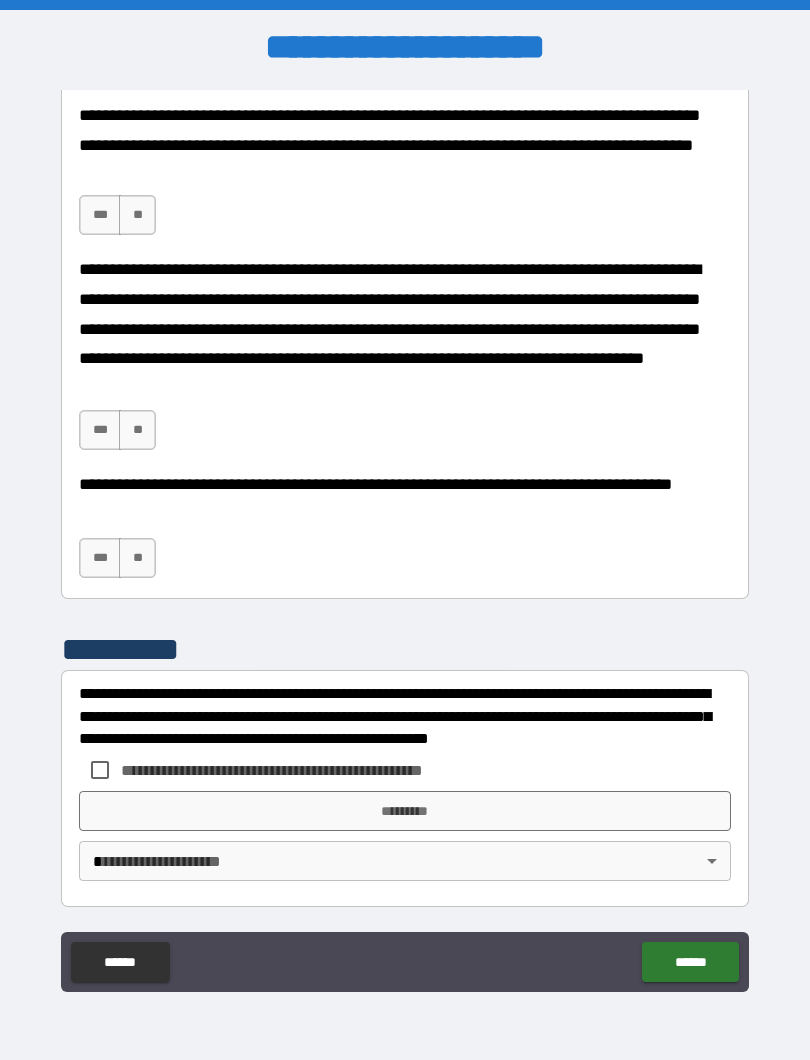 scroll, scrollTop: 1399, scrollLeft: 0, axis: vertical 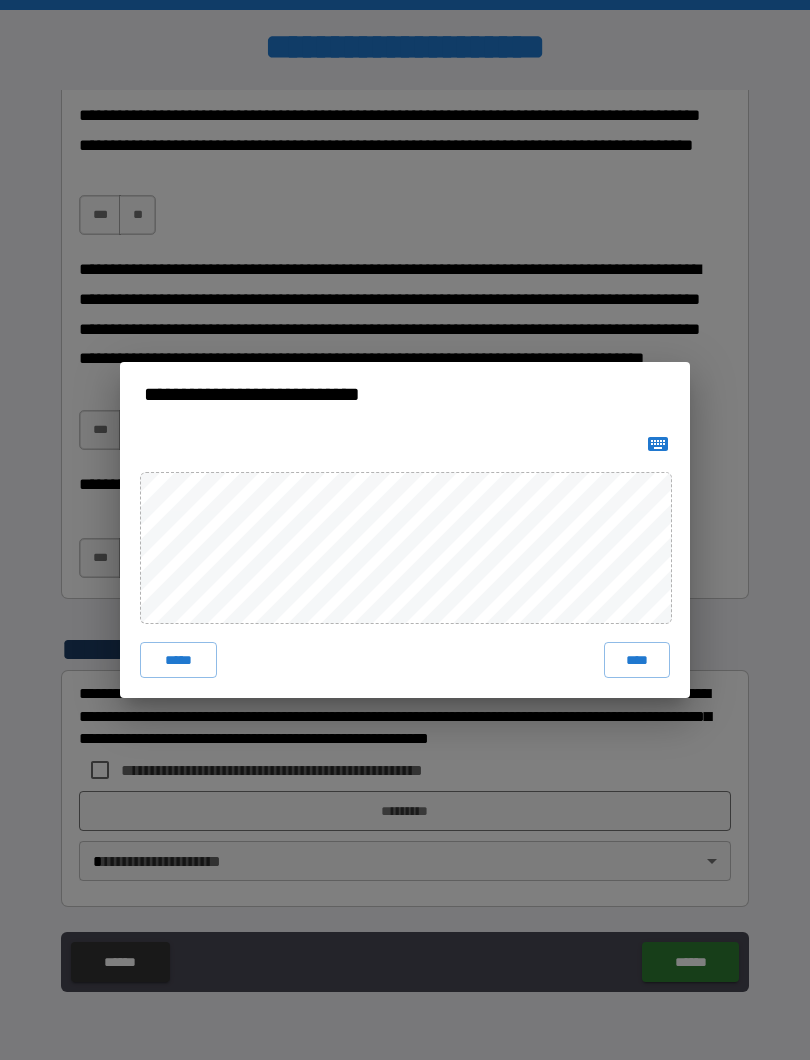 click on "**********" at bounding box center [405, 530] 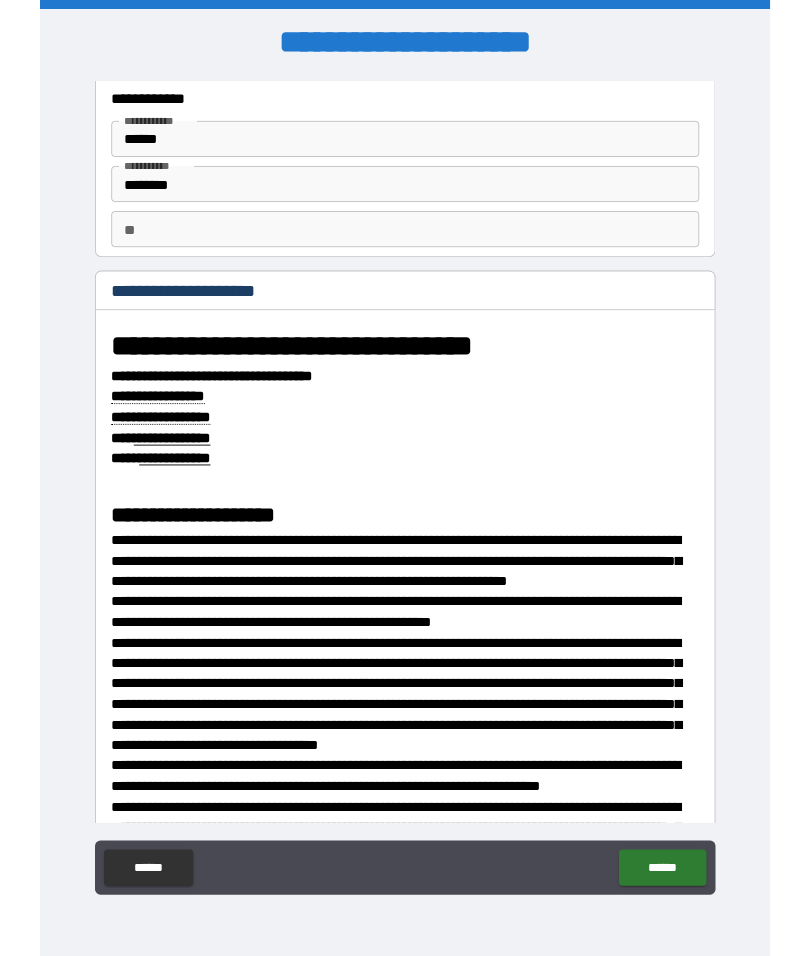 scroll, scrollTop: 63, scrollLeft: 0, axis: vertical 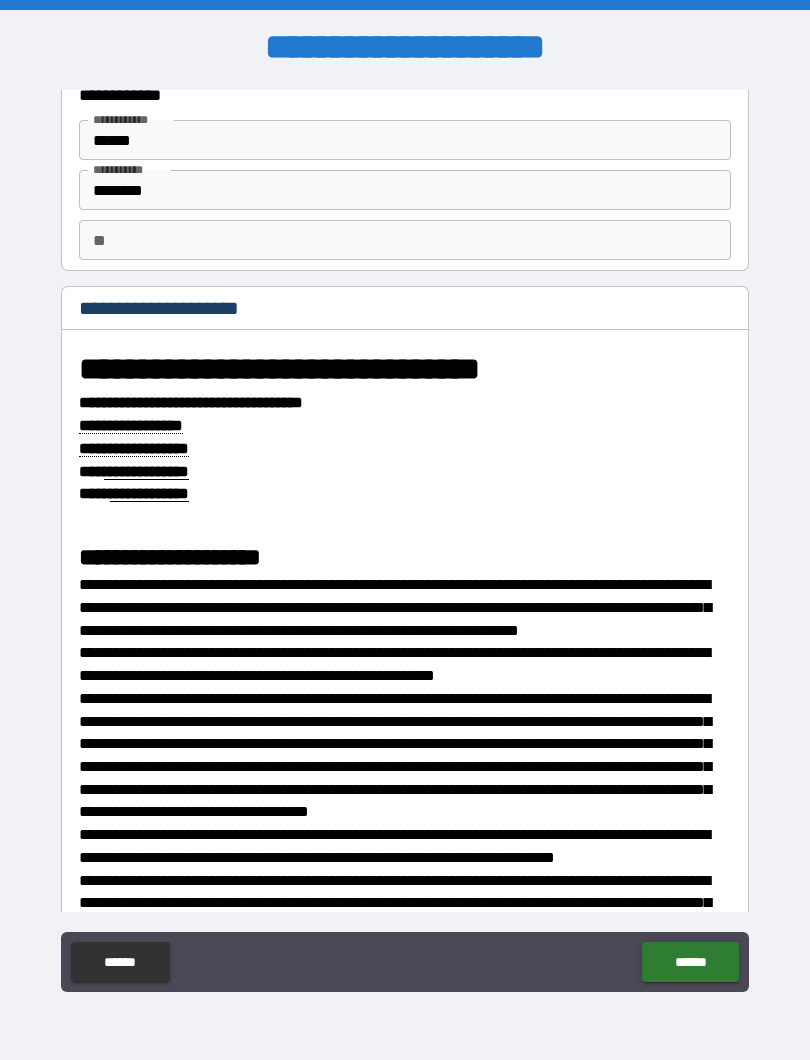 click on "********" at bounding box center (405, 190) 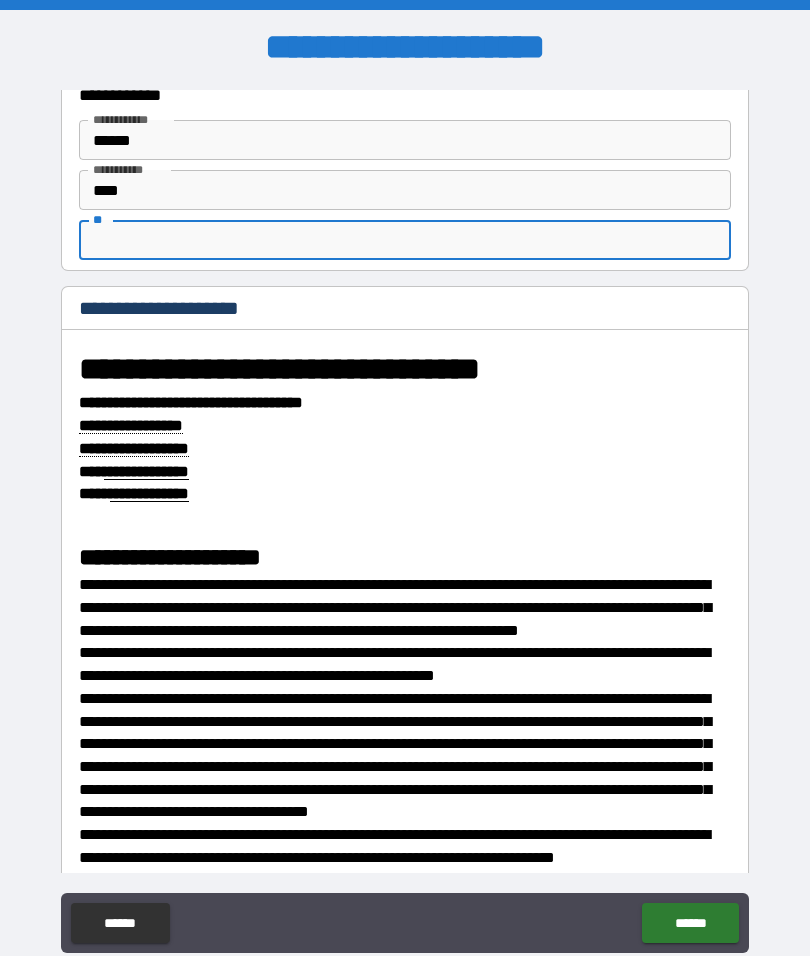 click on "****" at bounding box center [405, 190] 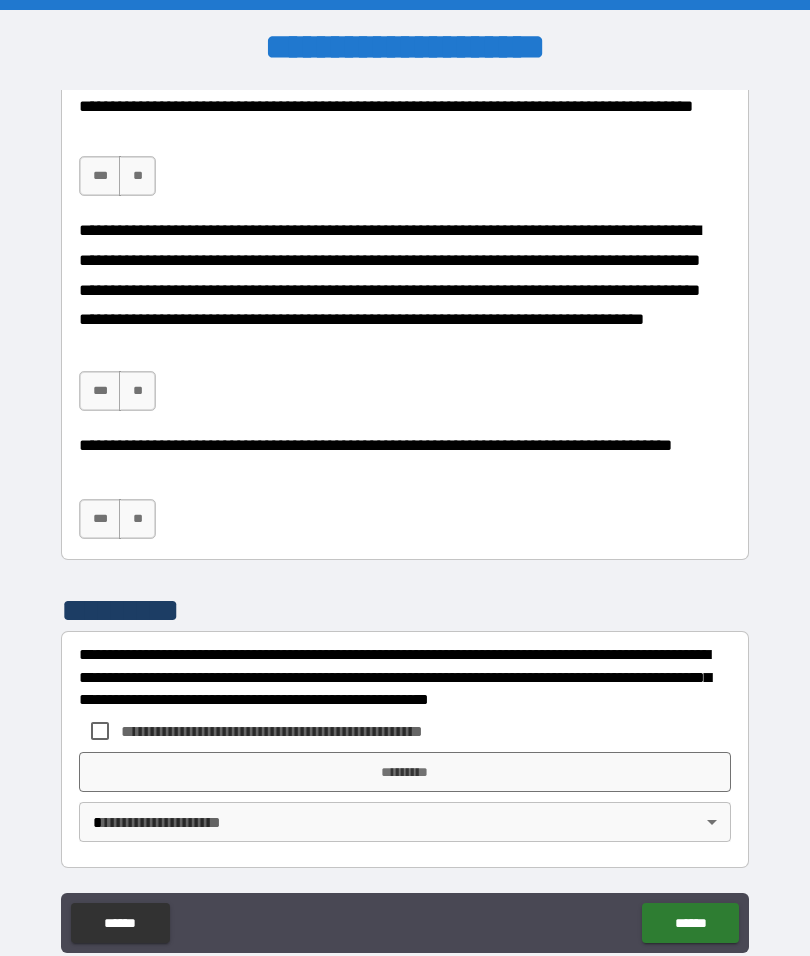 scroll, scrollTop: 1438, scrollLeft: 0, axis: vertical 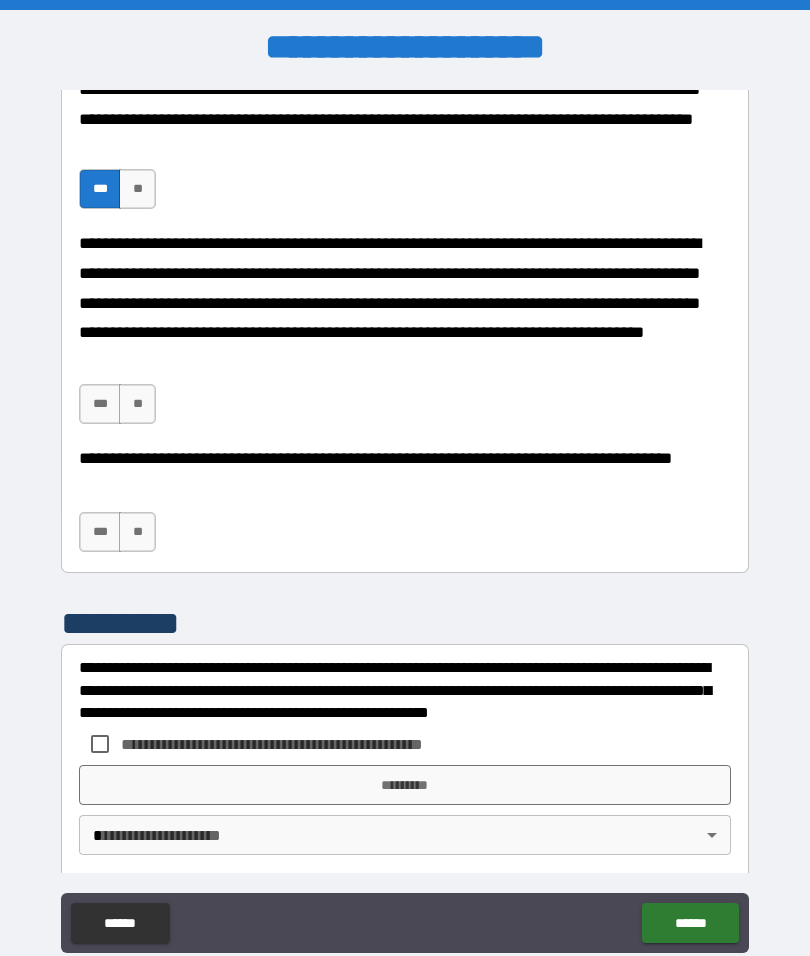 click on "***" at bounding box center (100, 404) 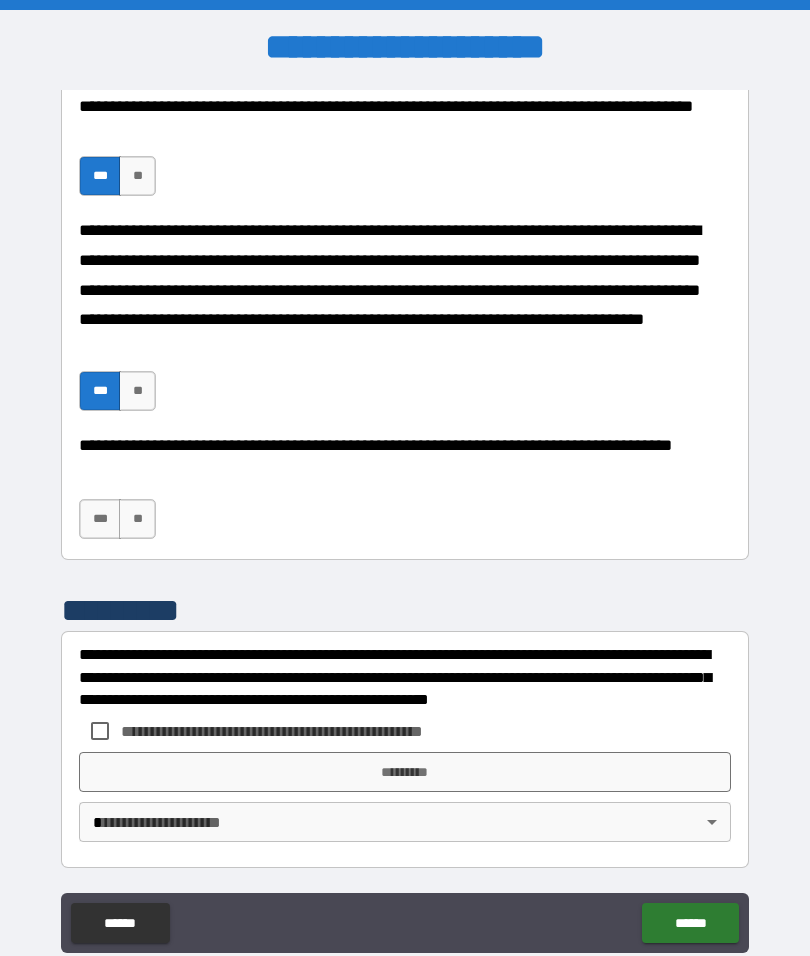 scroll, scrollTop: 1438, scrollLeft: 0, axis: vertical 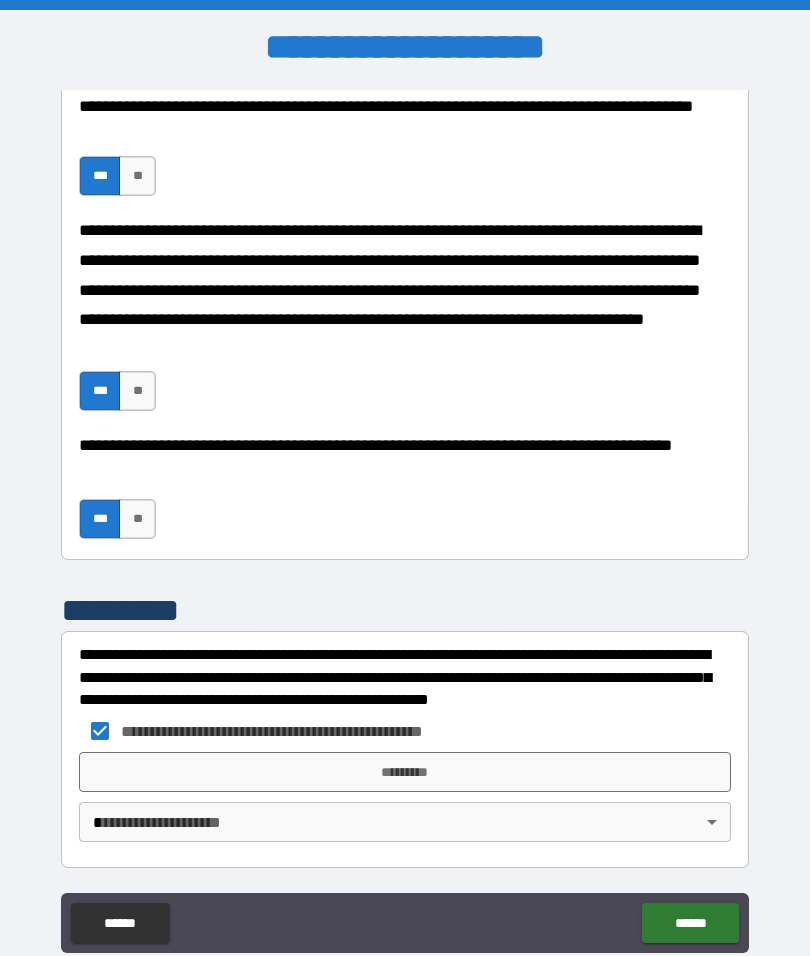 click on "*********" at bounding box center (405, 772) 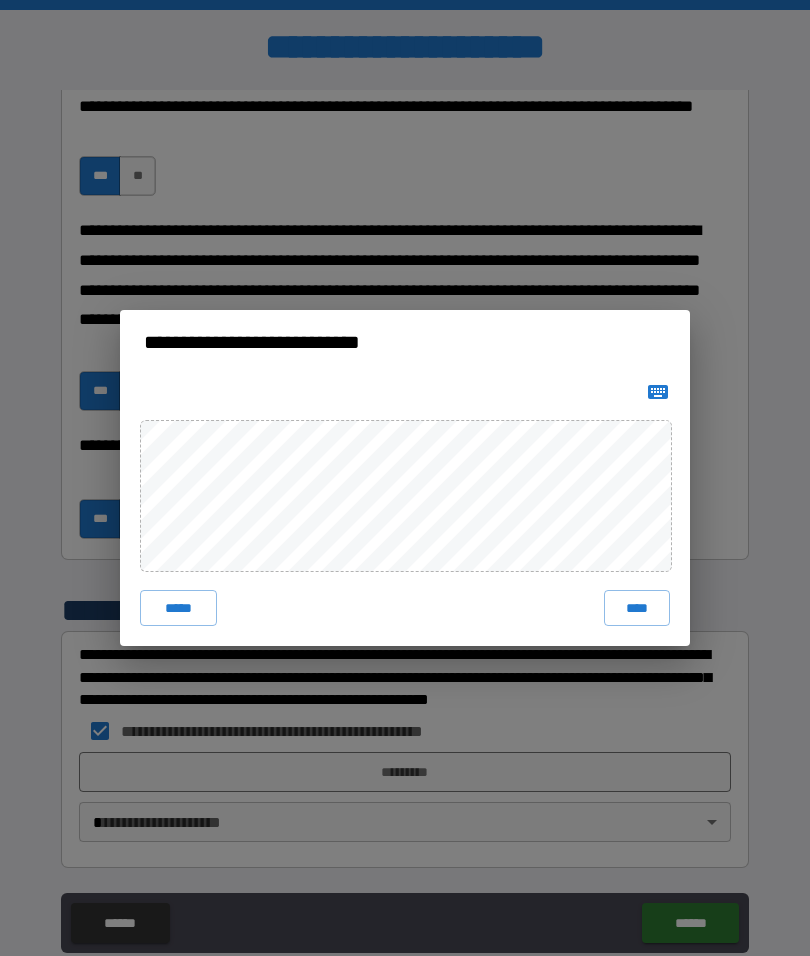 click on "****" at bounding box center [637, 608] 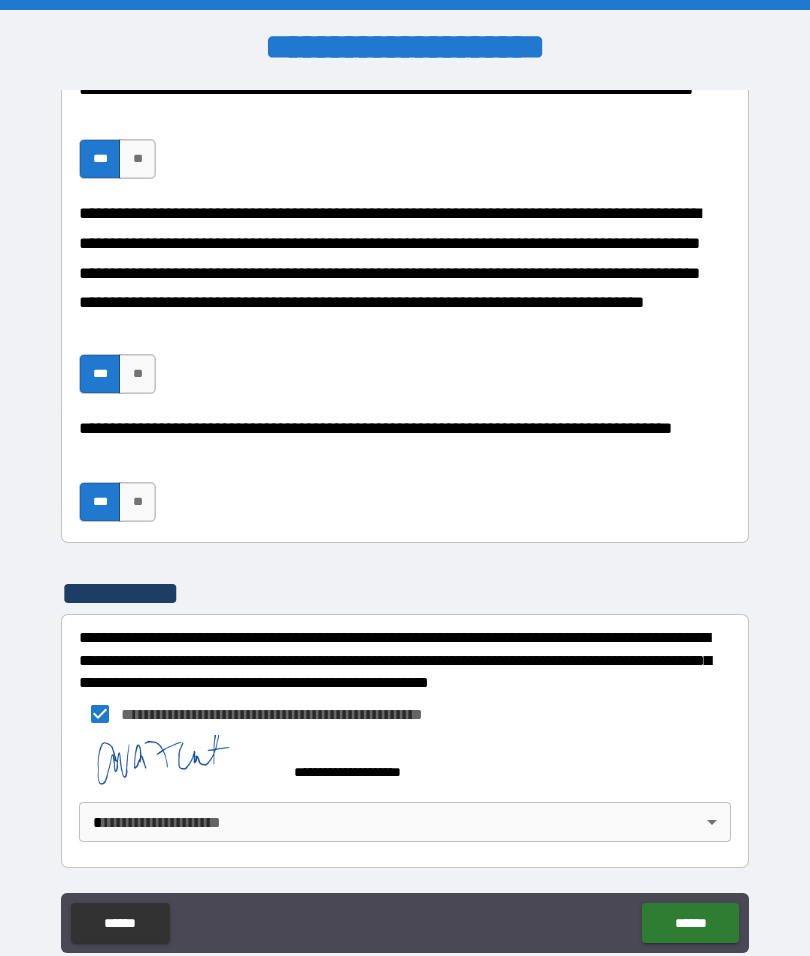 scroll, scrollTop: 1455, scrollLeft: 0, axis: vertical 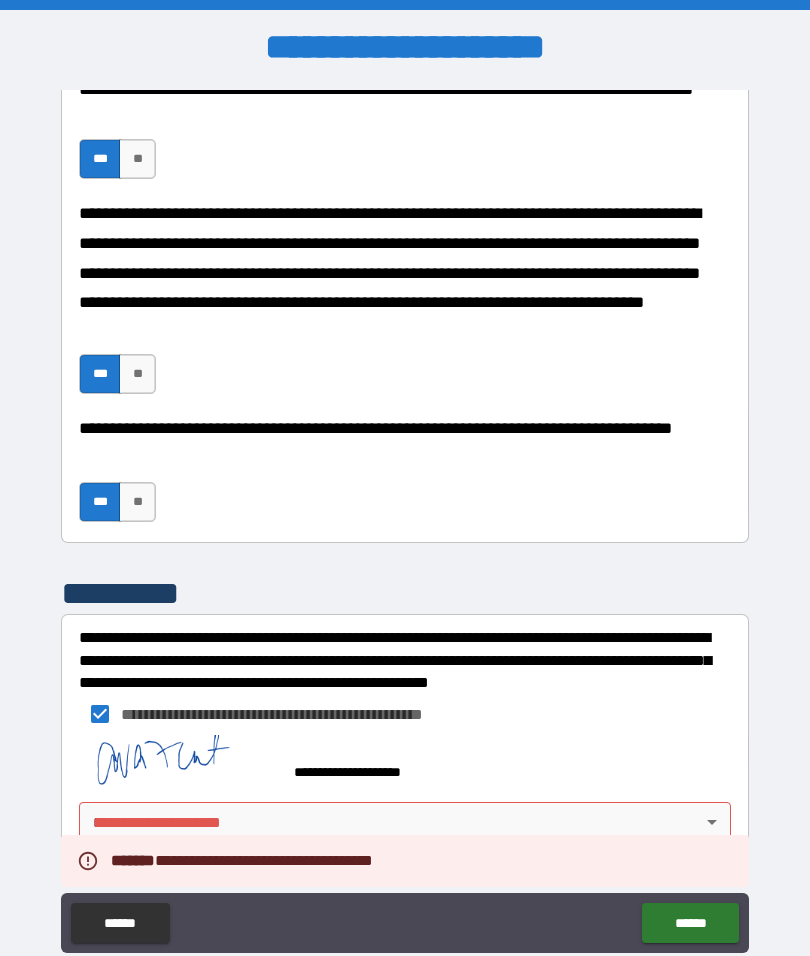 click on "**********" at bounding box center (405, 519) 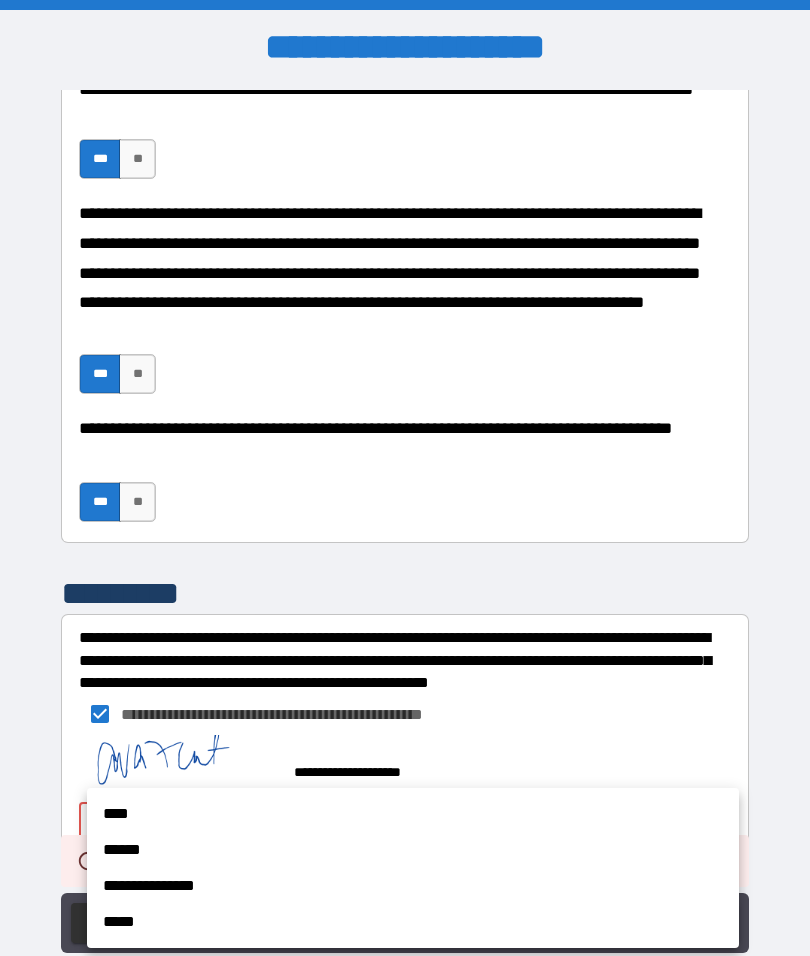 click on "****" at bounding box center [413, 814] 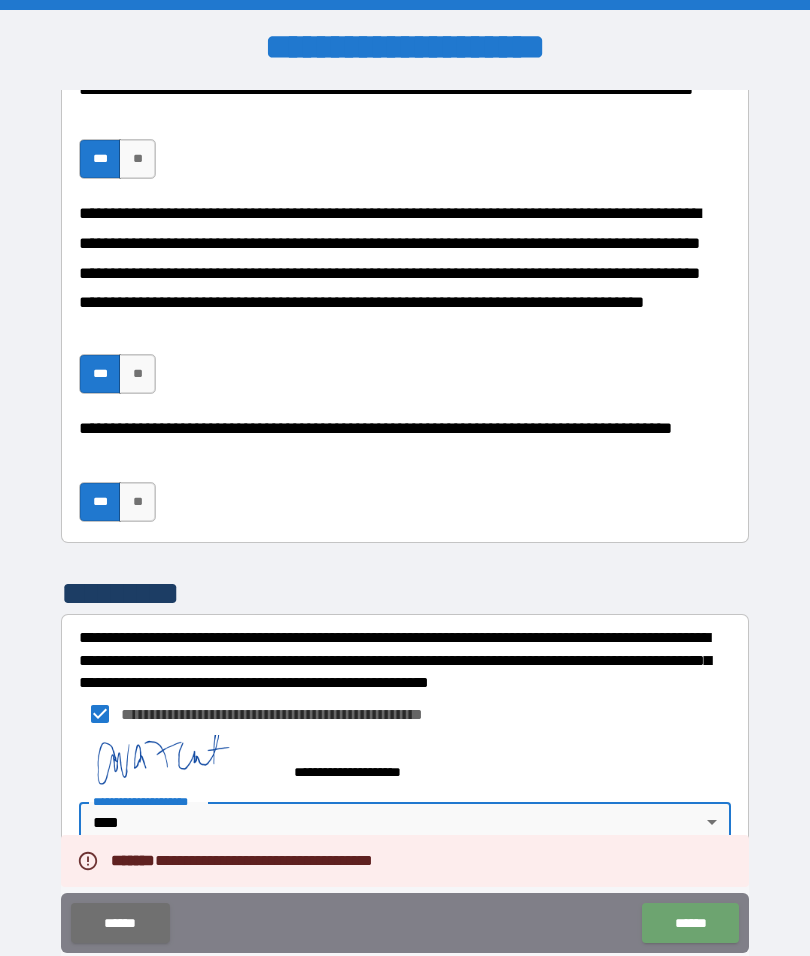 click on "******" at bounding box center [690, 923] 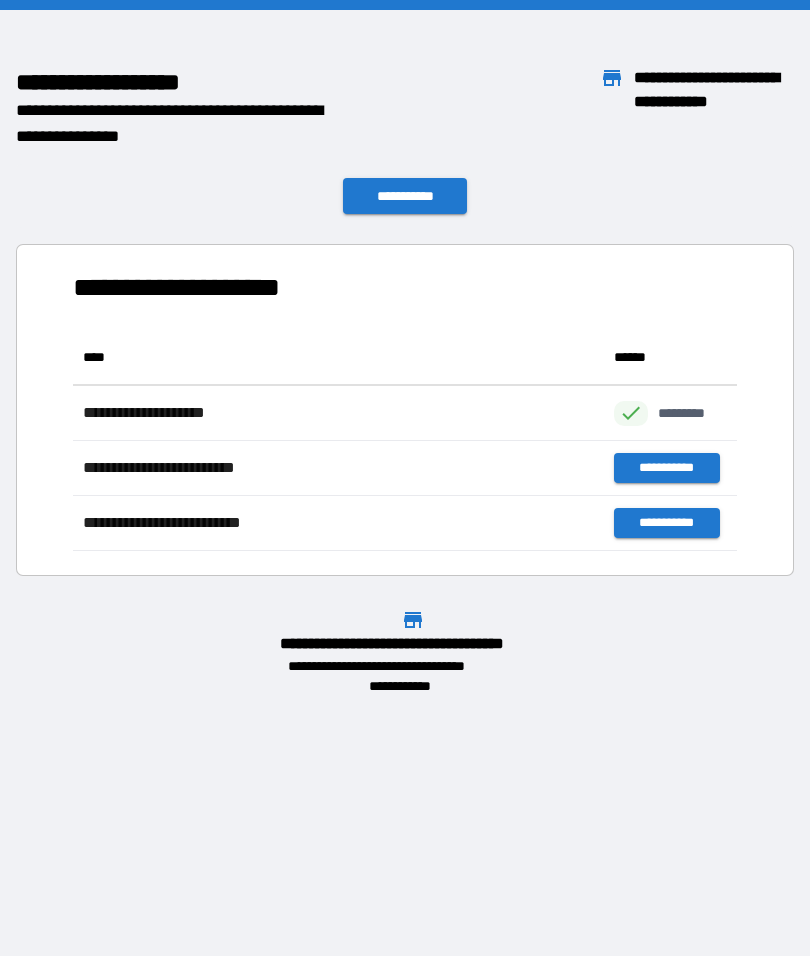 scroll, scrollTop: 1, scrollLeft: 1, axis: both 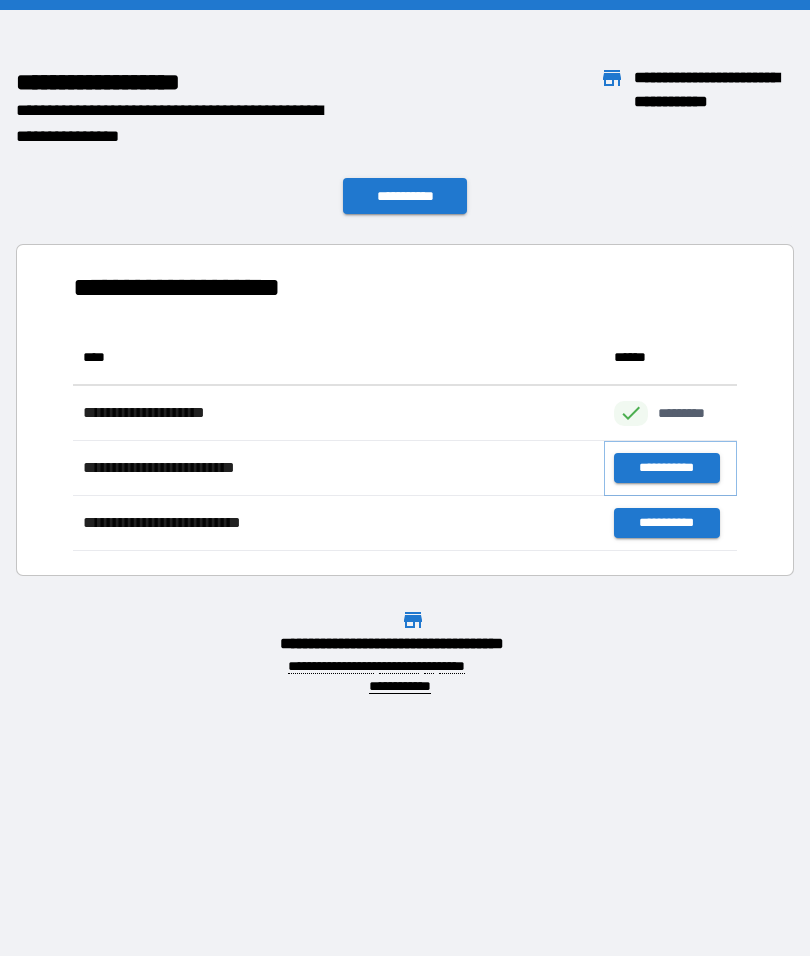 click on "**********" at bounding box center [666, 468] 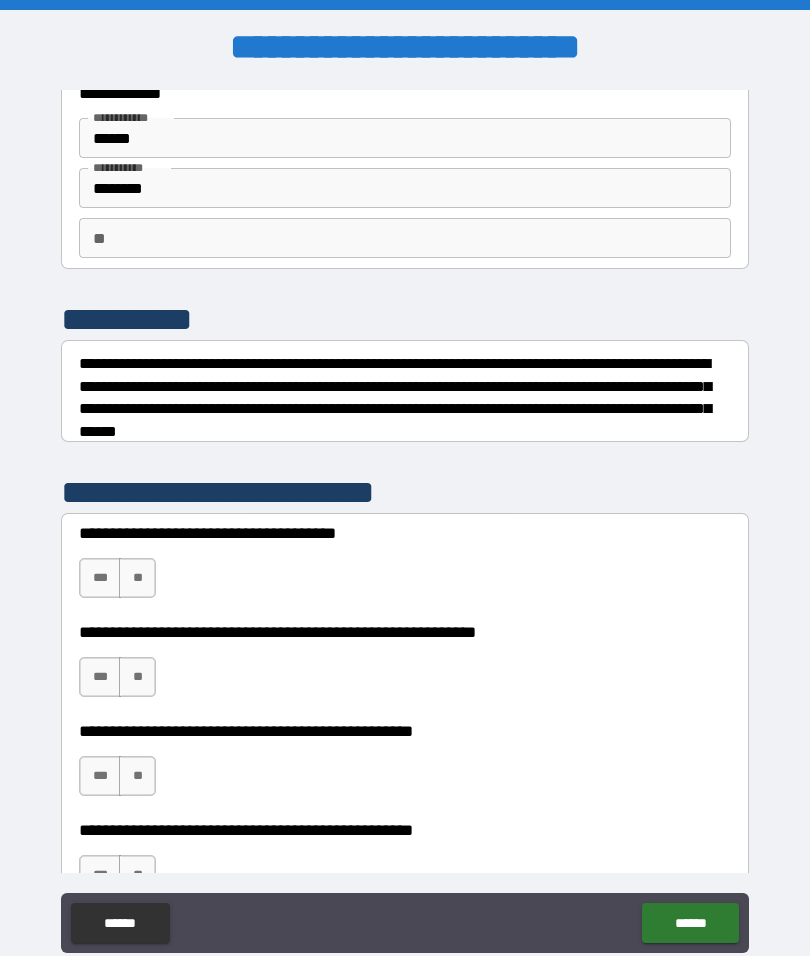 scroll, scrollTop: 66, scrollLeft: 0, axis: vertical 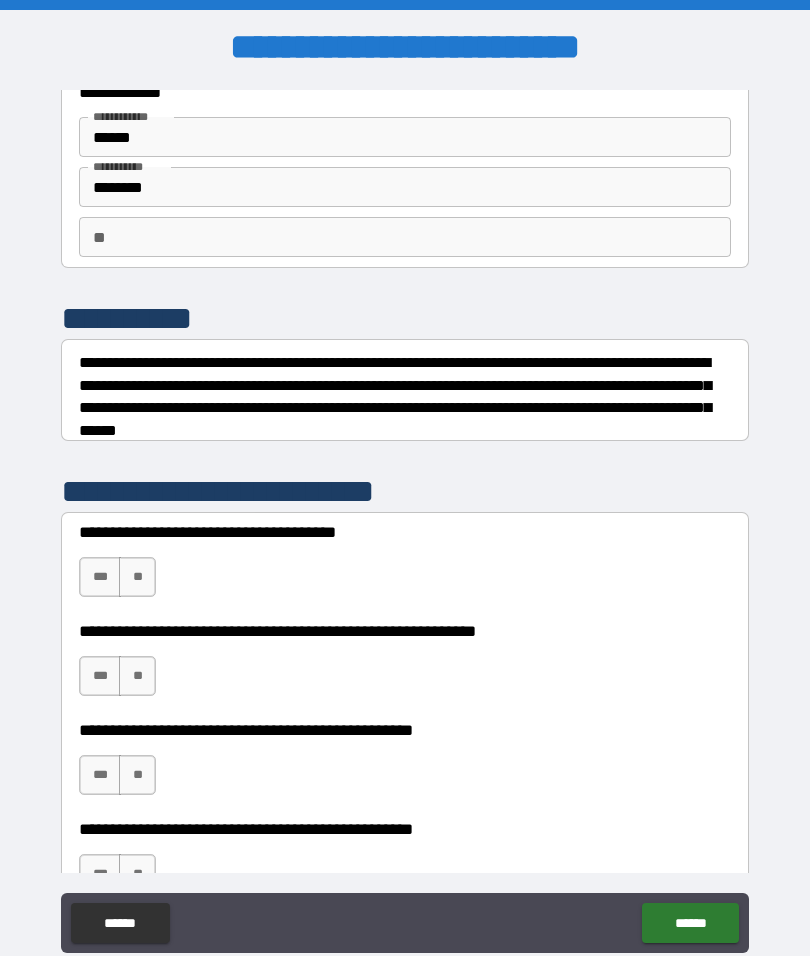 click on "********" at bounding box center (405, 187) 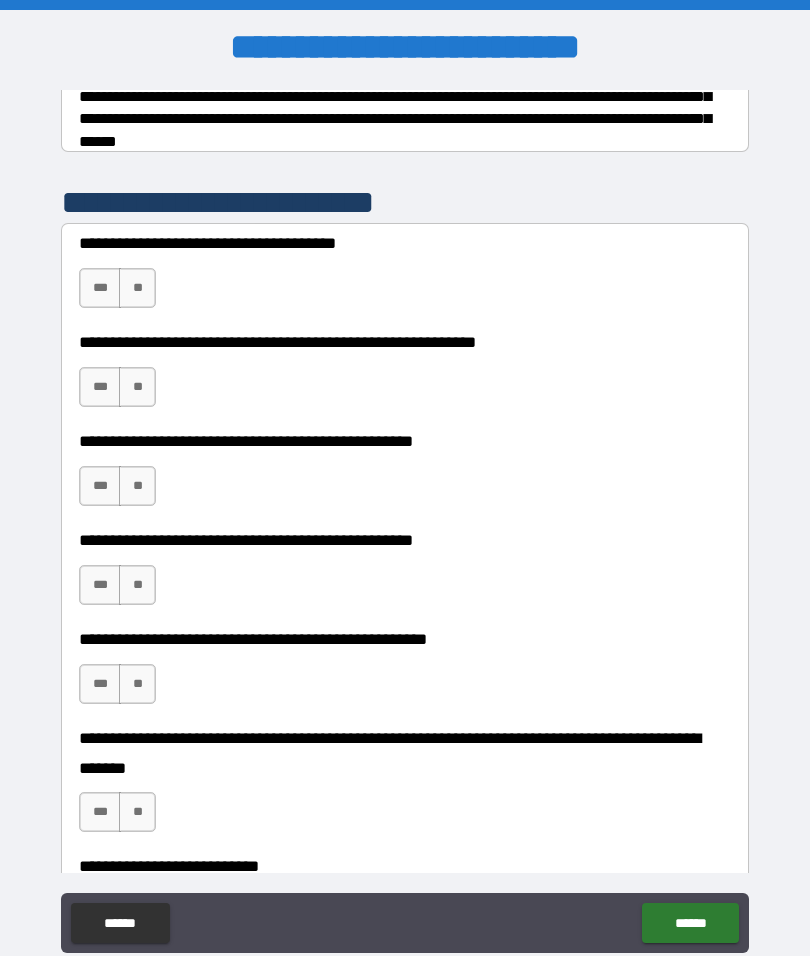 scroll, scrollTop: 361, scrollLeft: 0, axis: vertical 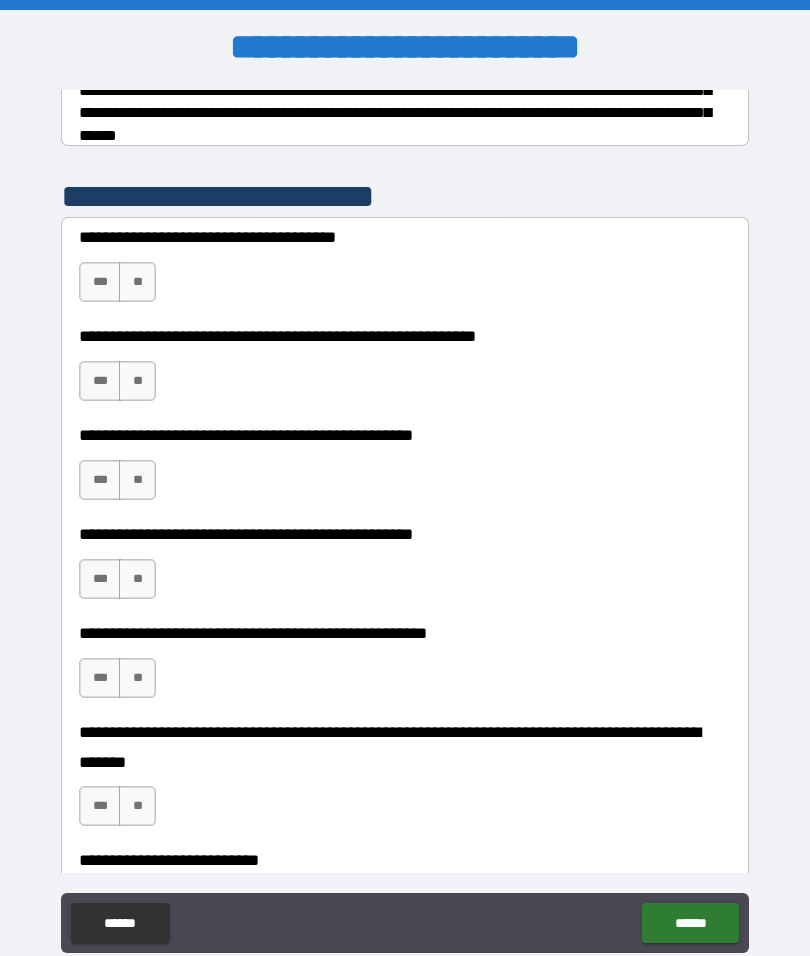 type on "********" 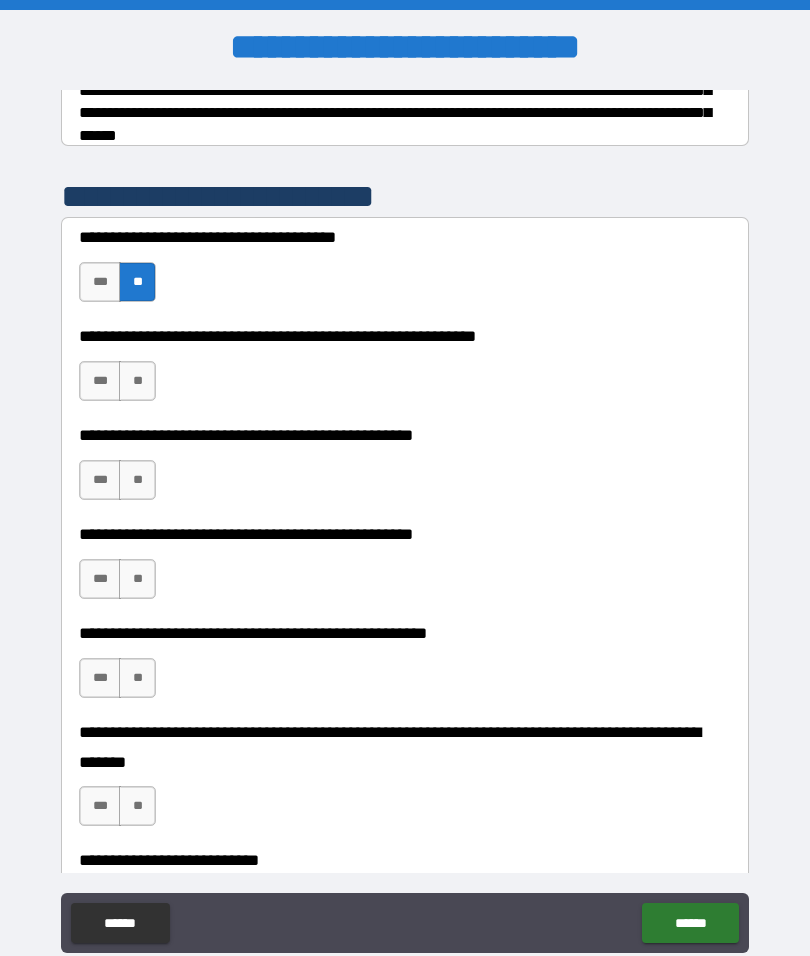 click on "**" at bounding box center [137, 282] 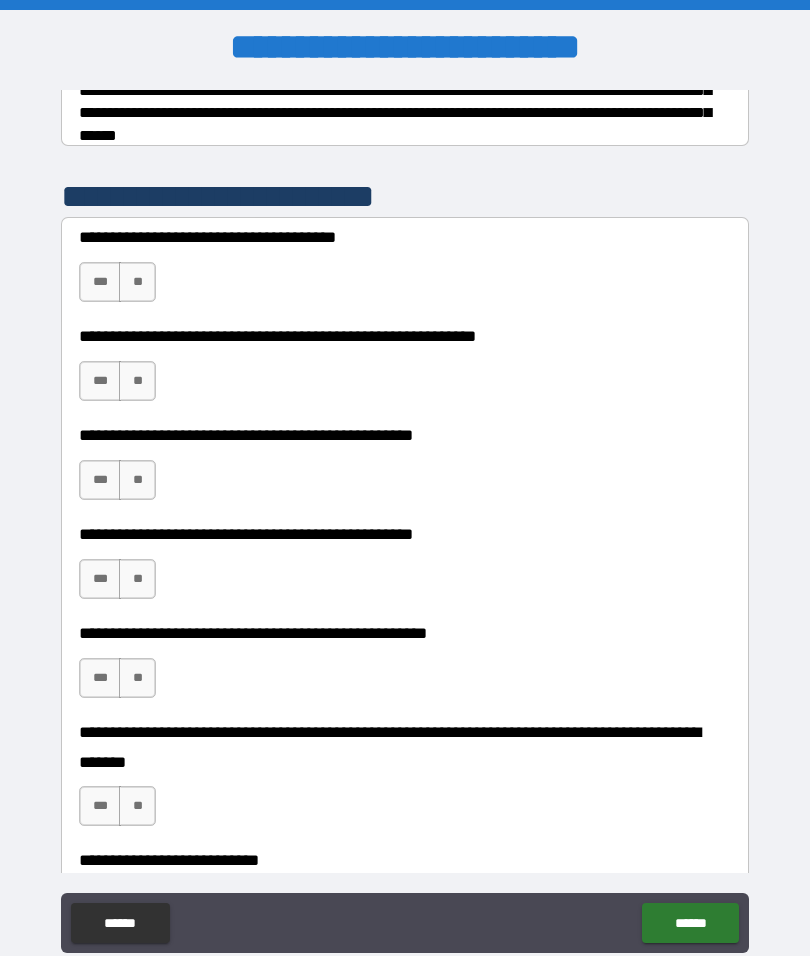 click on "***" at bounding box center (100, 282) 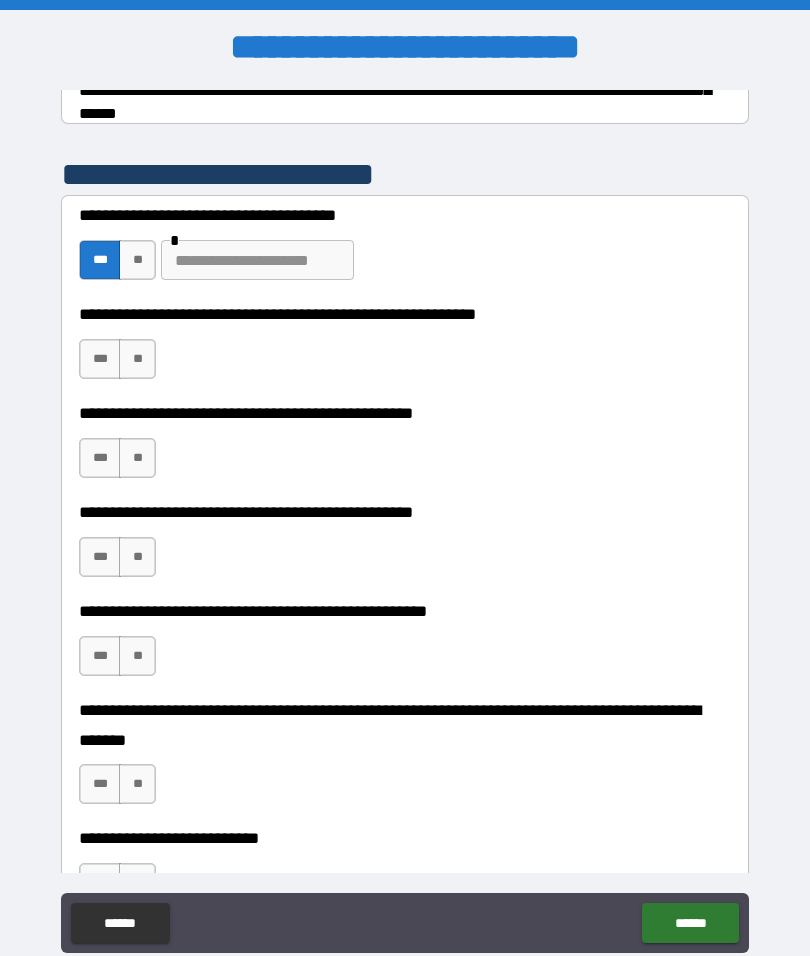 scroll, scrollTop: 385, scrollLeft: 0, axis: vertical 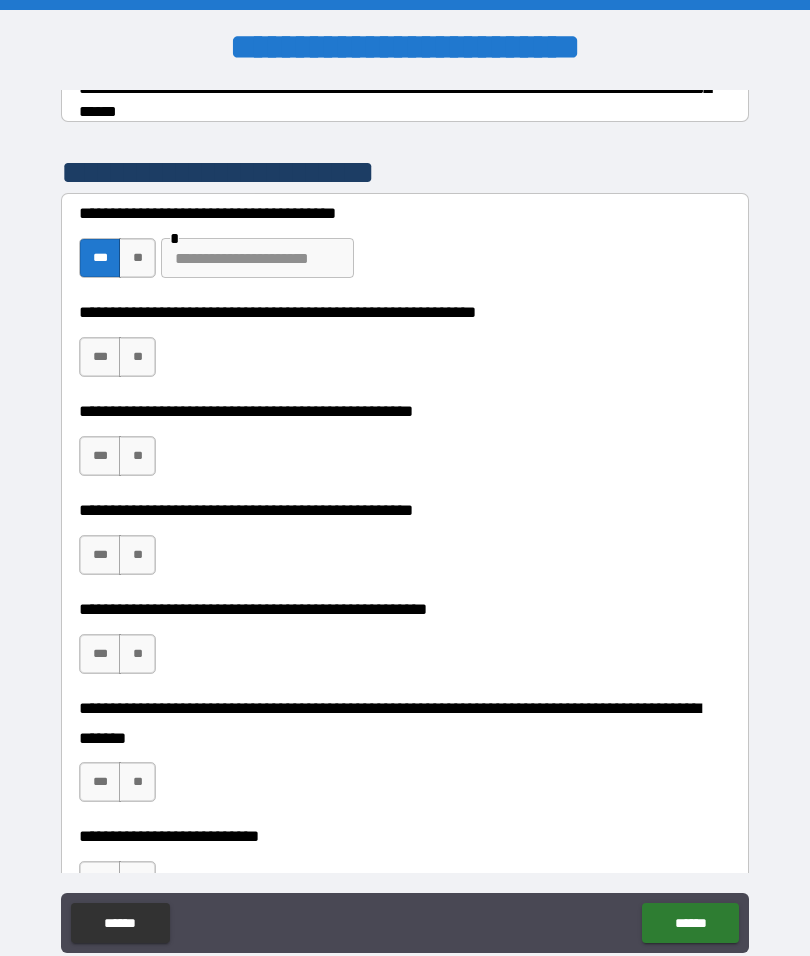 click on "**" at bounding box center (137, 357) 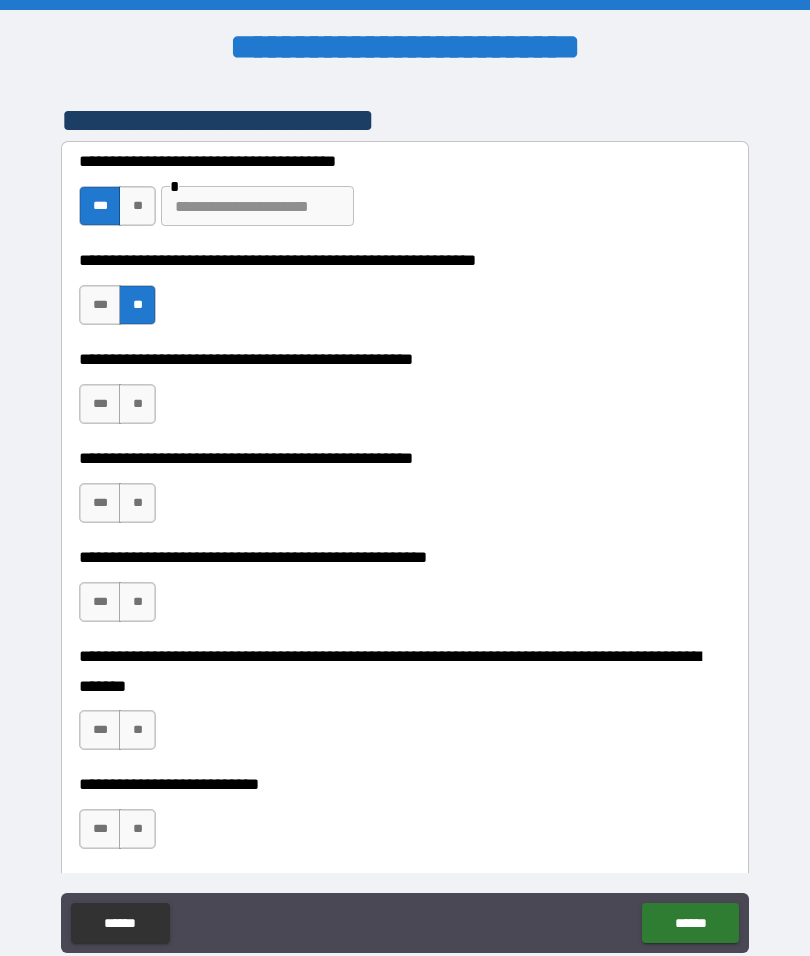 scroll, scrollTop: 449, scrollLeft: 0, axis: vertical 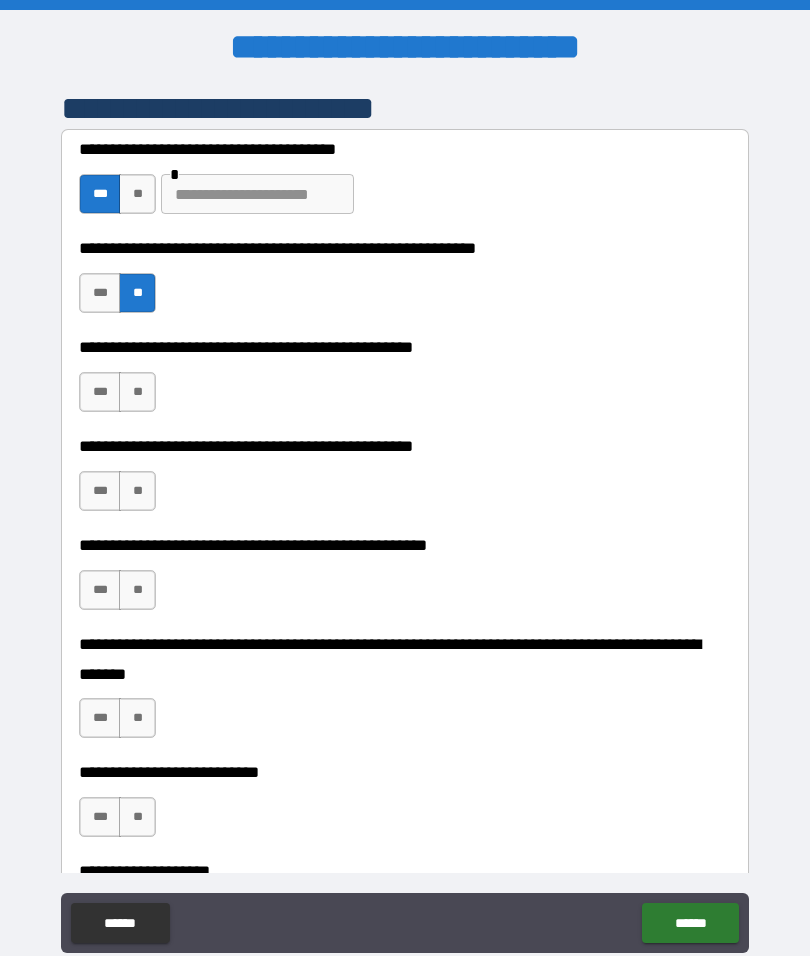 click on "**" at bounding box center [137, 392] 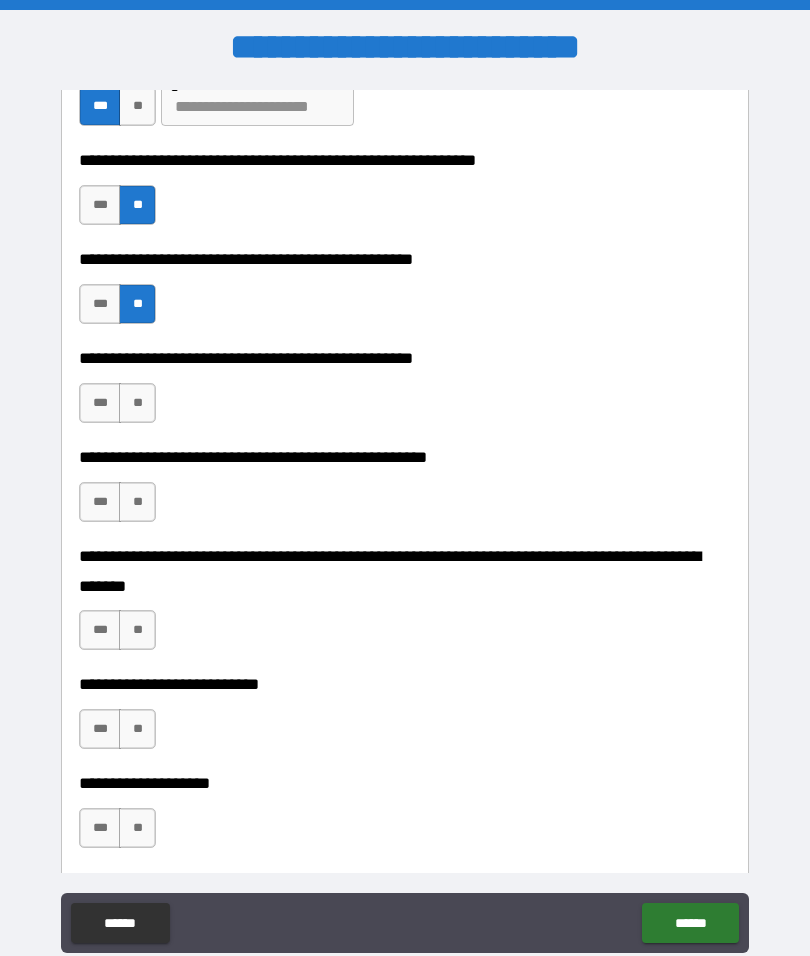 scroll, scrollTop: 540, scrollLeft: 0, axis: vertical 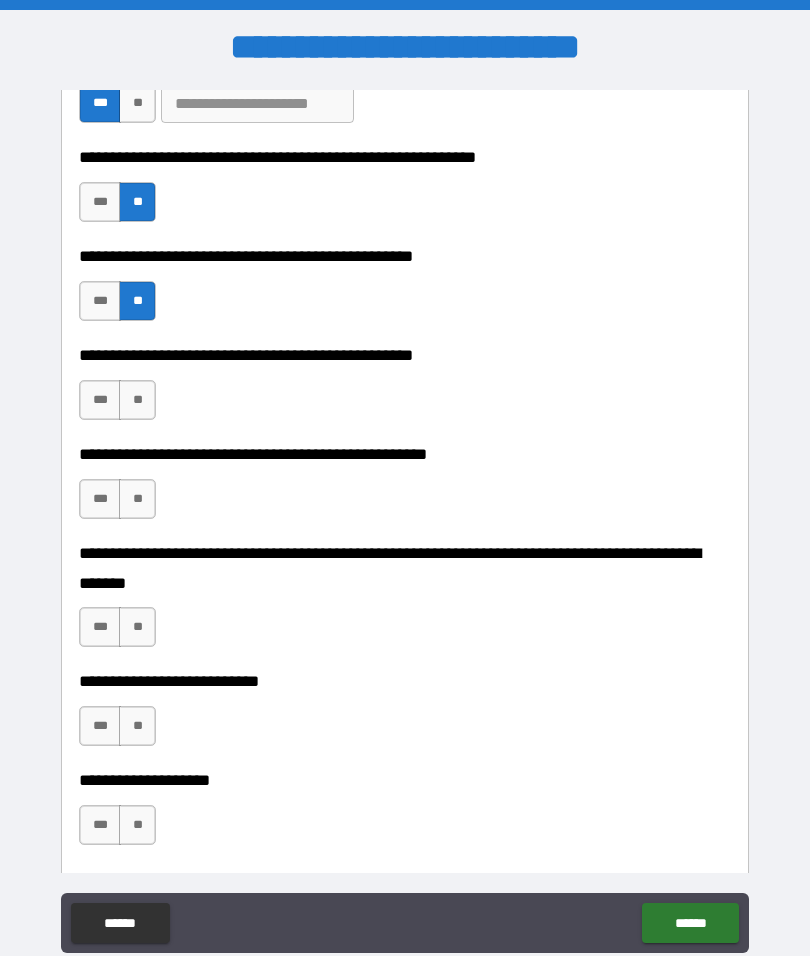 click on "***" at bounding box center [100, 400] 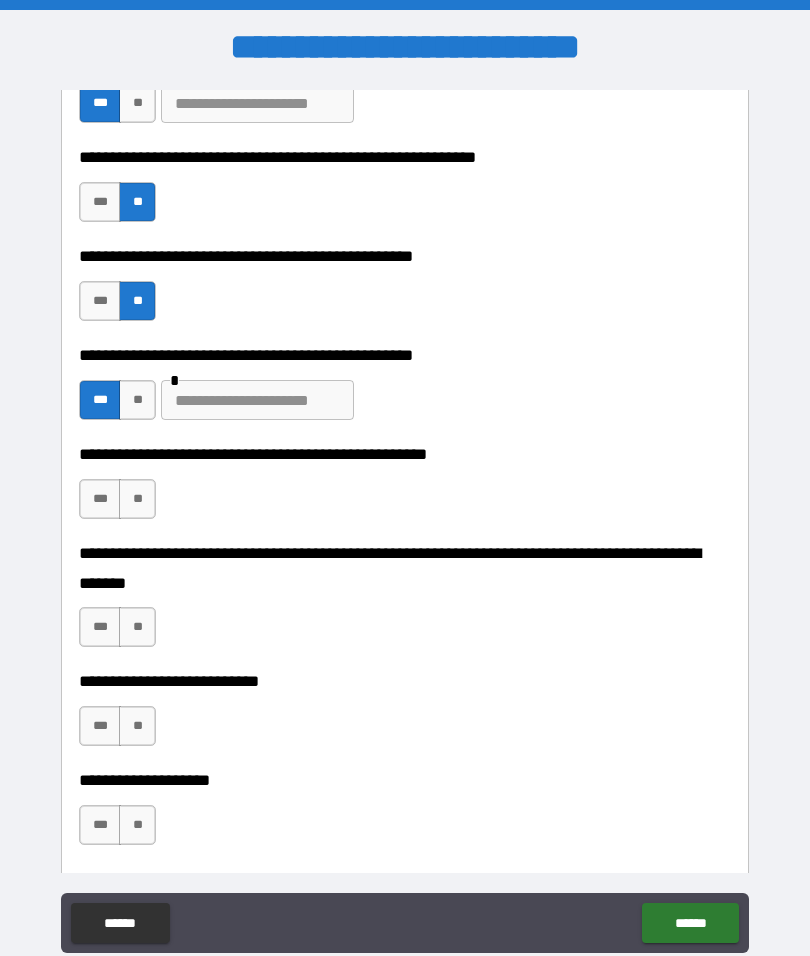 click at bounding box center (257, 400) 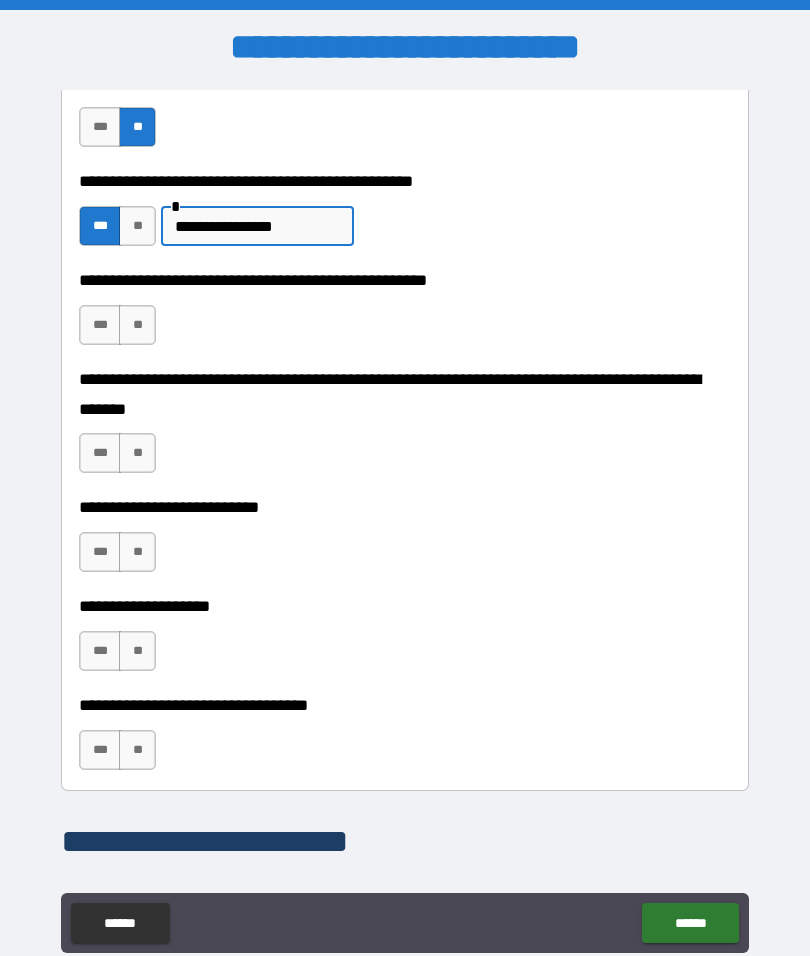 scroll, scrollTop: 715, scrollLeft: 0, axis: vertical 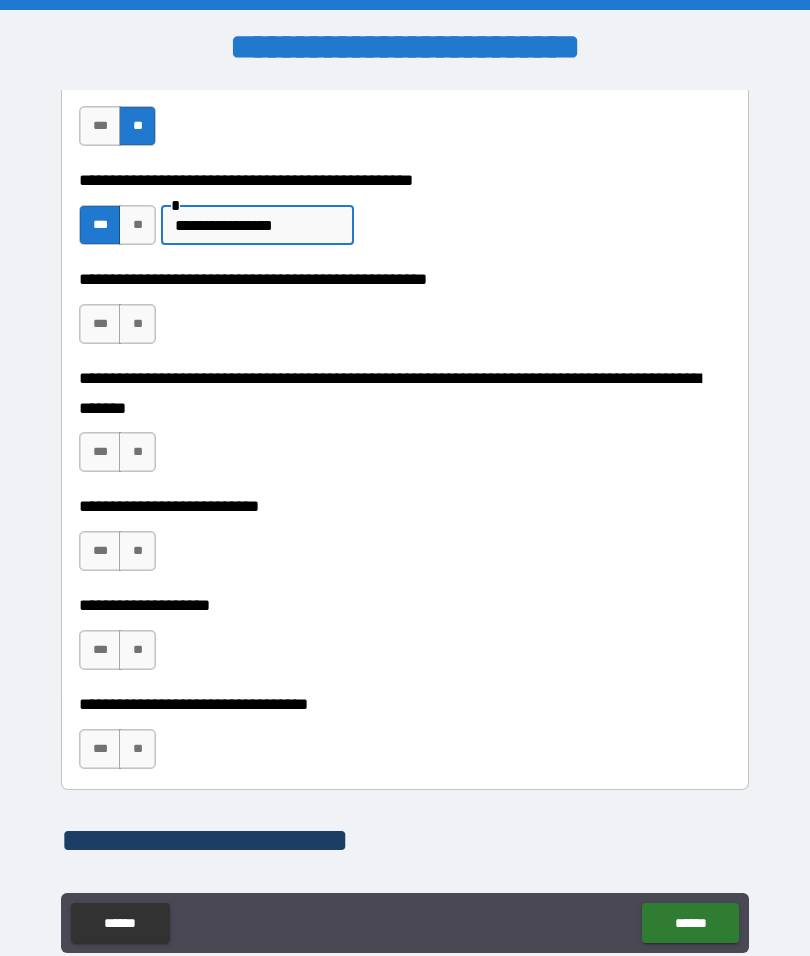 type on "**********" 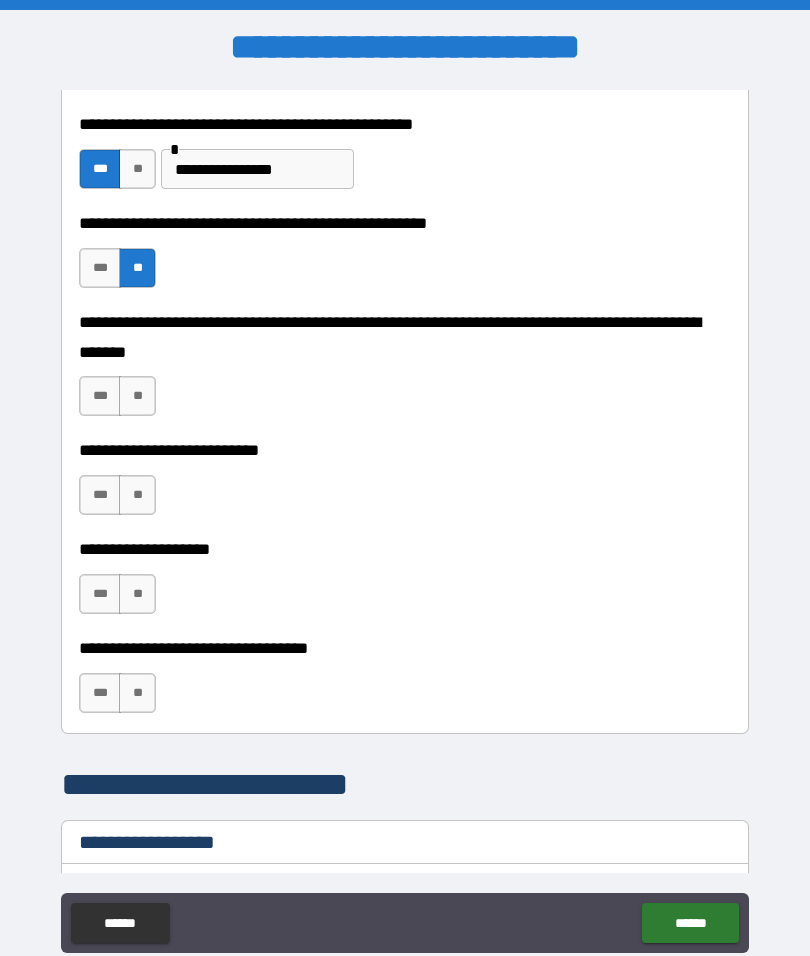 scroll, scrollTop: 790, scrollLeft: 0, axis: vertical 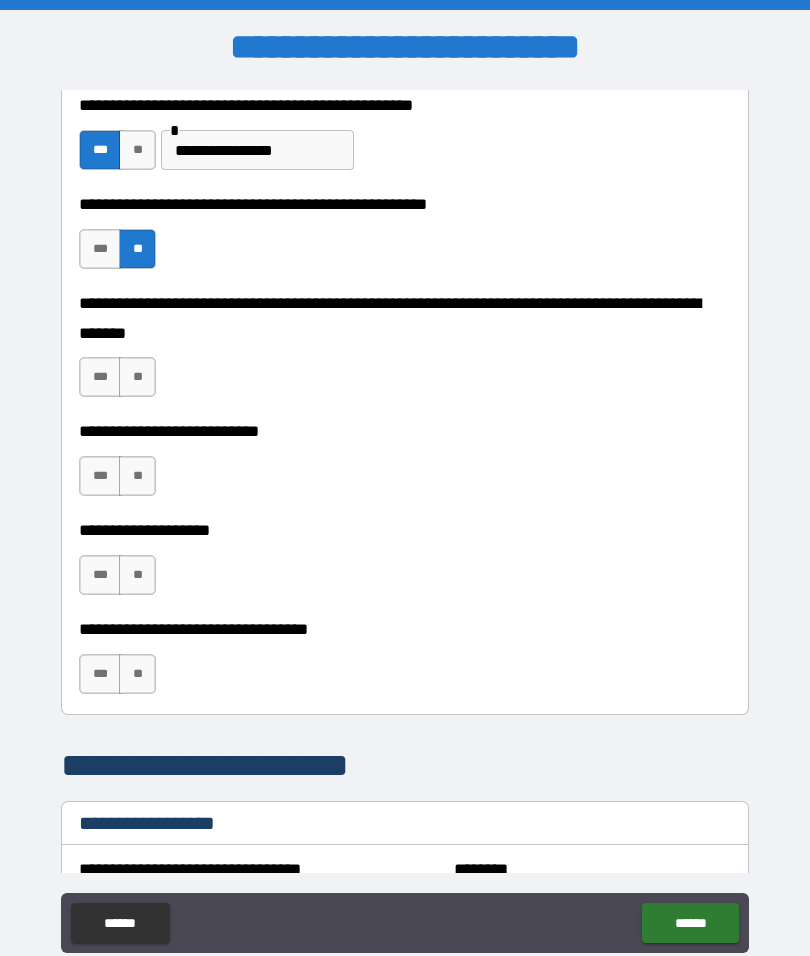 click on "**" at bounding box center (137, 377) 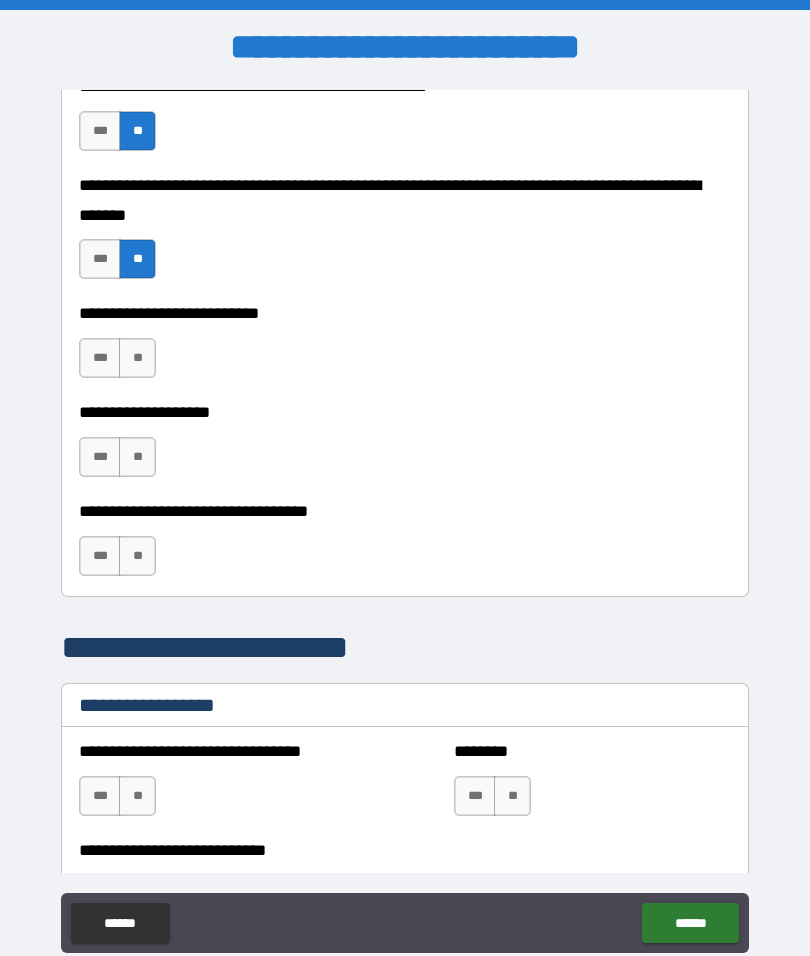 scroll, scrollTop: 910, scrollLeft: 0, axis: vertical 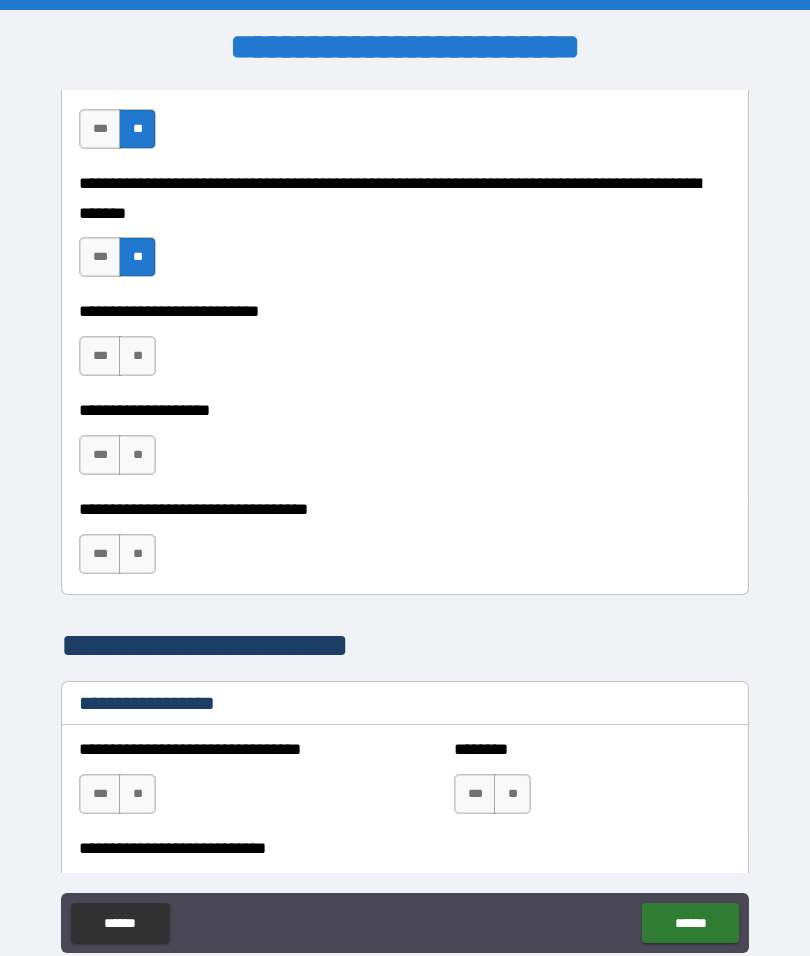click on "**" at bounding box center [137, 356] 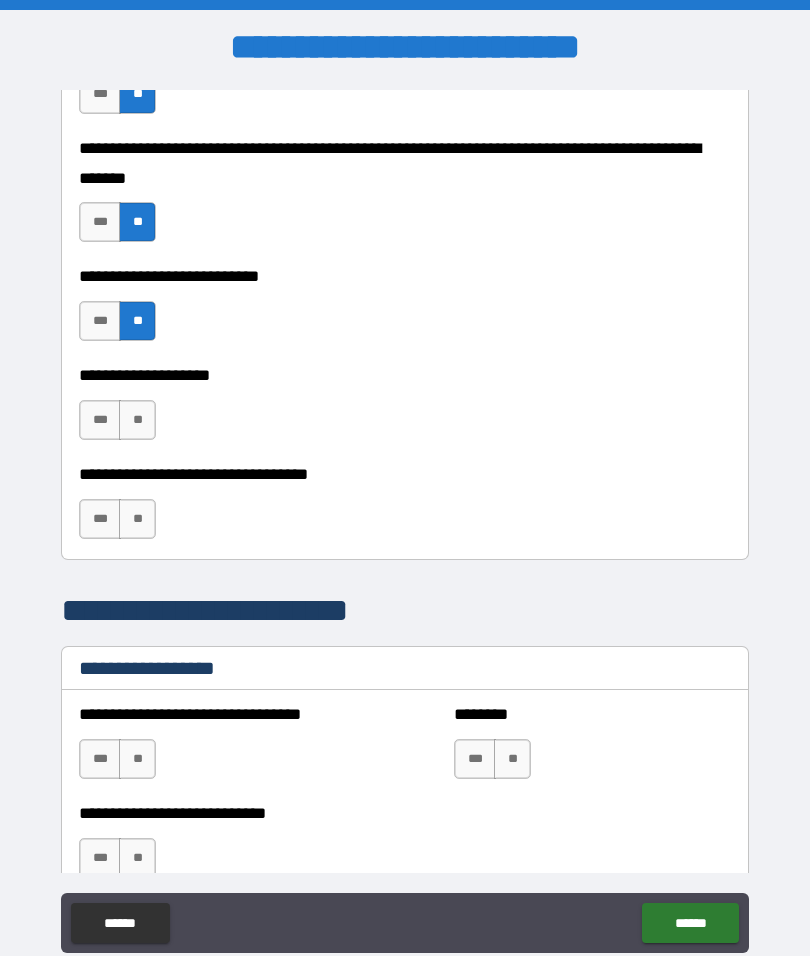 scroll, scrollTop: 993, scrollLeft: 0, axis: vertical 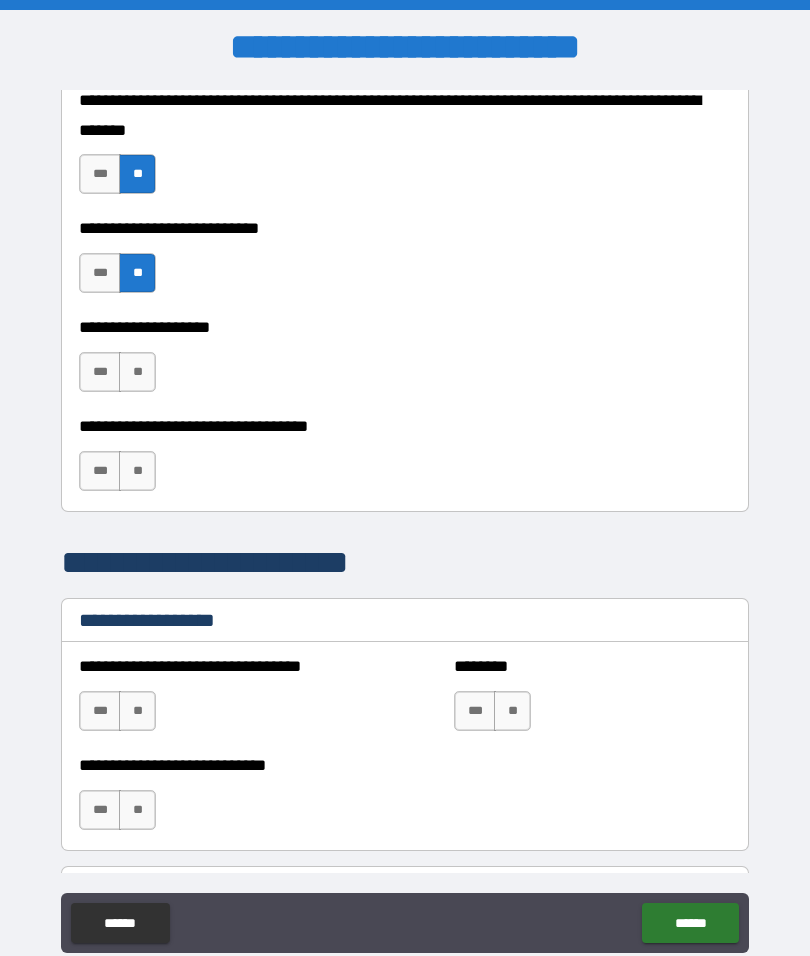click on "**" at bounding box center [137, 372] 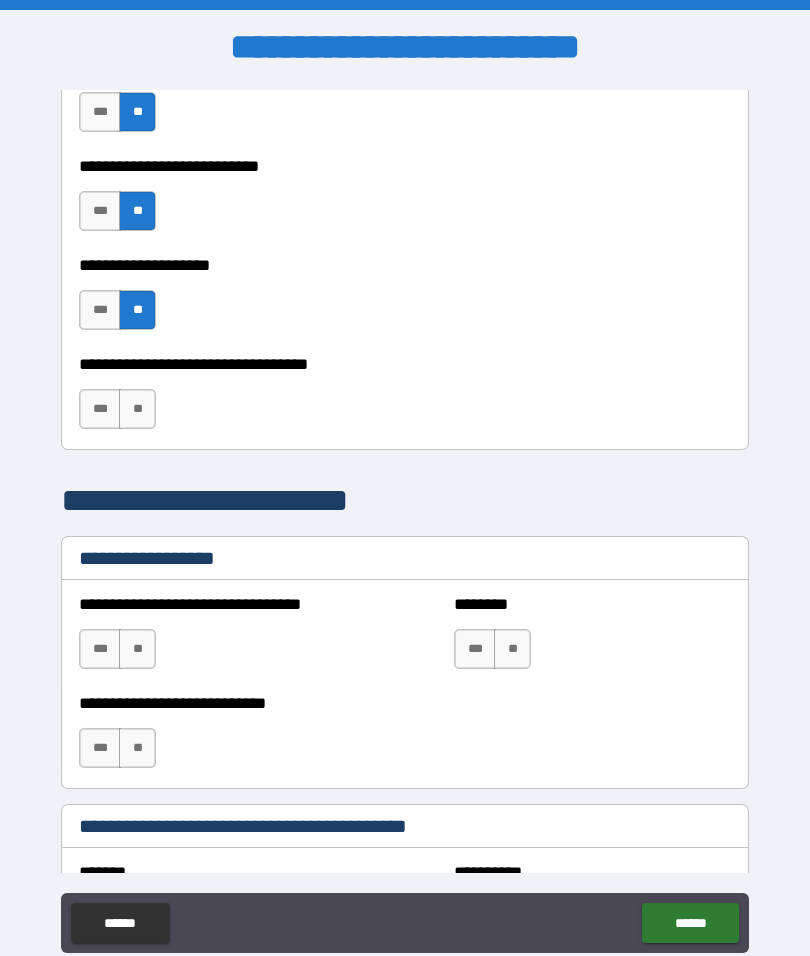 scroll, scrollTop: 1061, scrollLeft: 0, axis: vertical 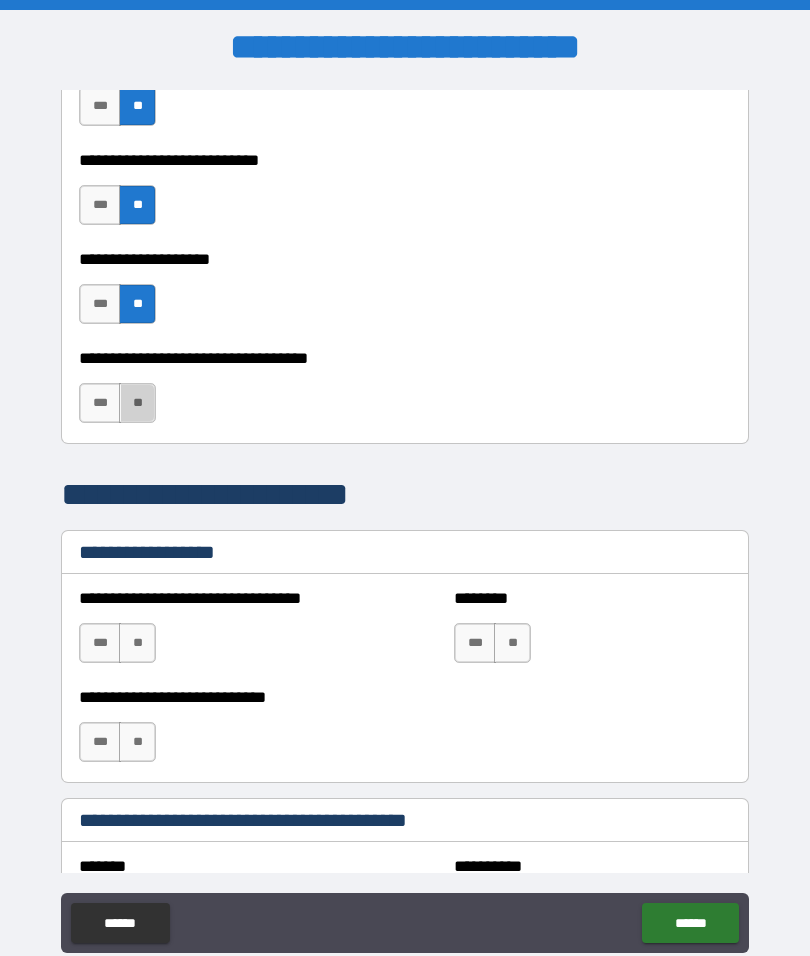 click on "**" at bounding box center (137, 403) 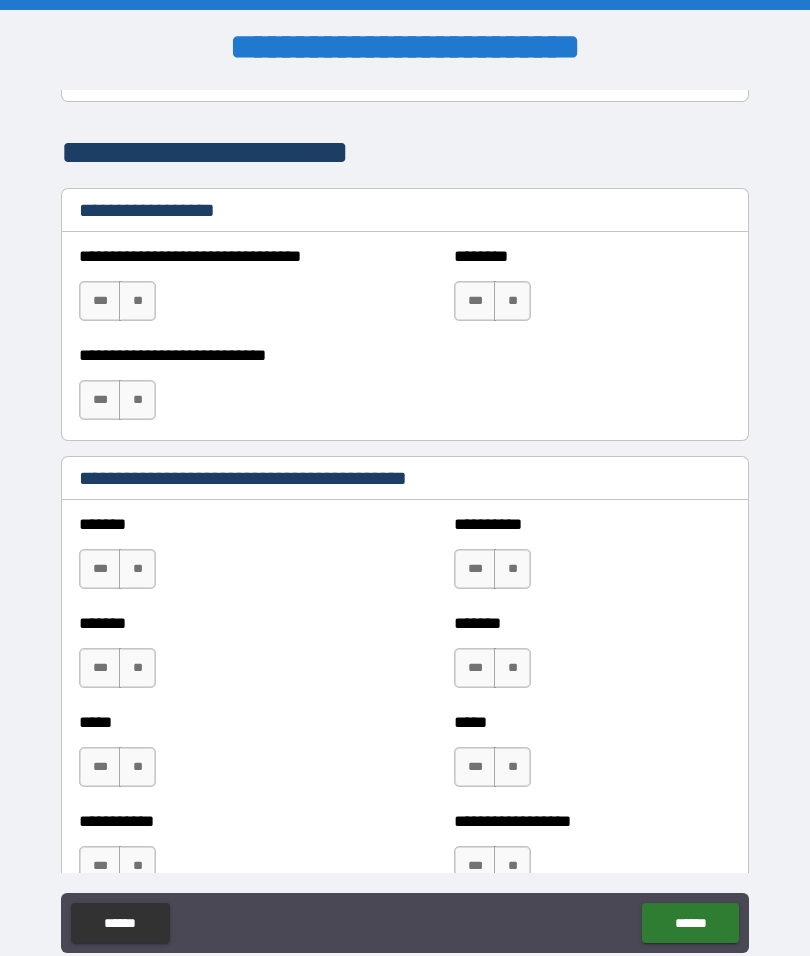 scroll, scrollTop: 1405, scrollLeft: 0, axis: vertical 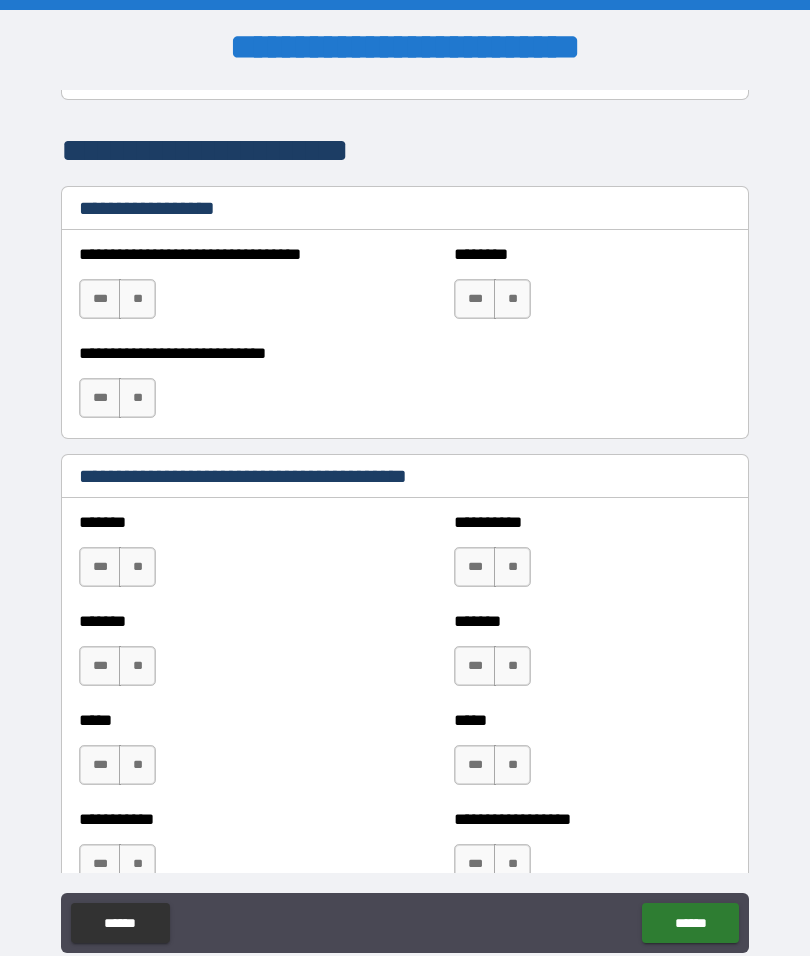 click on "**" at bounding box center [137, 299] 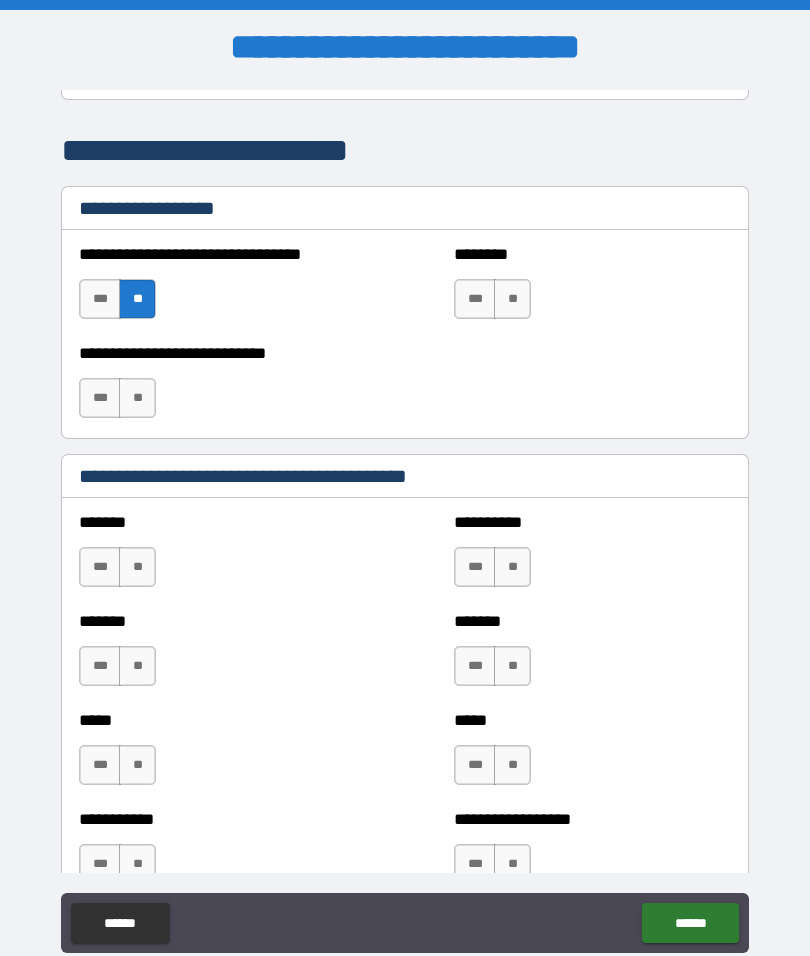 click on "**" at bounding box center [512, 299] 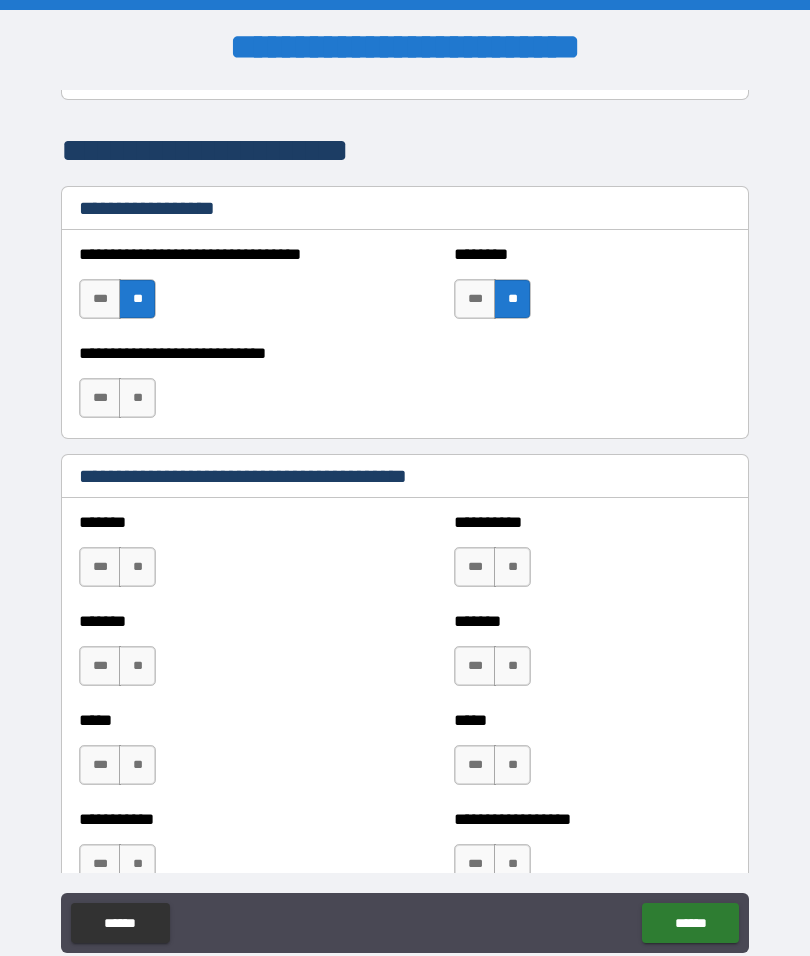 click on "**" at bounding box center (137, 398) 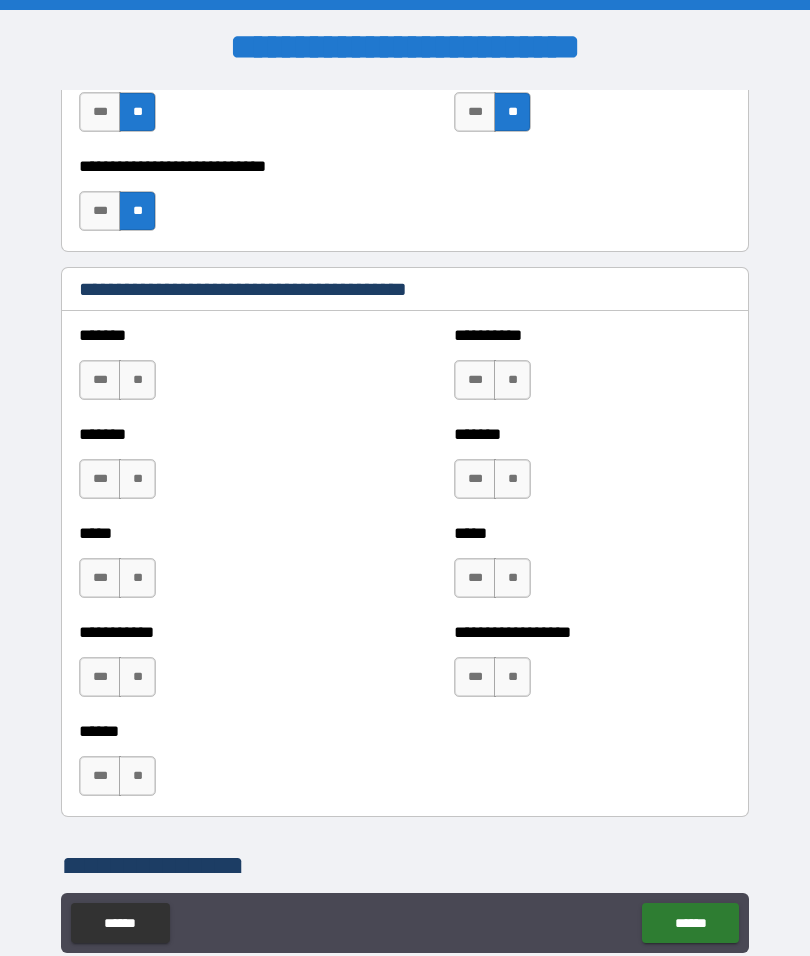 scroll, scrollTop: 1595, scrollLeft: 0, axis: vertical 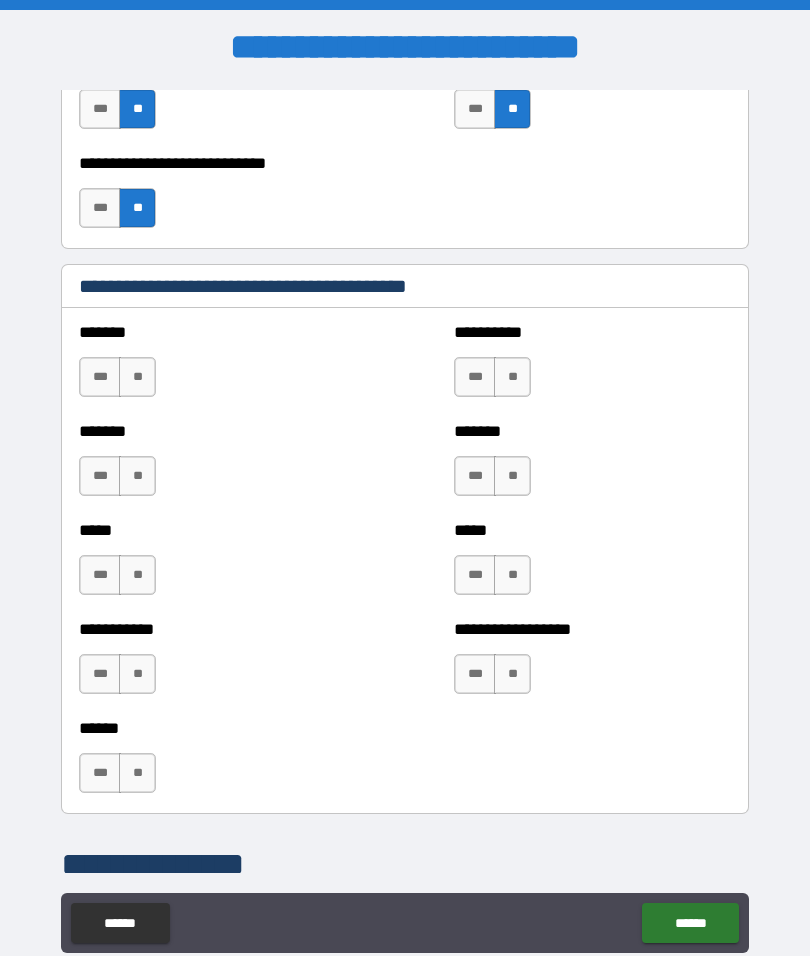 click on "**" at bounding box center (137, 377) 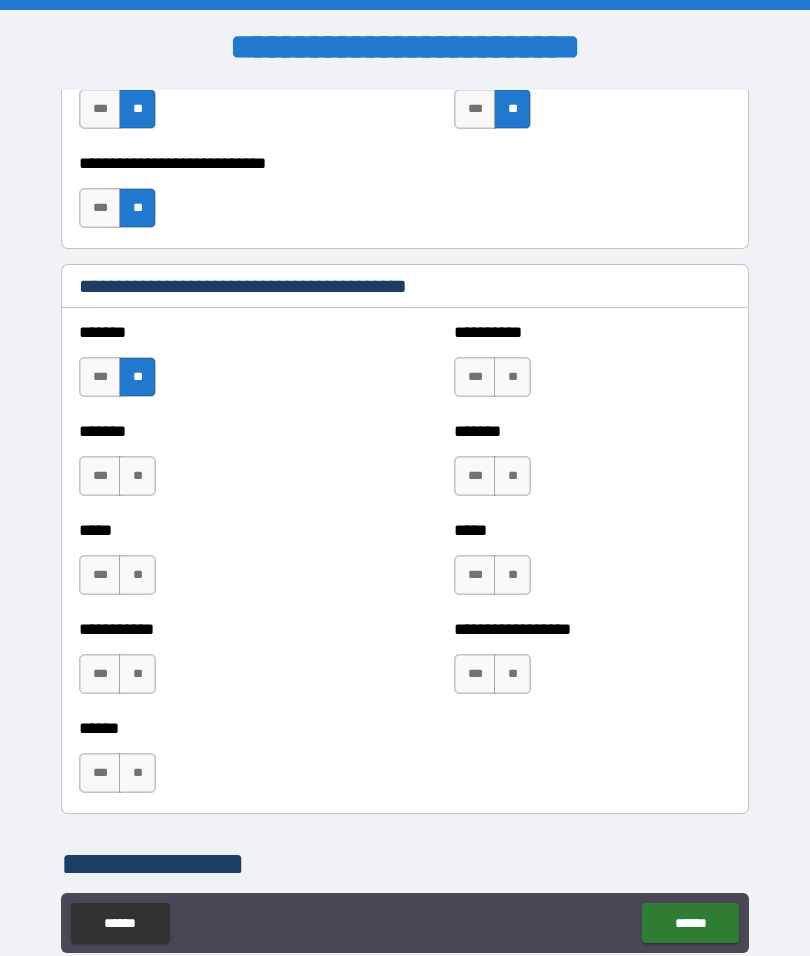 click on "**" at bounding box center [512, 377] 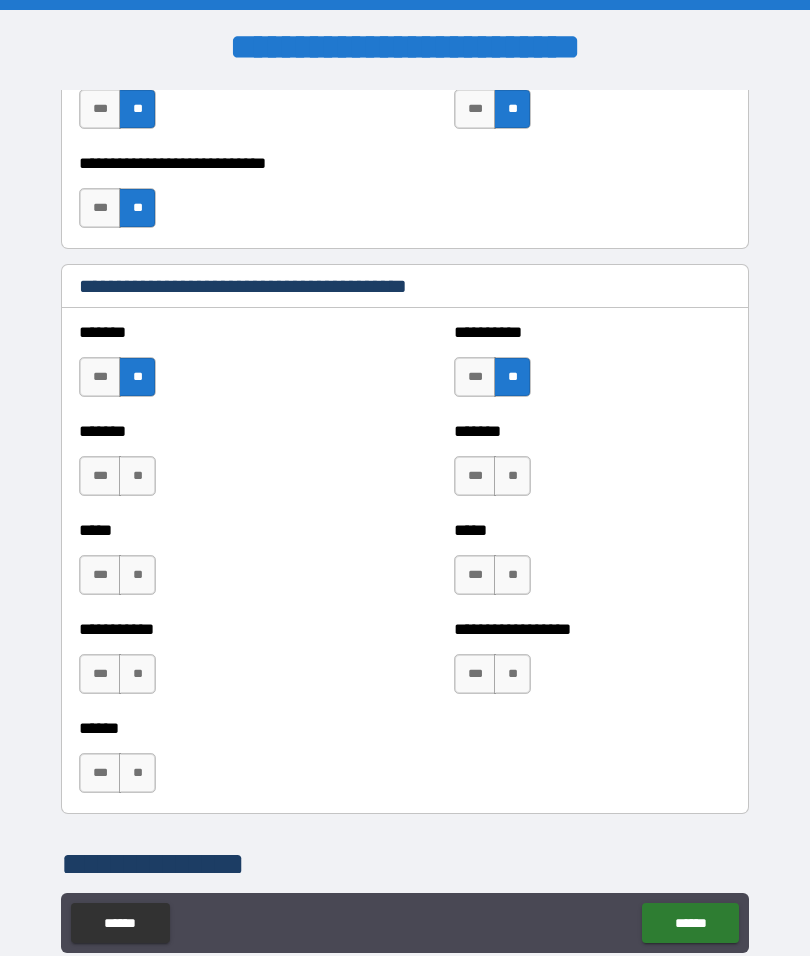 click on "**" at bounding box center [512, 476] 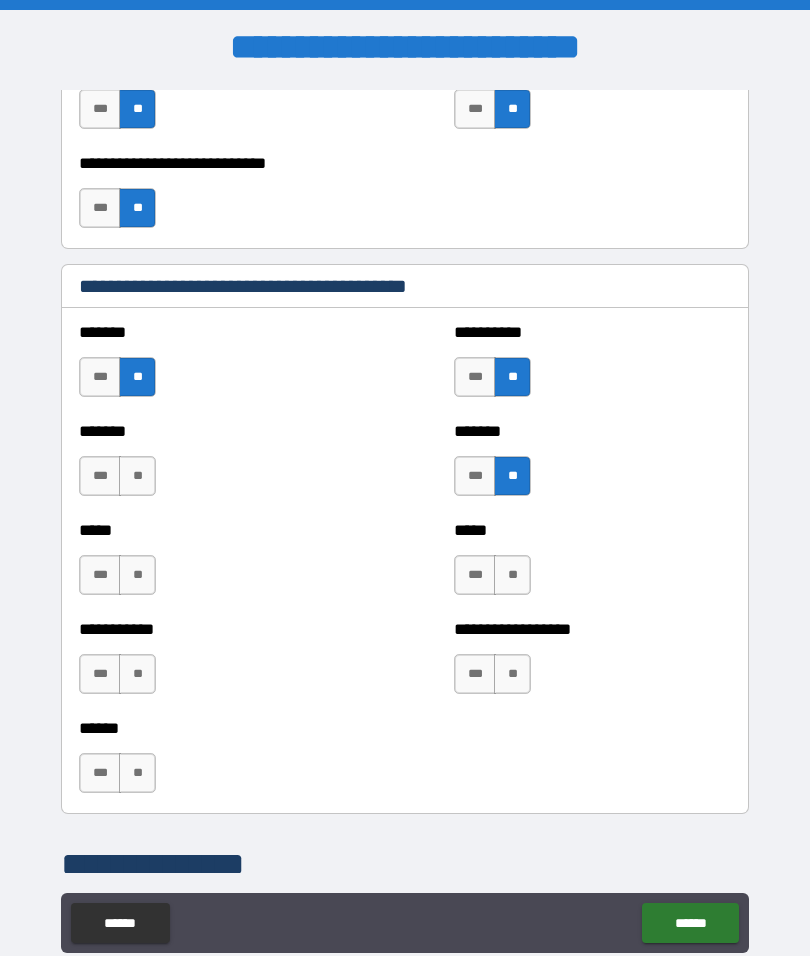 click on "**" at bounding box center (137, 476) 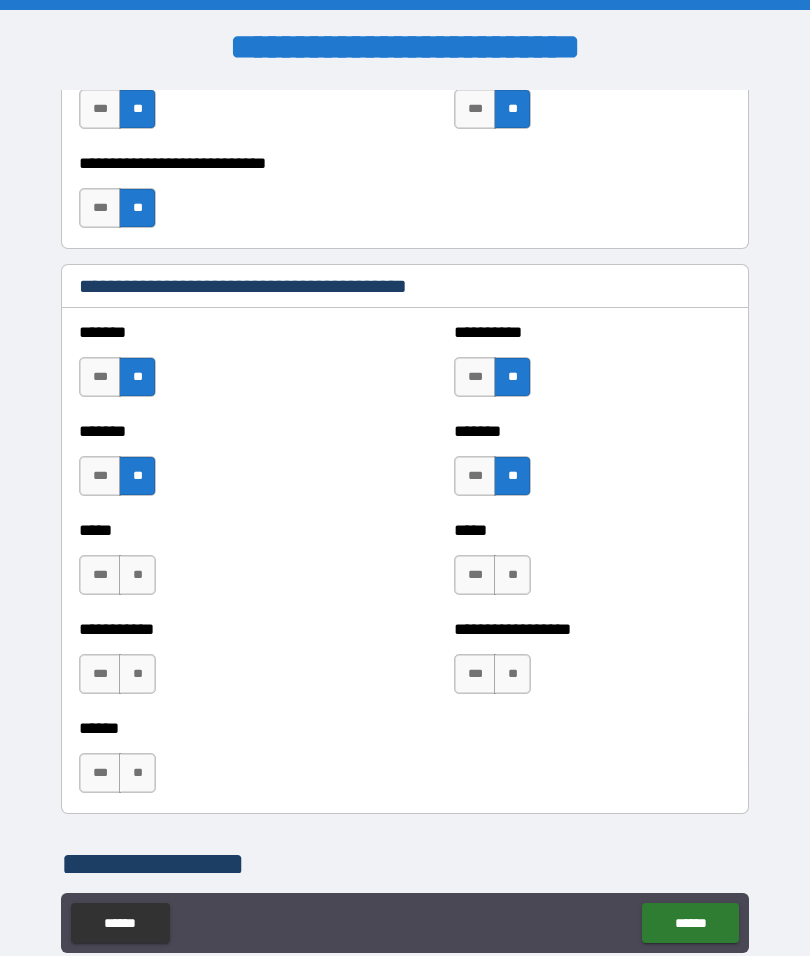 click on "**" at bounding box center [137, 575] 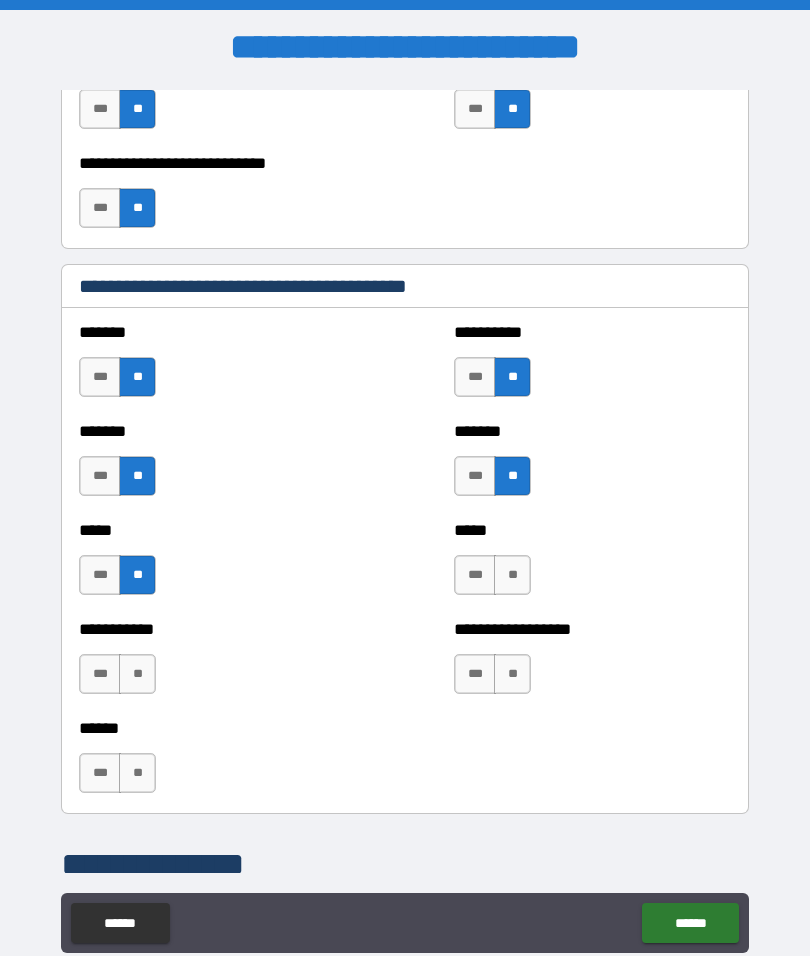 click on "**" at bounding box center [512, 575] 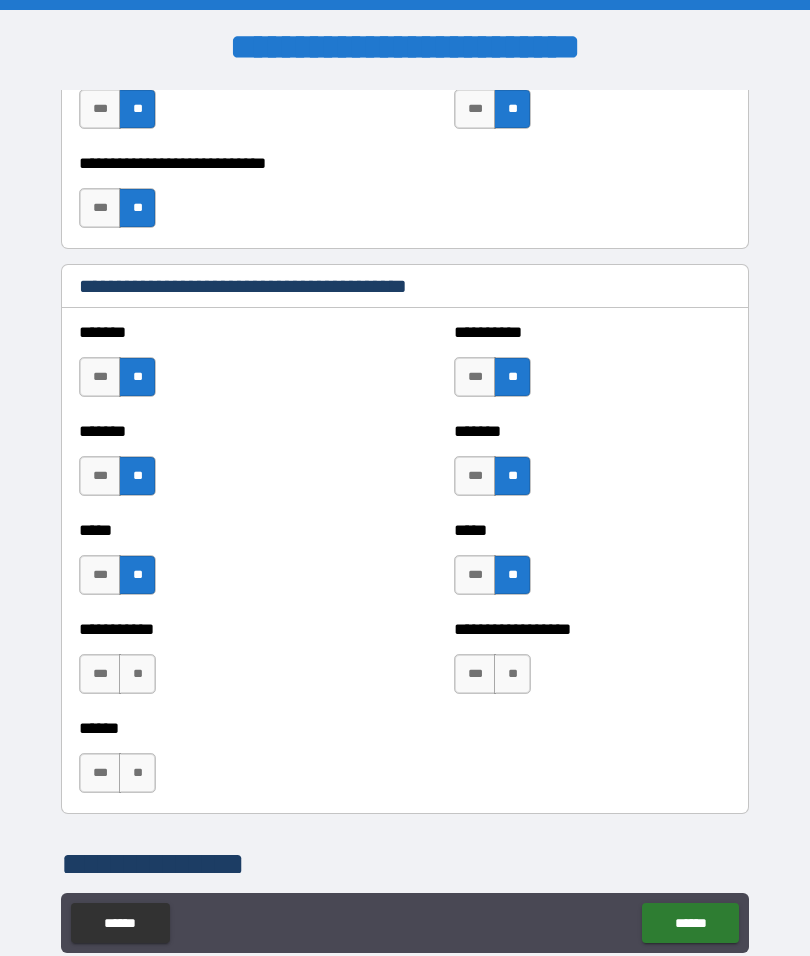 click on "**" at bounding box center (512, 674) 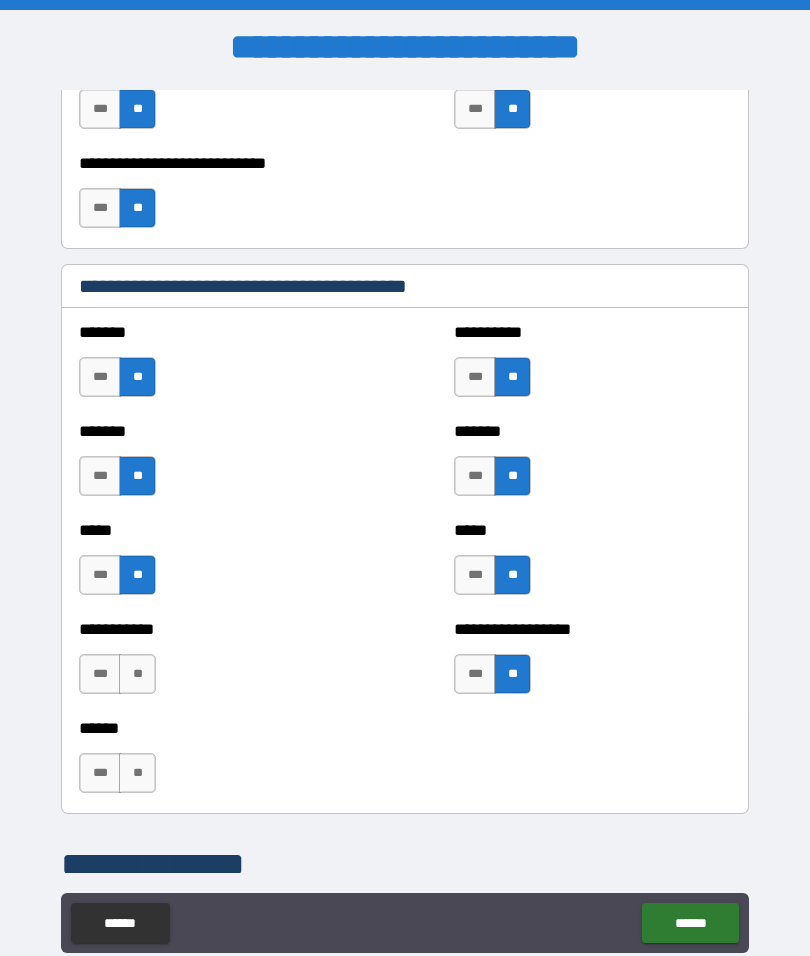 click on "**" at bounding box center (137, 674) 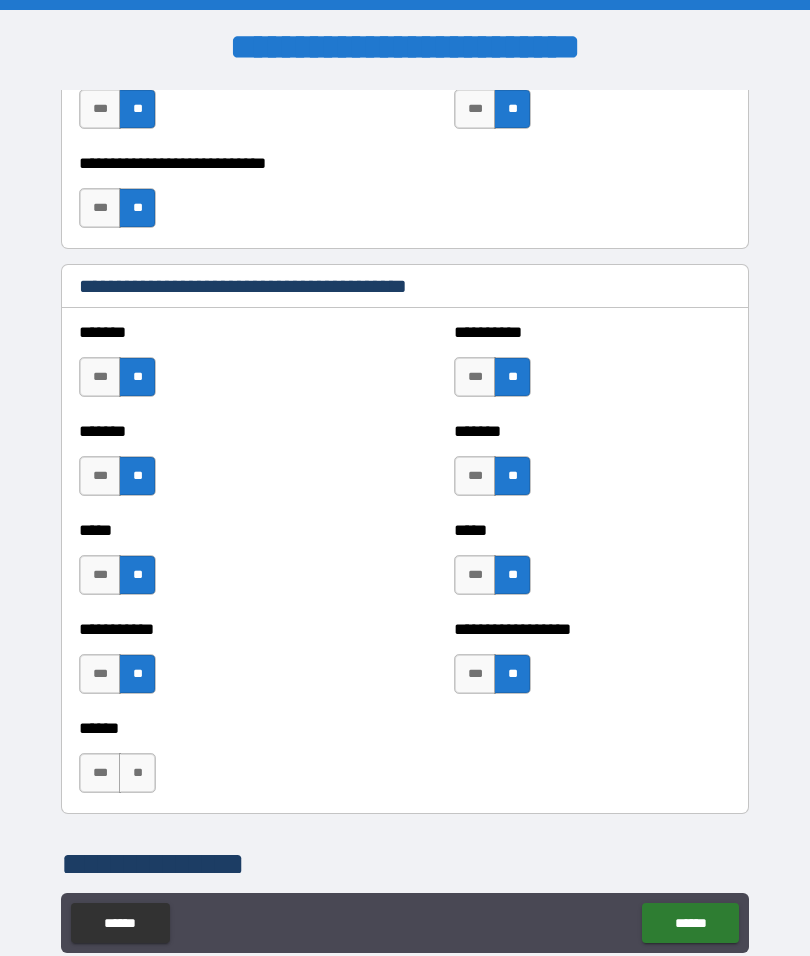 click on "**" at bounding box center (137, 773) 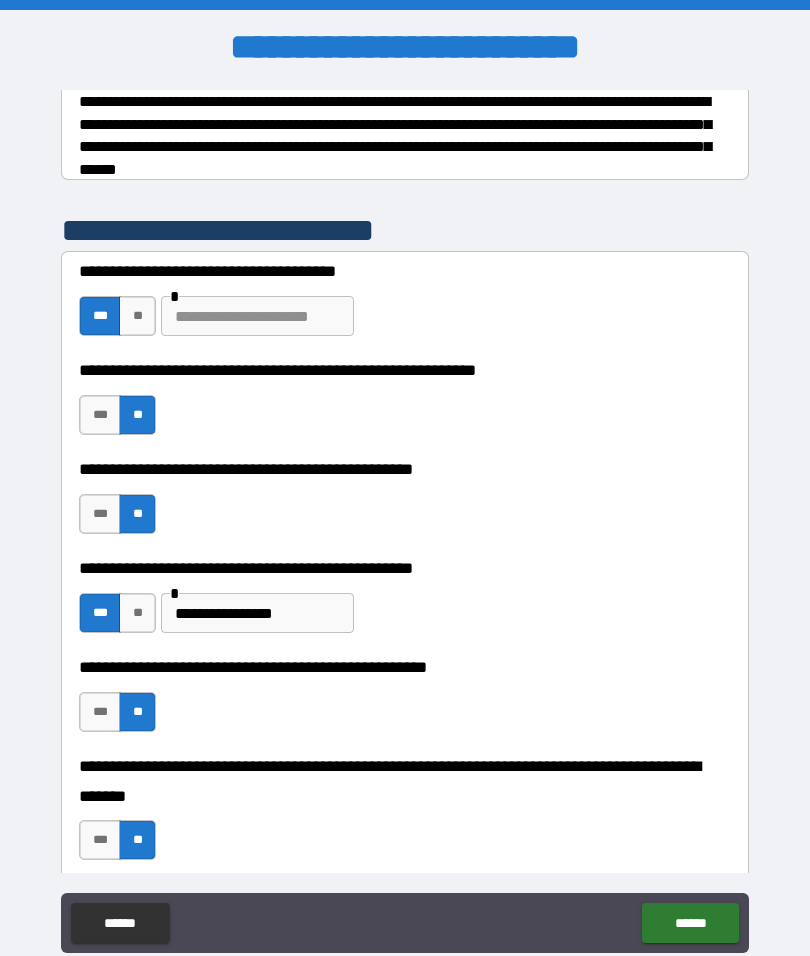 scroll, scrollTop: 298, scrollLeft: 0, axis: vertical 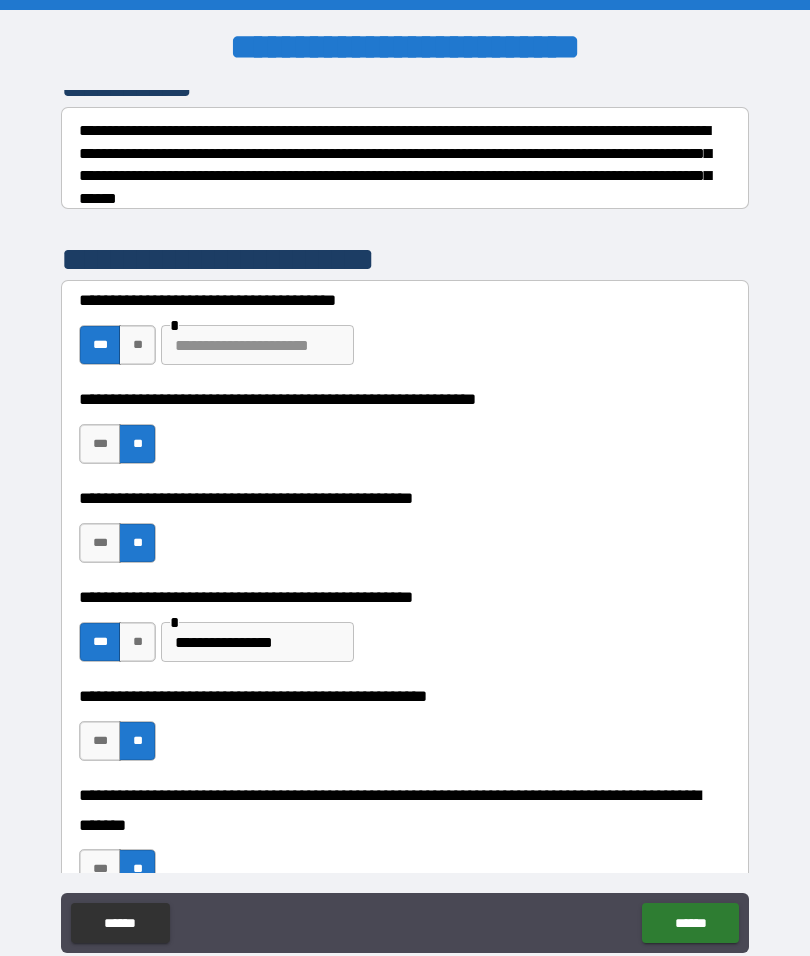 click at bounding box center [257, 345] 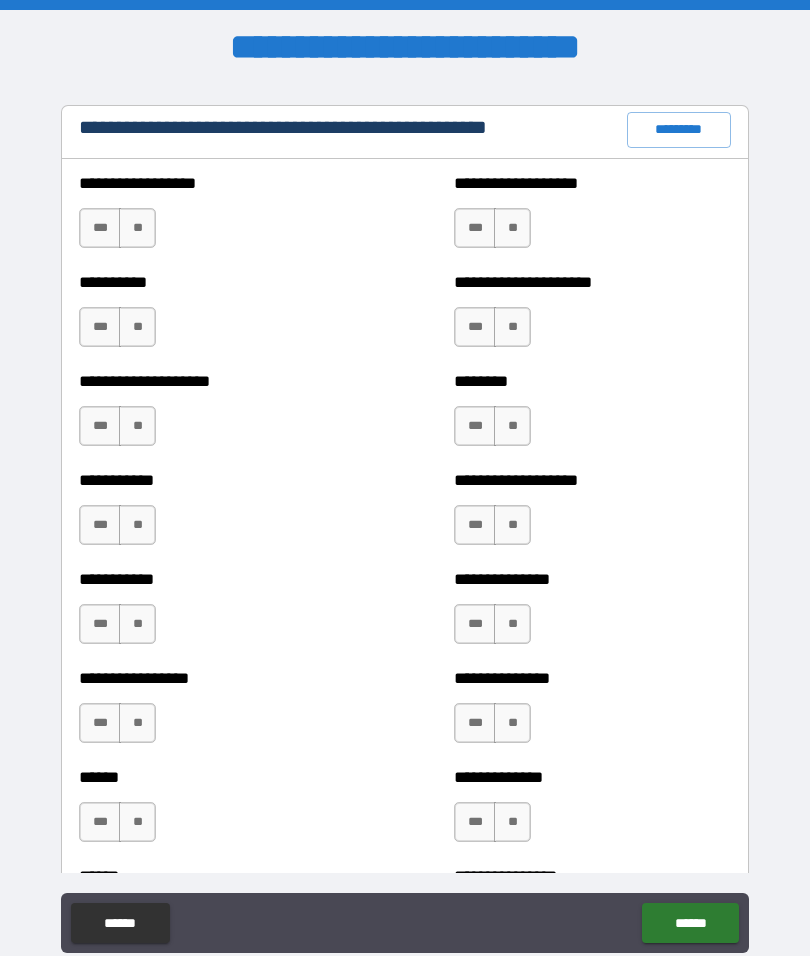 scroll, scrollTop: 2389, scrollLeft: 0, axis: vertical 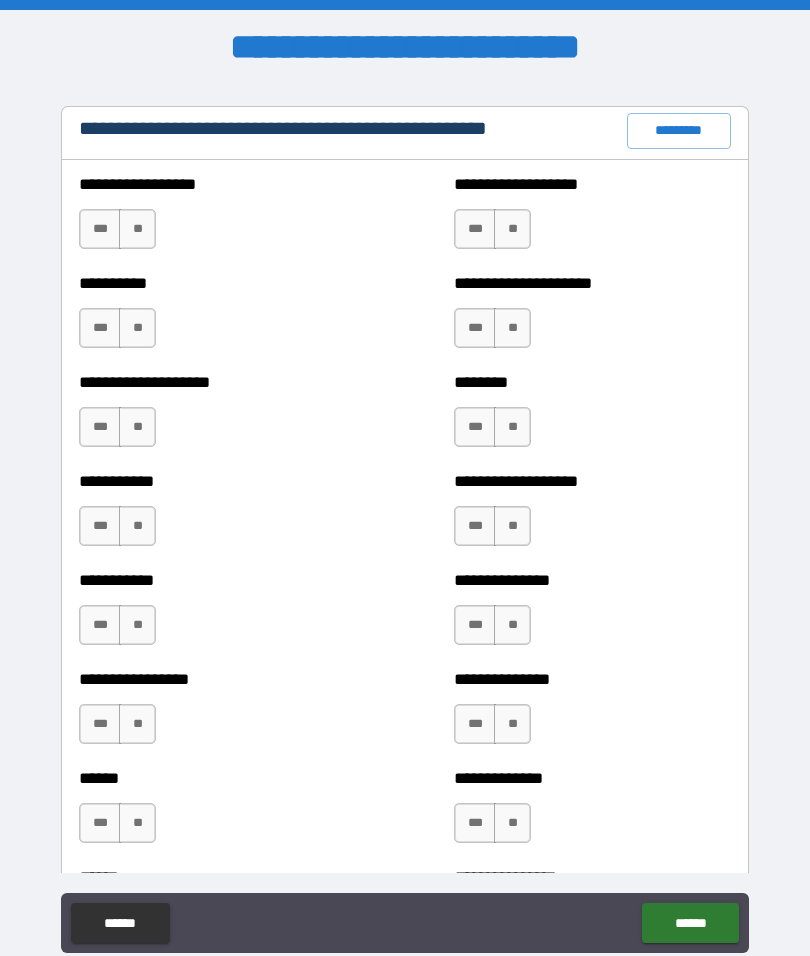 type on "**********" 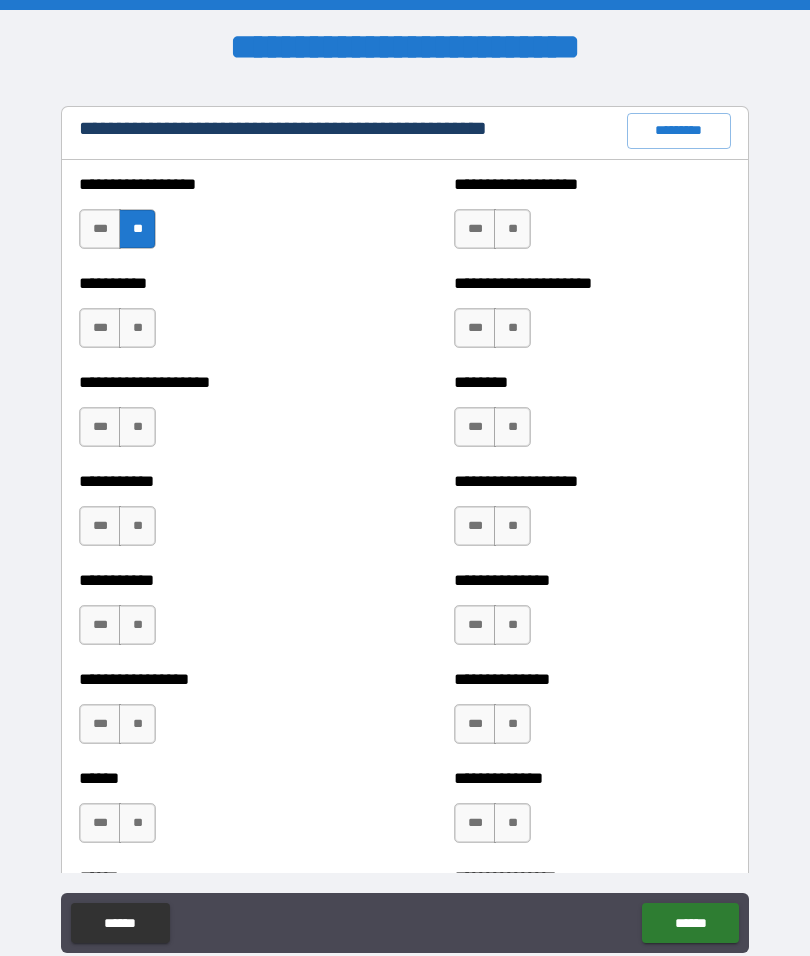 click on "**" at bounding box center [512, 229] 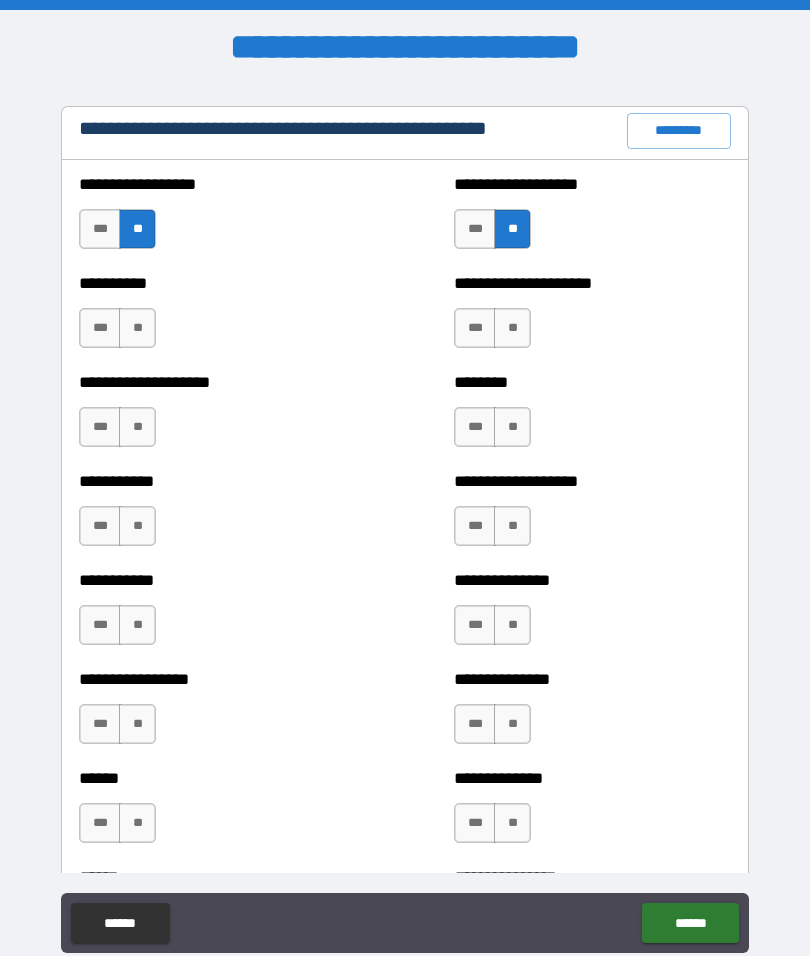click on "**" at bounding box center [512, 328] 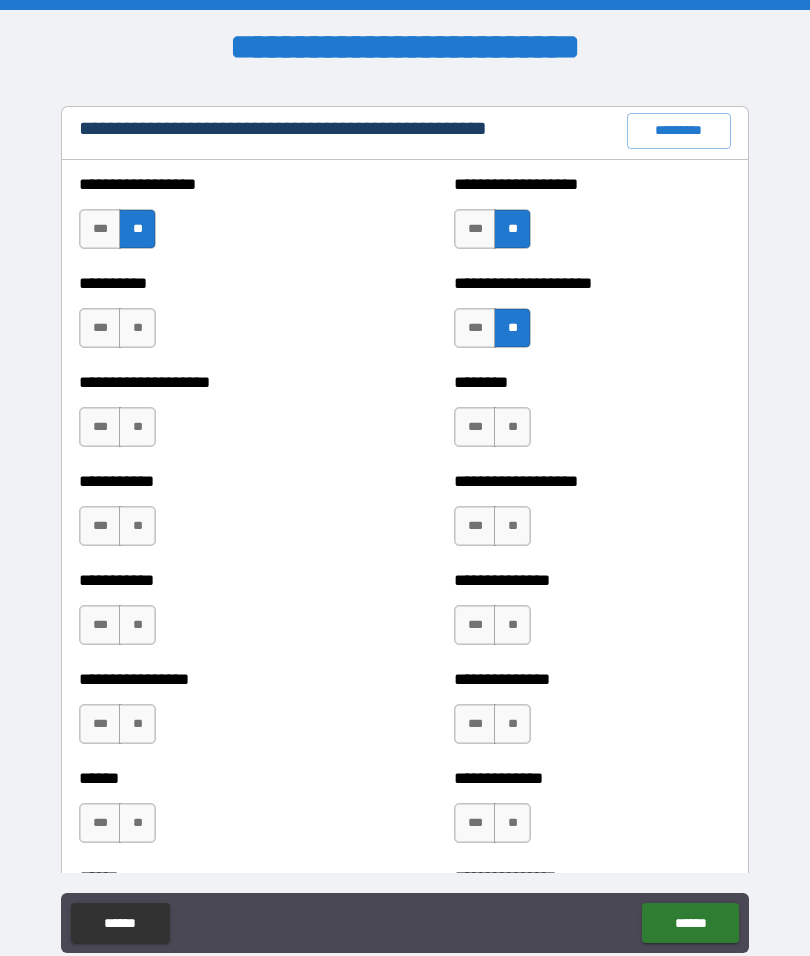 click on "**" at bounding box center (137, 328) 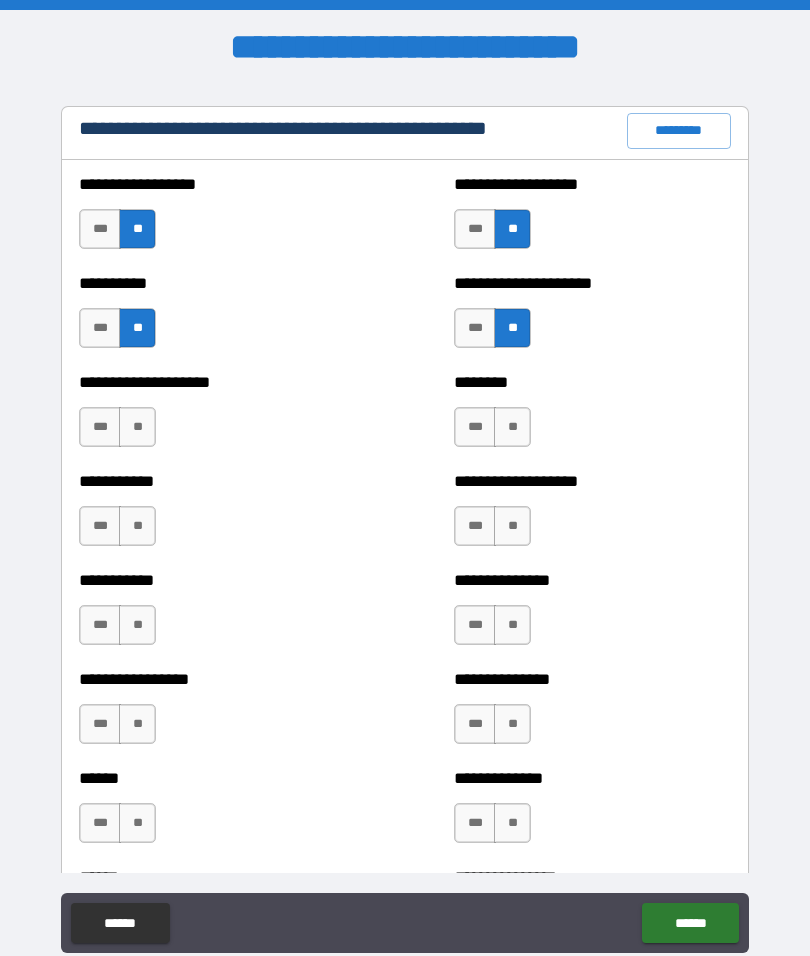 click on "**" at bounding box center [137, 427] 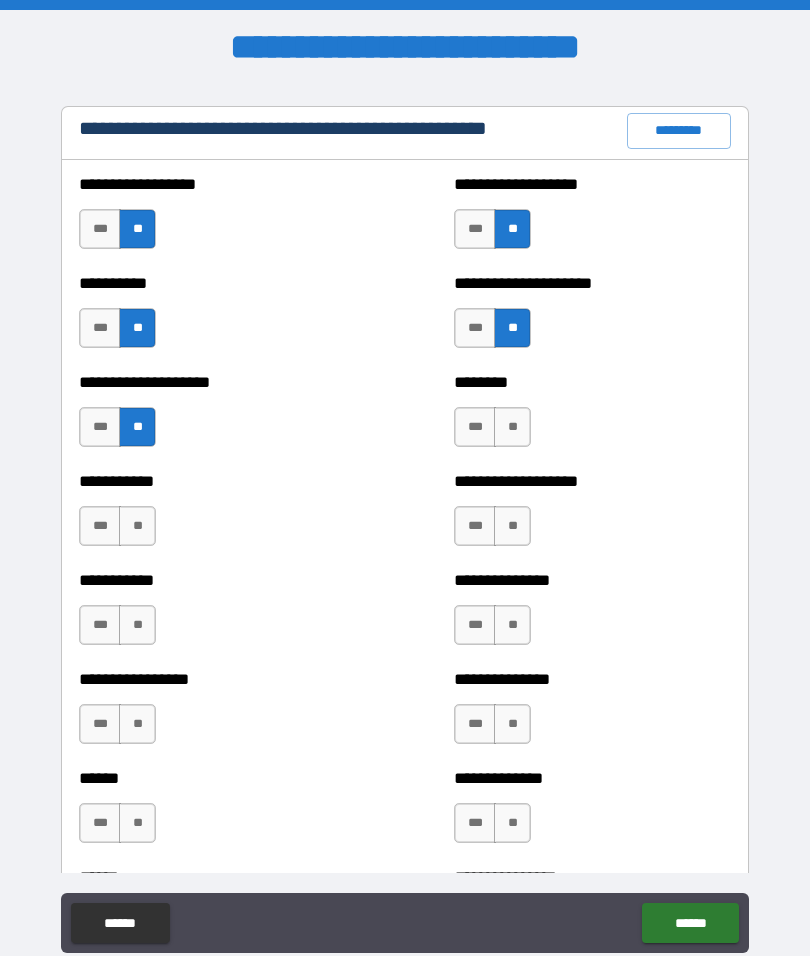 click on "**" at bounding box center [512, 427] 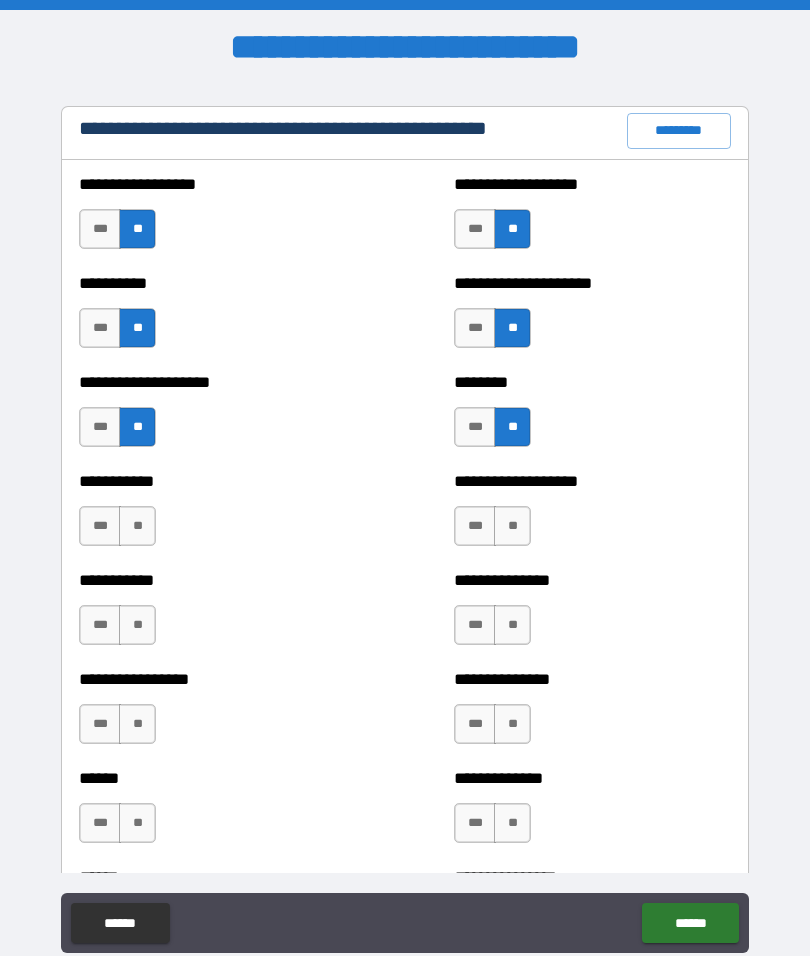 click on "**" at bounding box center (137, 526) 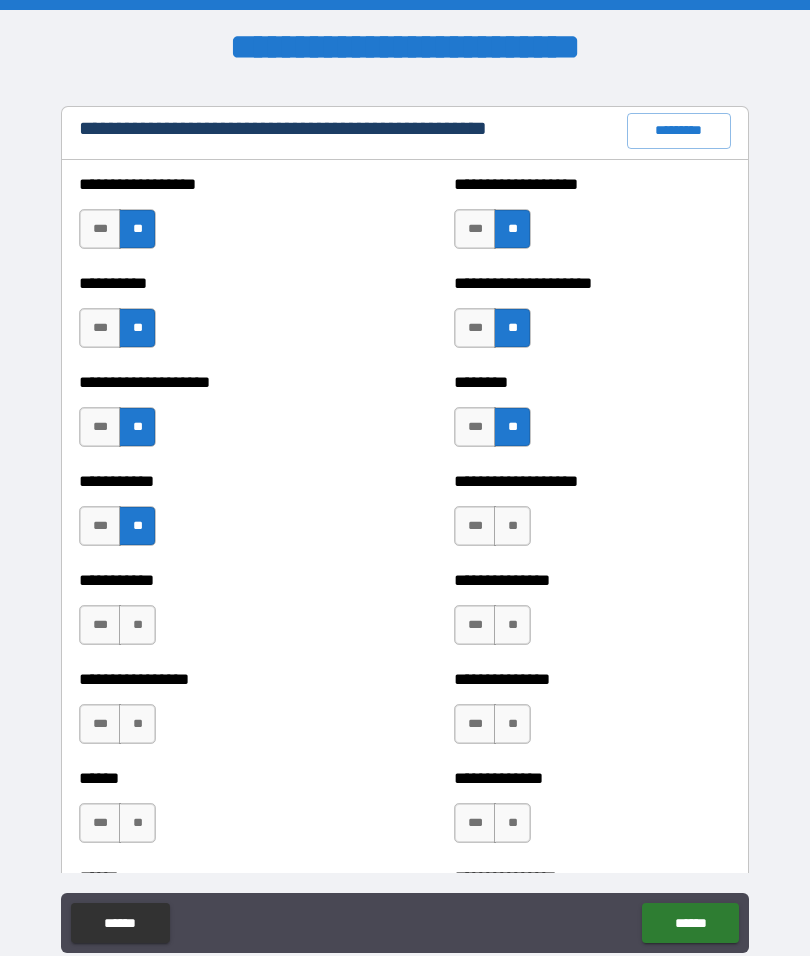 click on "**" at bounding box center [512, 526] 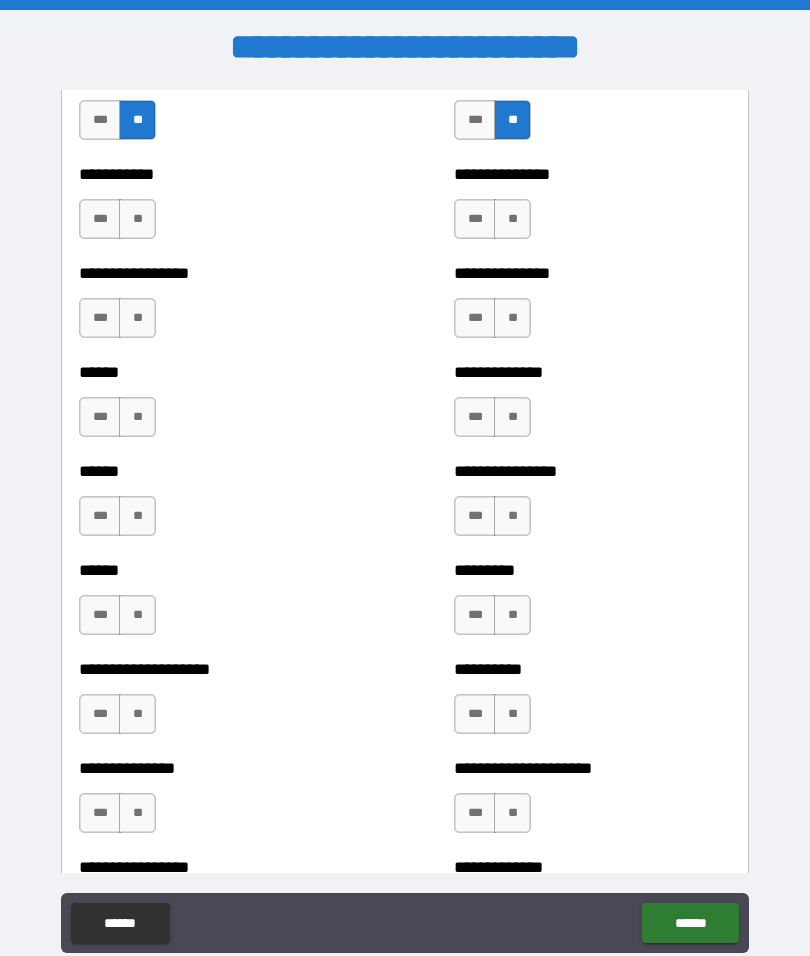 scroll, scrollTop: 2800, scrollLeft: 0, axis: vertical 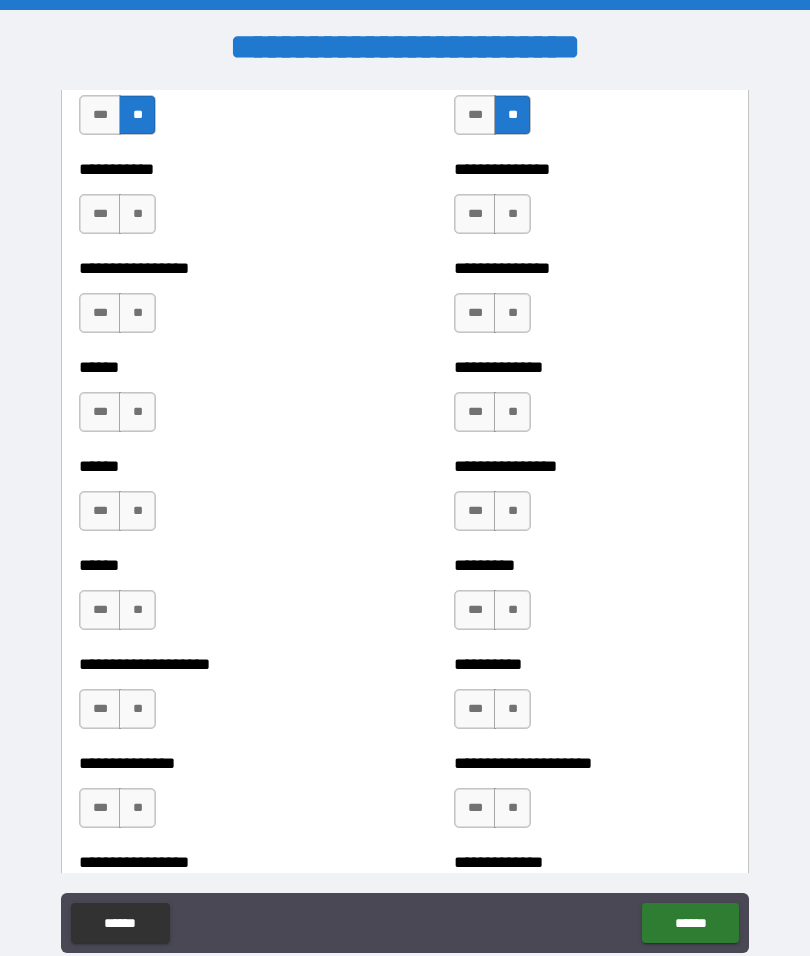 click on "**" at bounding box center [137, 214] 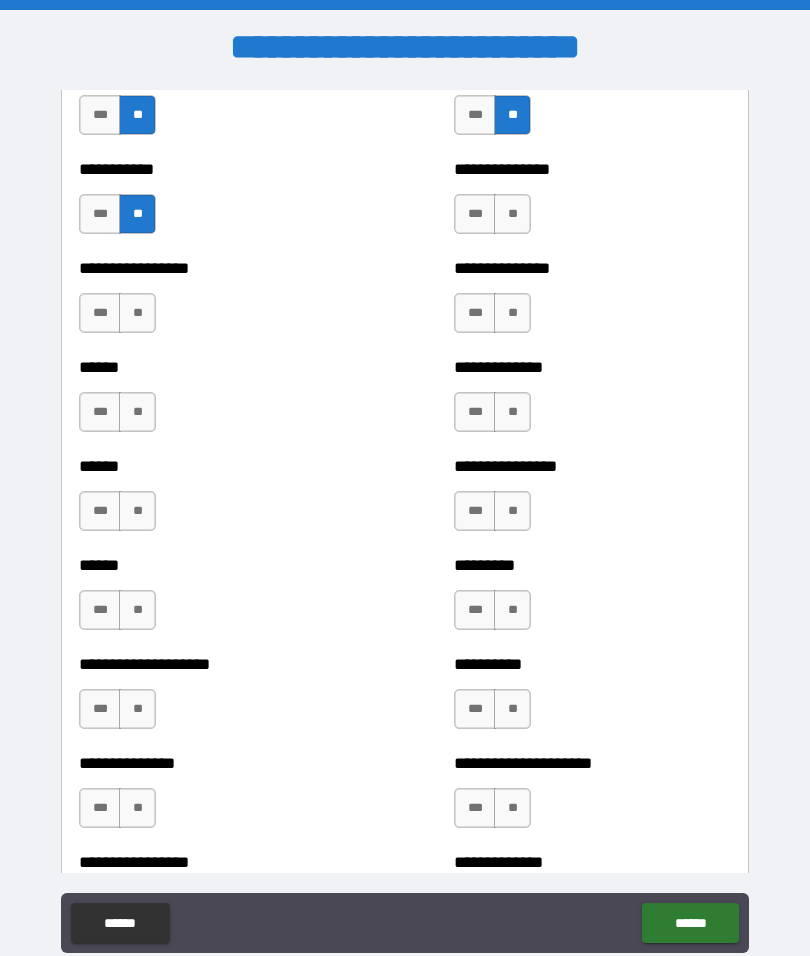 click on "**" at bounding box center (512, 214) 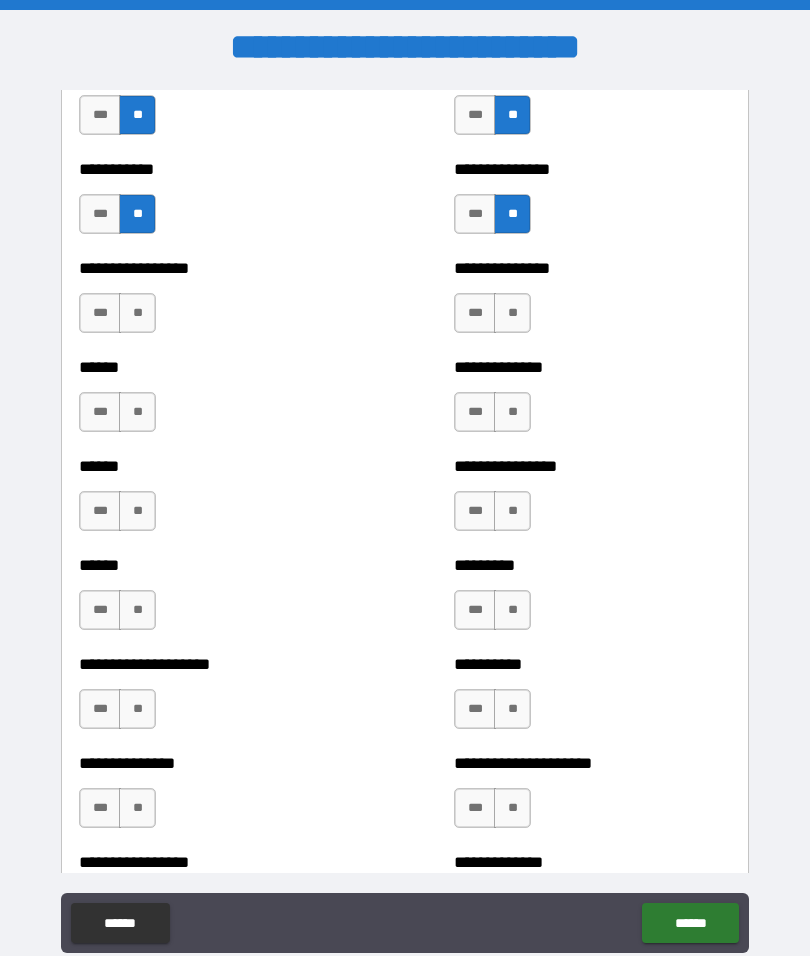 click on "**" at bounding box center (137, 313) 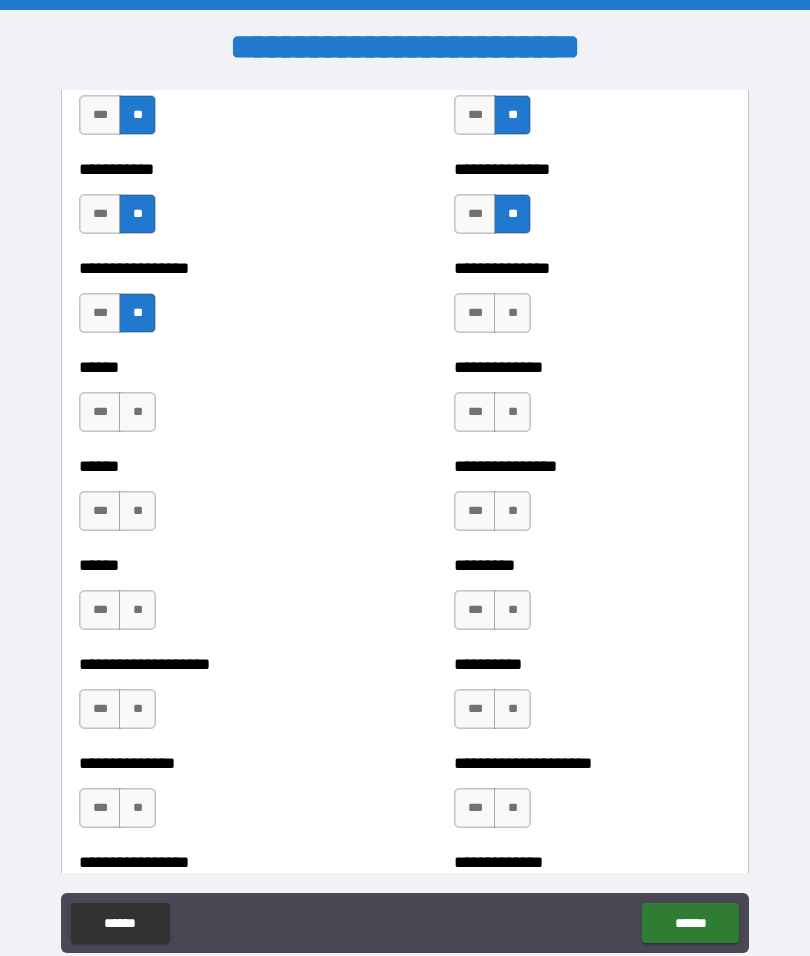 click on "**" at bounding box center (512, 313) 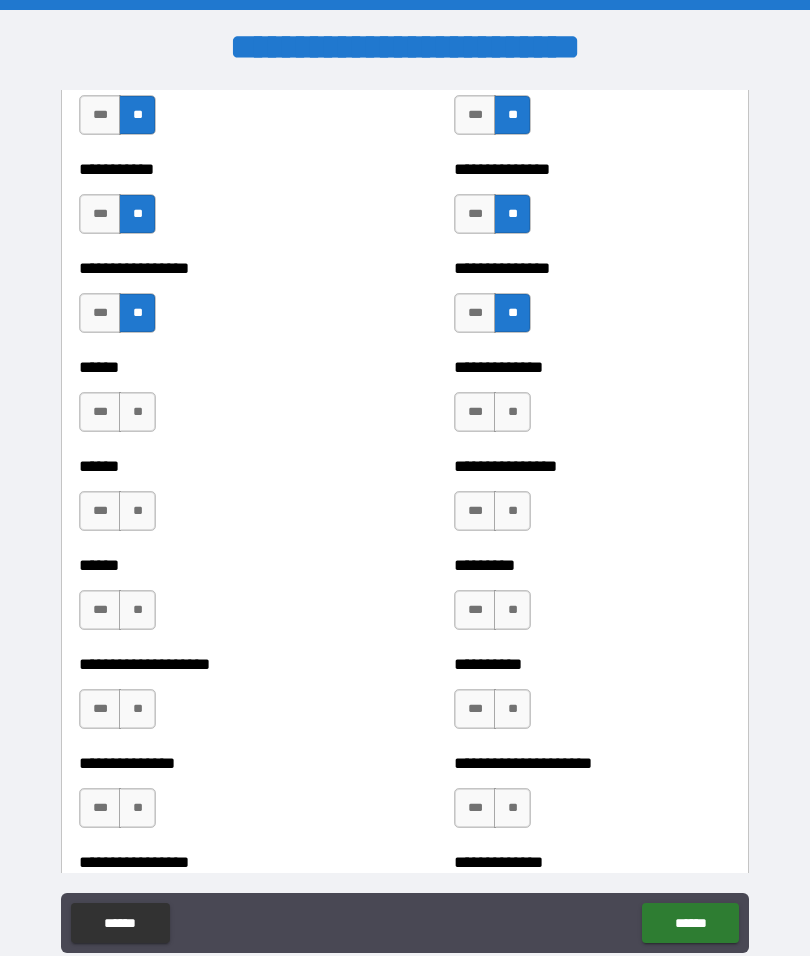 click on "**" at bounding box center [137, 412] 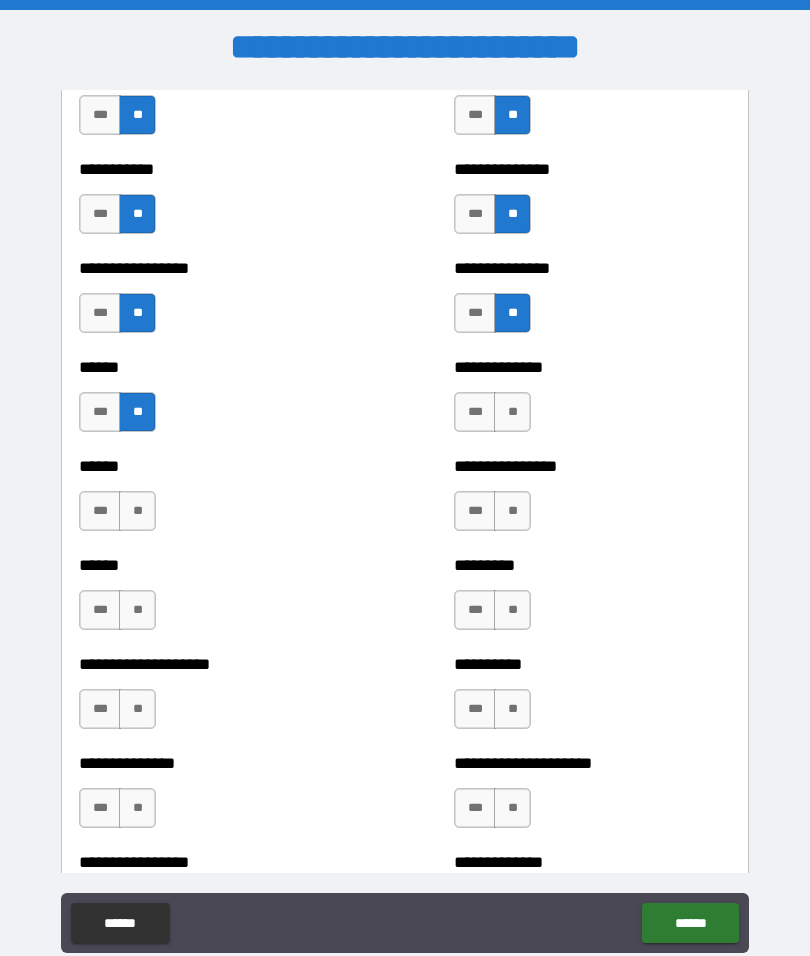 click on "**" at bounding box center (512, 412) 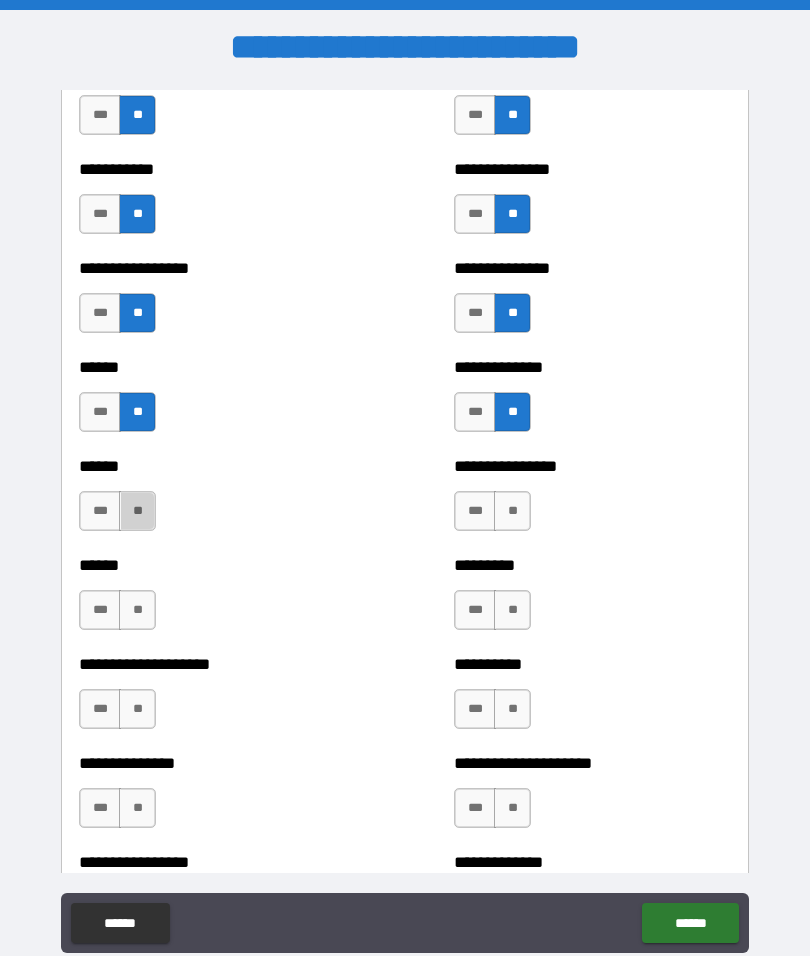 click on "**" at bounding box center (137, 511) 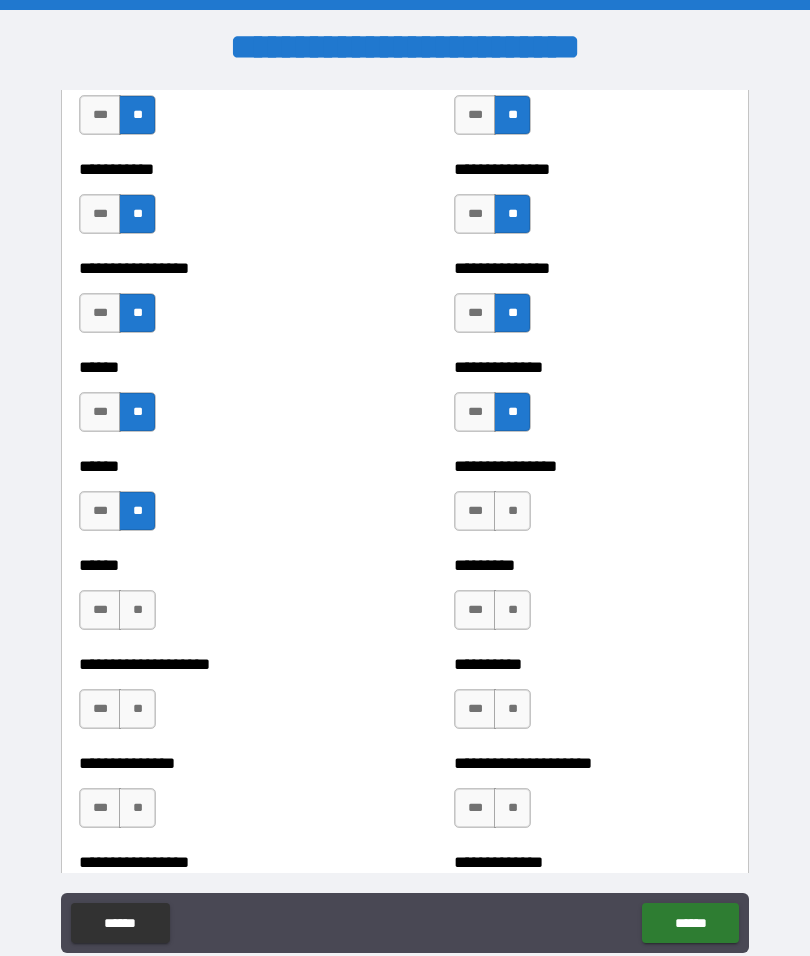click on "**" at bounding box center (512, 511) 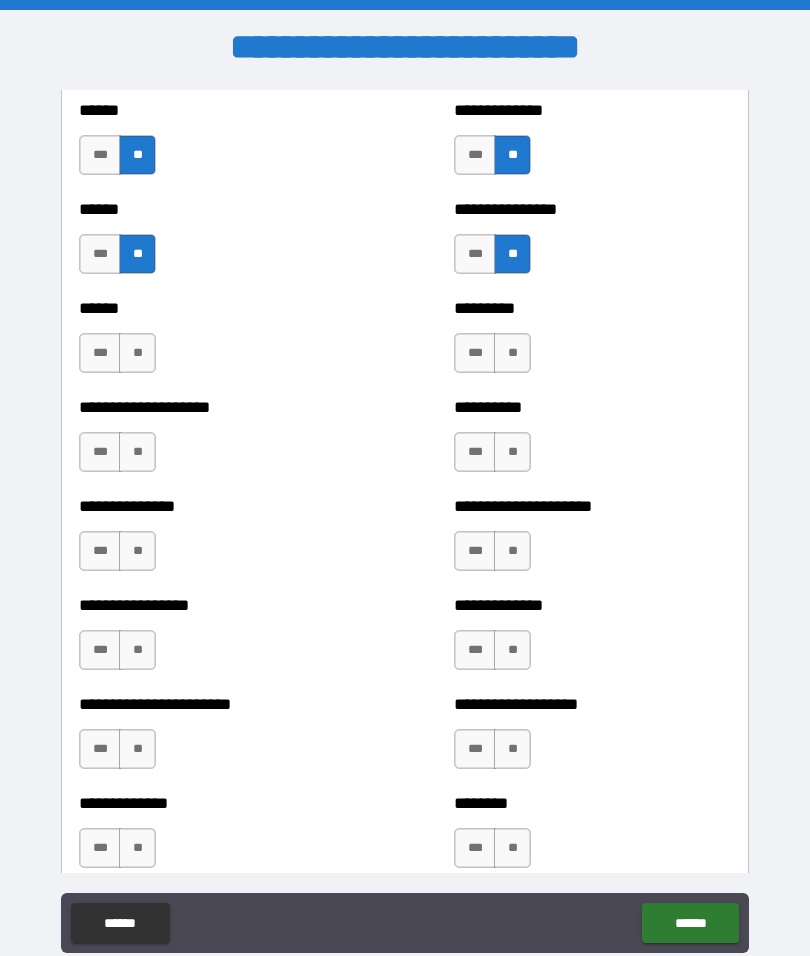 scroll, scrollTop: 3061, scrollLeft: 0, axis: vertical 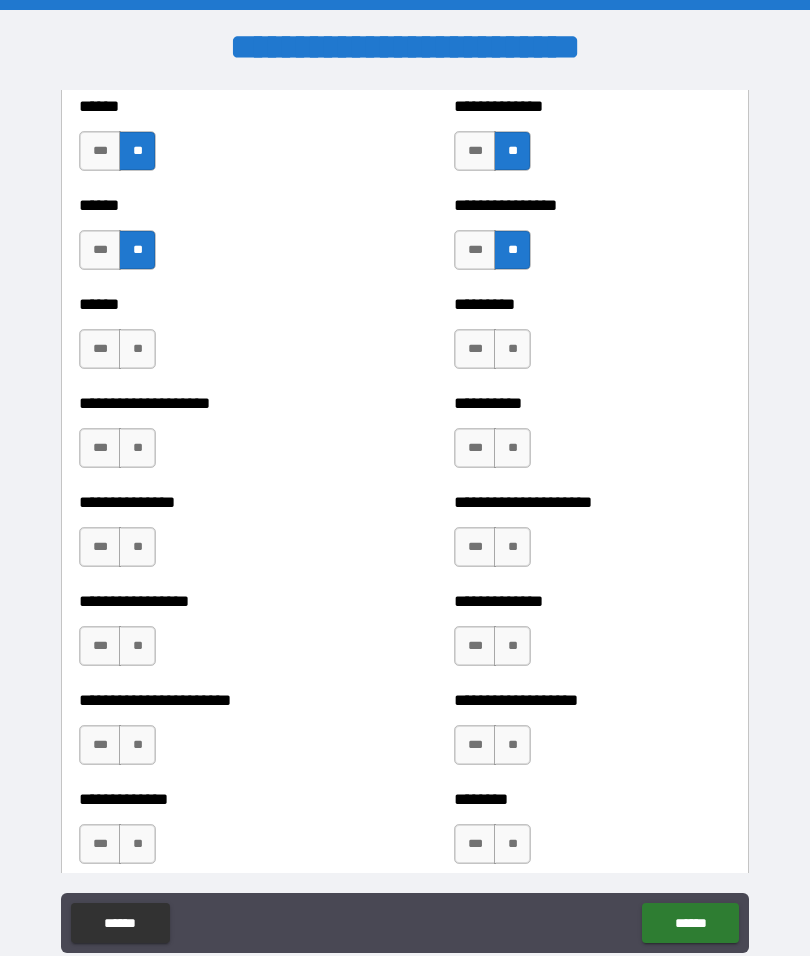 click on "**" at bounding box center (137, 349) 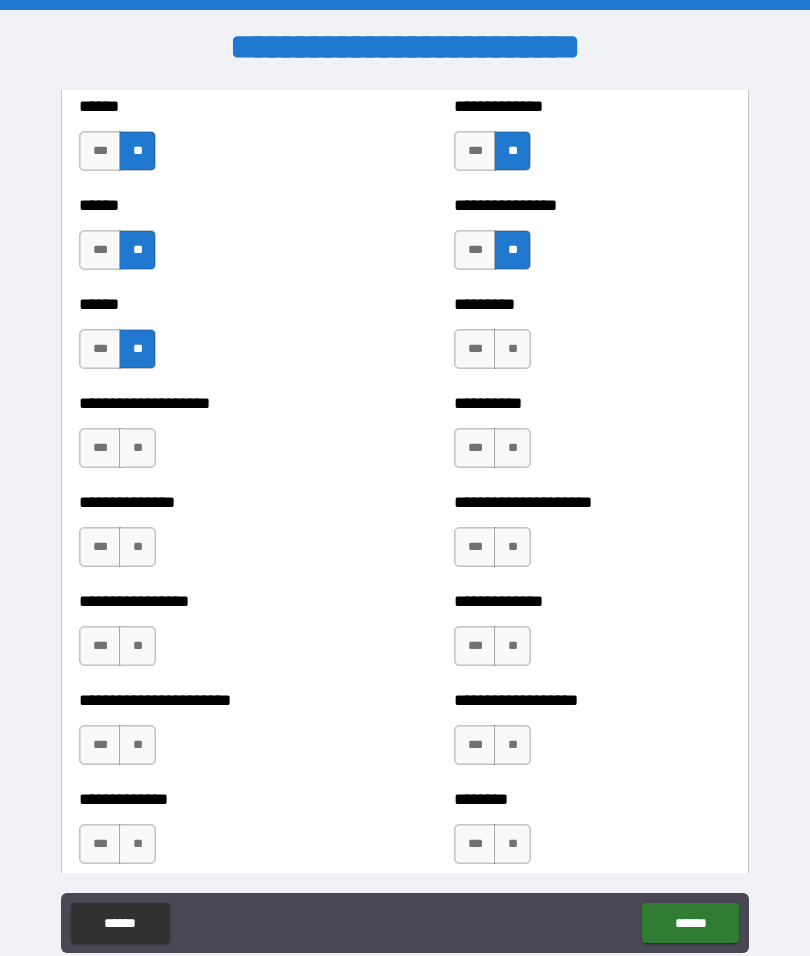 click on "**" at bounding box center (512, 349) 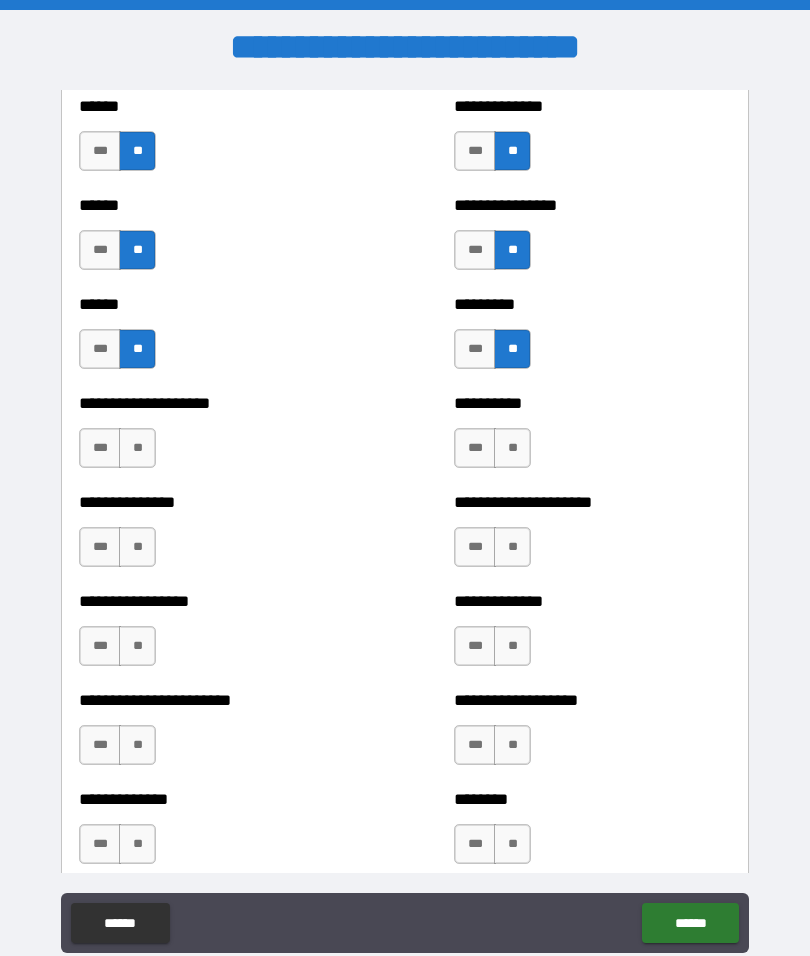 click on "**" at bounding box center [137, 448] 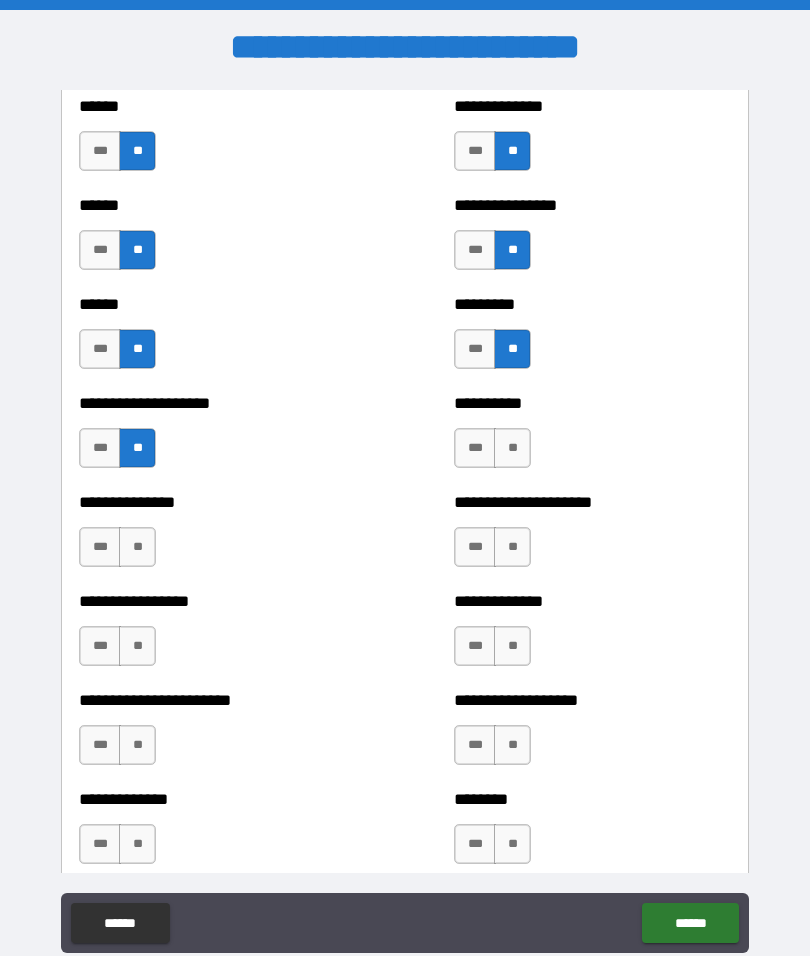 click on "**" at bounding box center [512, 448] 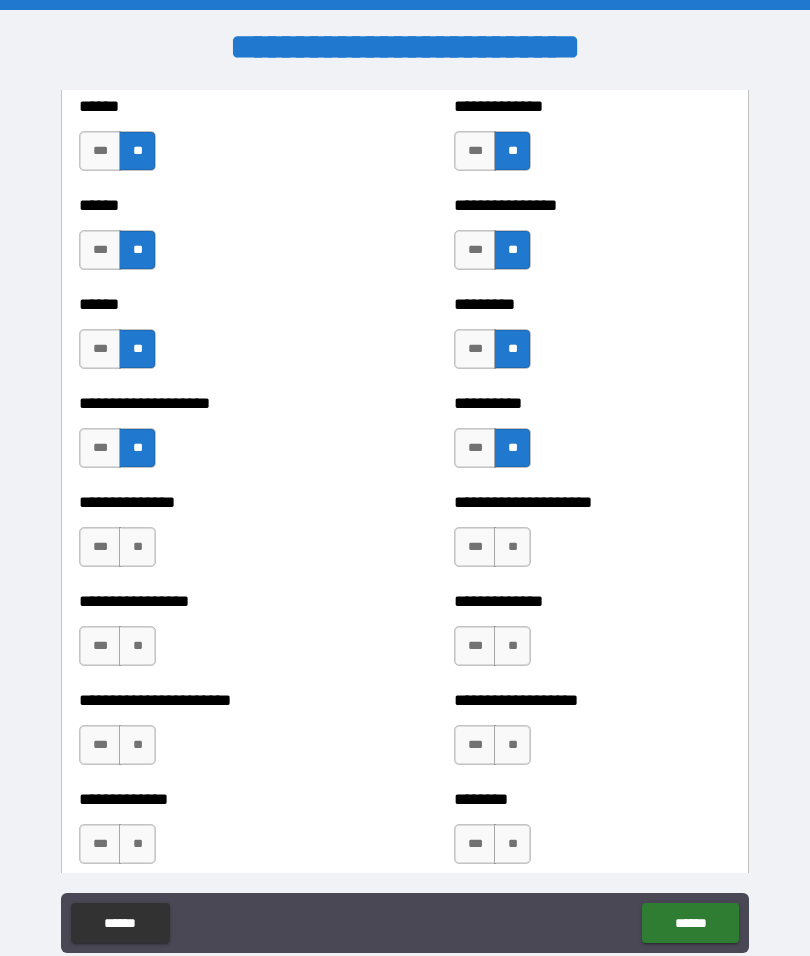 click on "**" at bounding box center (137, 547) 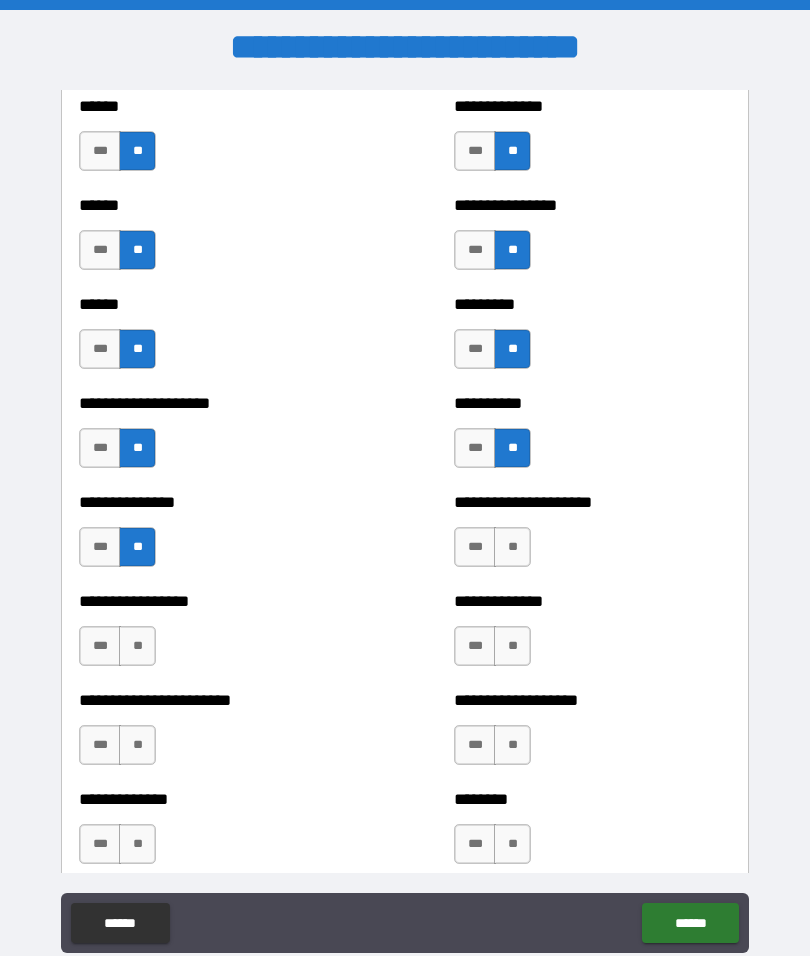 click on "**" at bounding box center [512, 547] 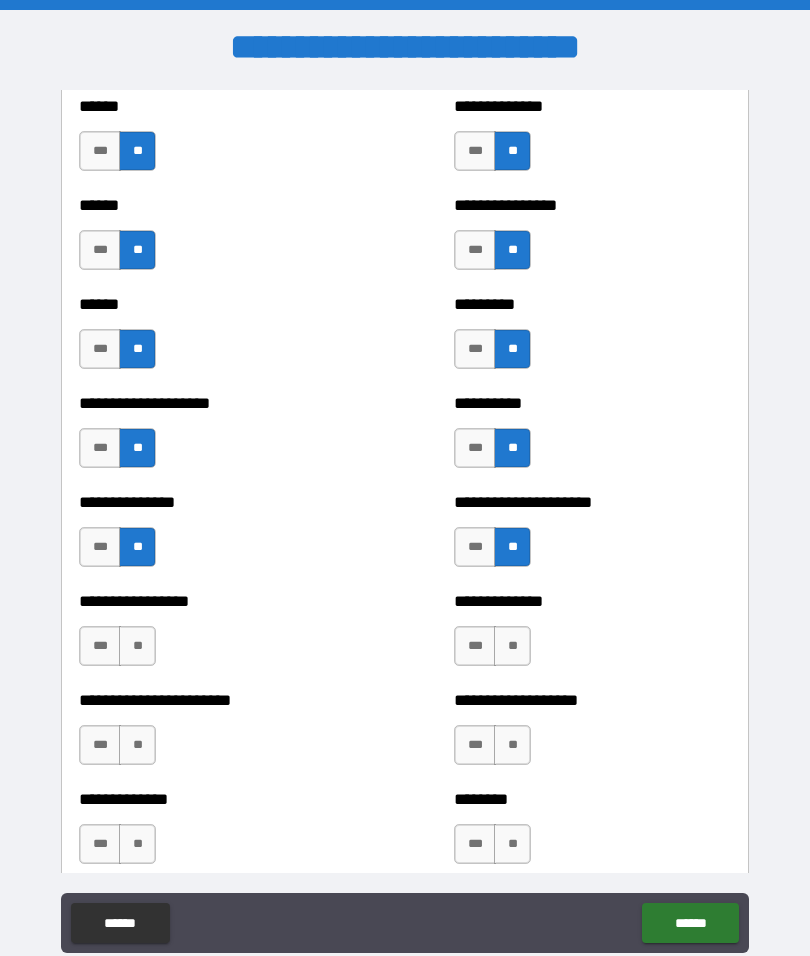click on "**" at bounding box center (137, 646) 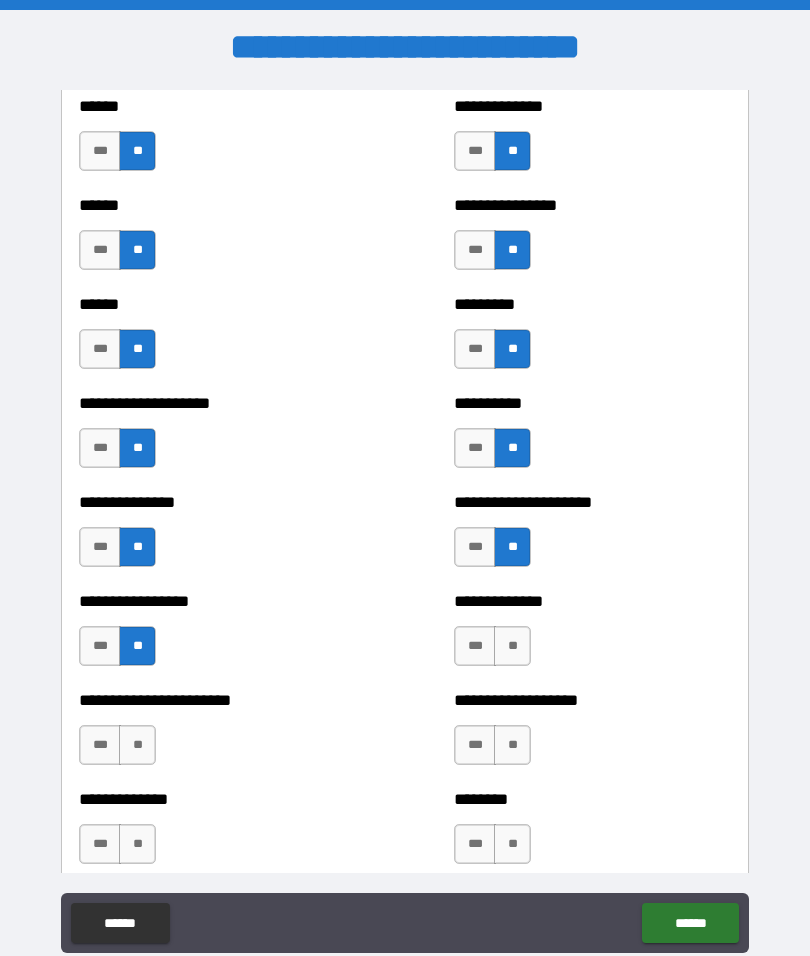 click on "**" at bounding box center [512, 646] 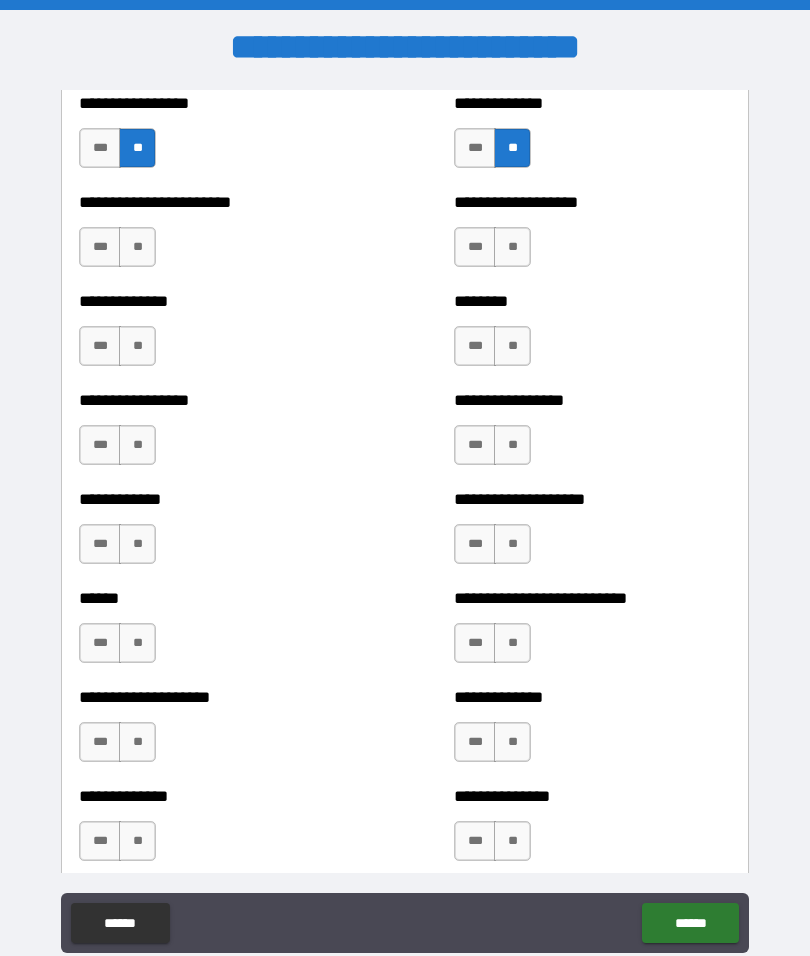 scroll, scrollTop: 3560, scrollLeft: 0, axis: vertical 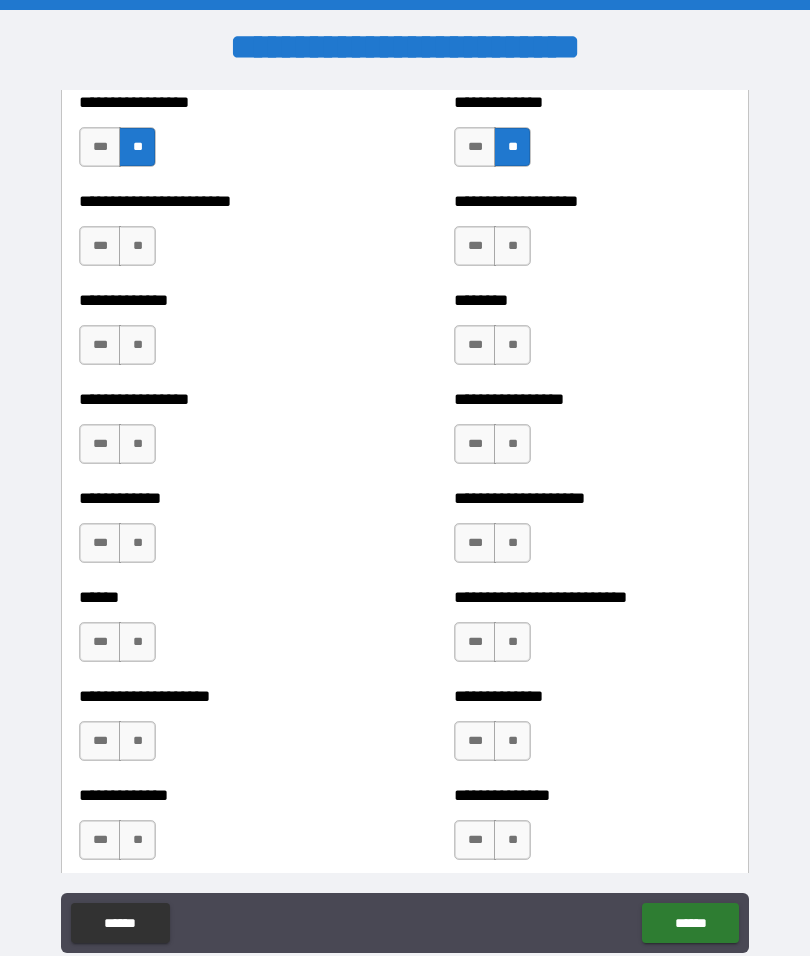 click on "**" at bounding box center [137, 246] 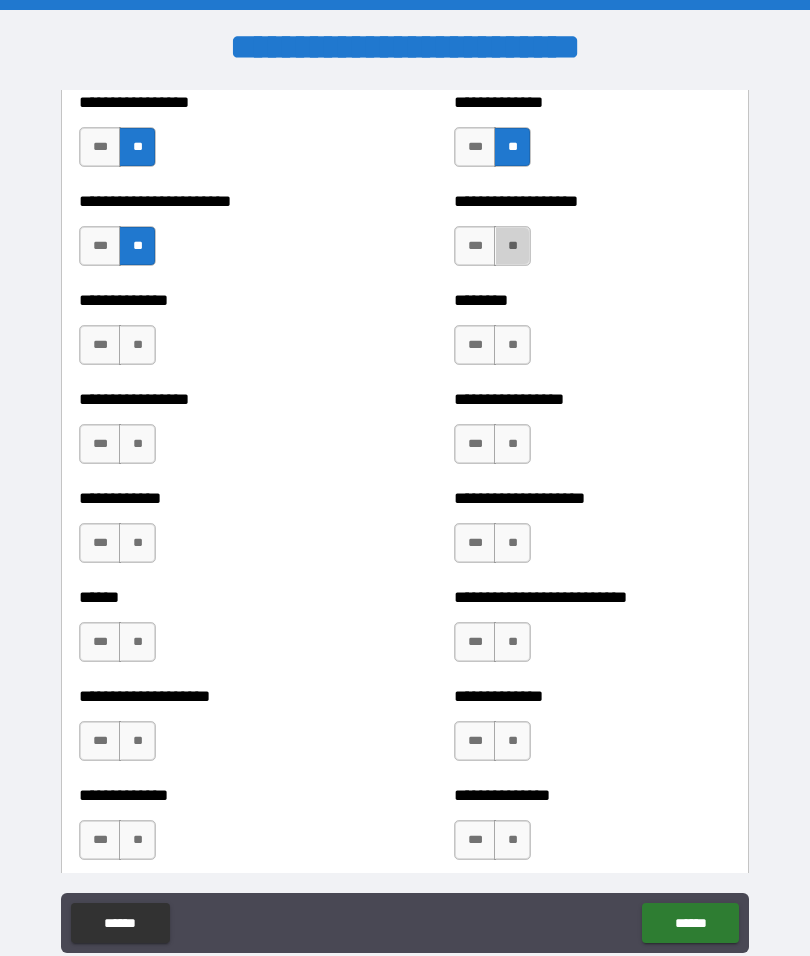 click on "**" at bounding box center [512, 246] 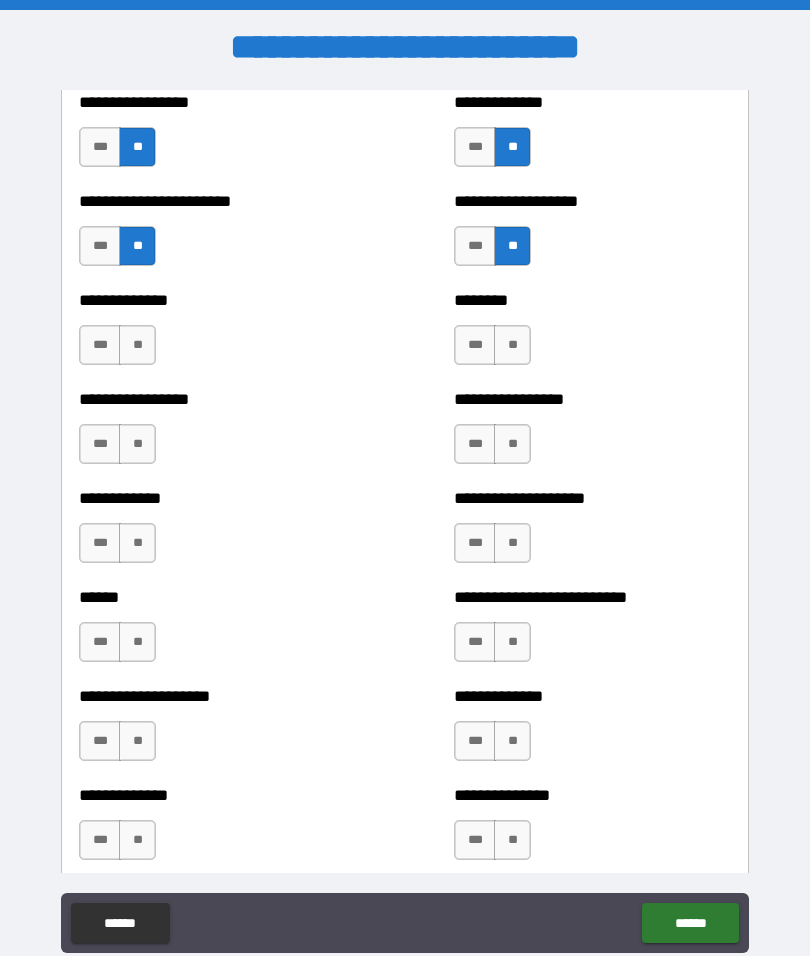 click on "**" at bounding box center [137, 345] 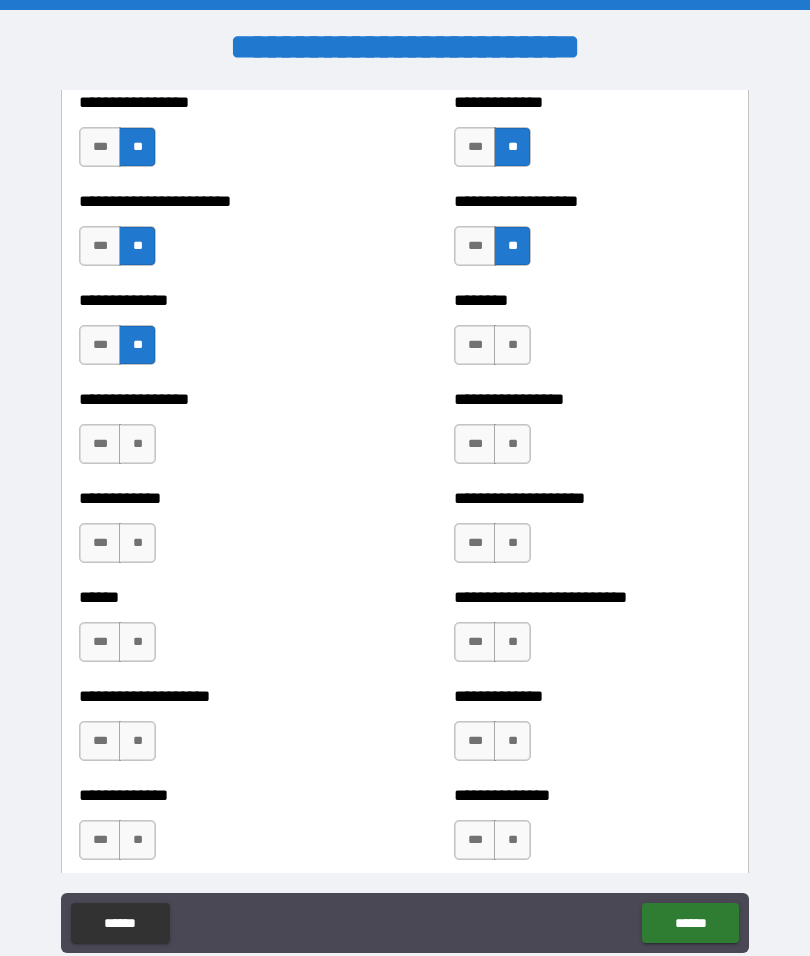 click on "**" at bounding box center [512, 345] 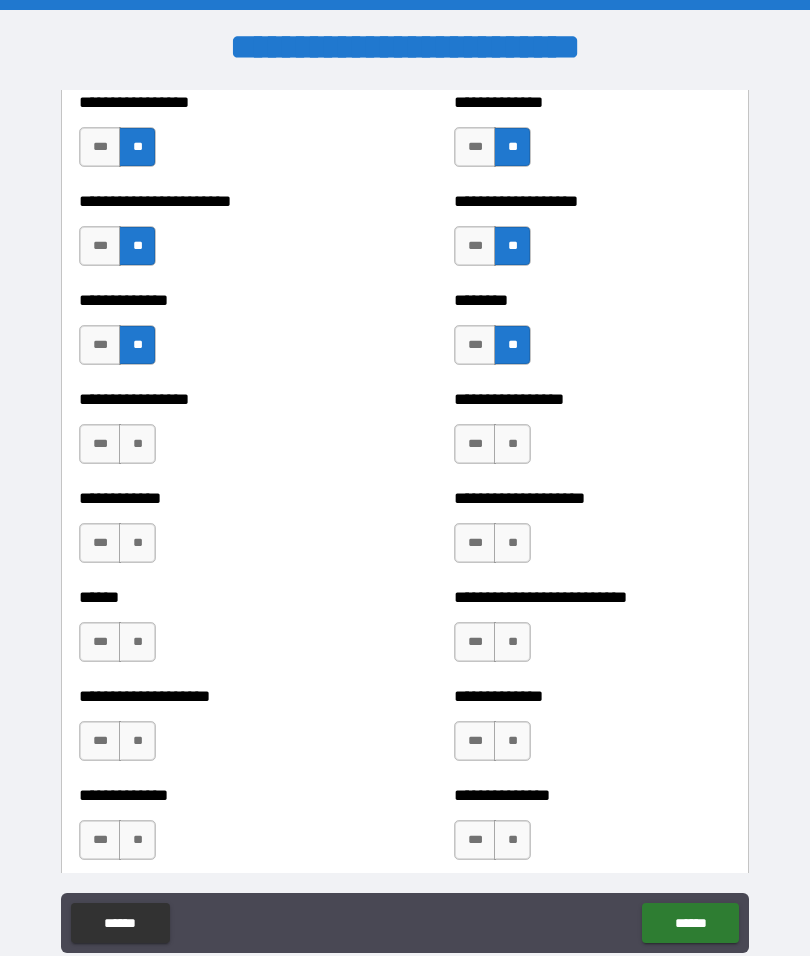 click on "**" at bounding box center [137, 444] 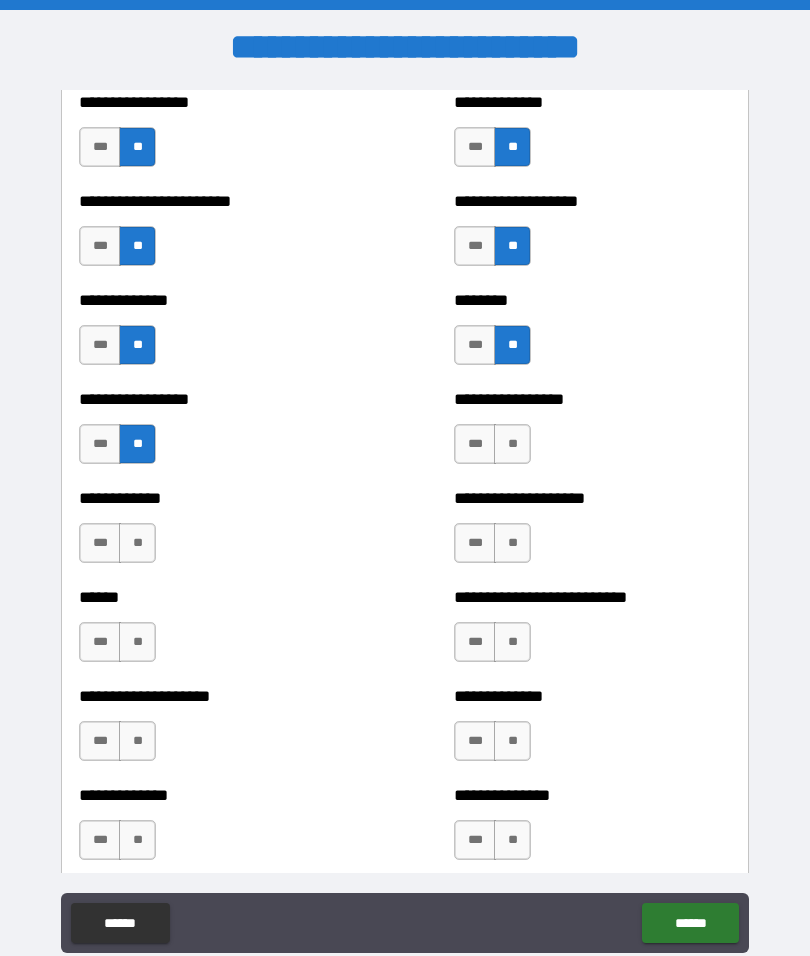 click on "**" at bounding box center (137, 543) 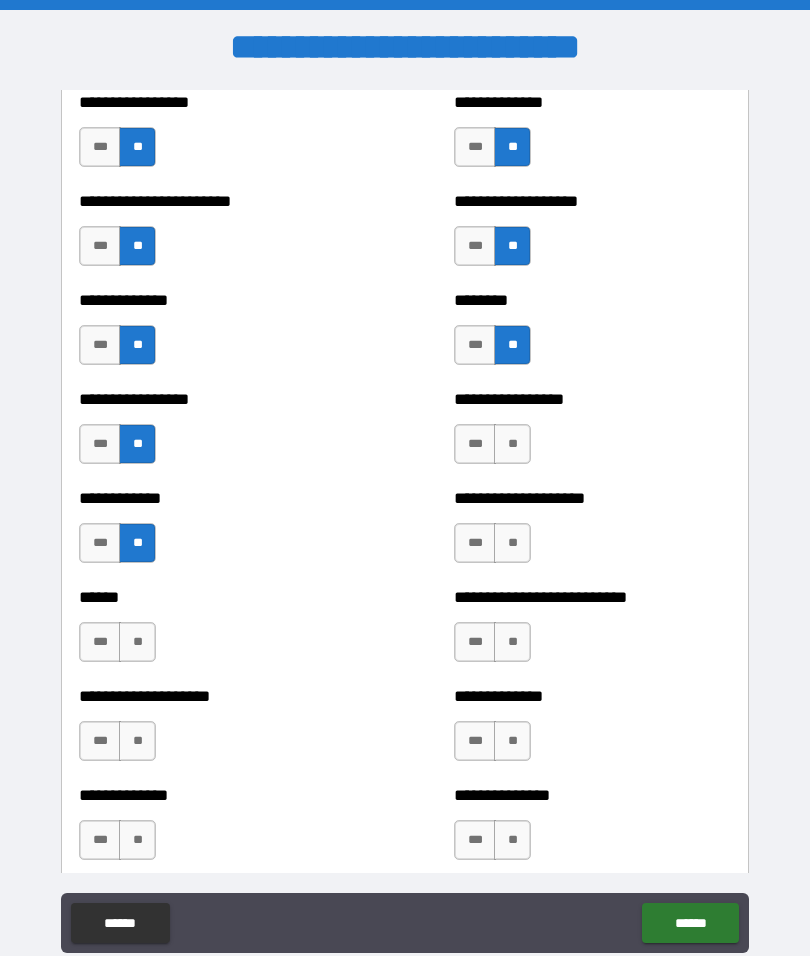 click on "**" at bounding box center [137, 642] 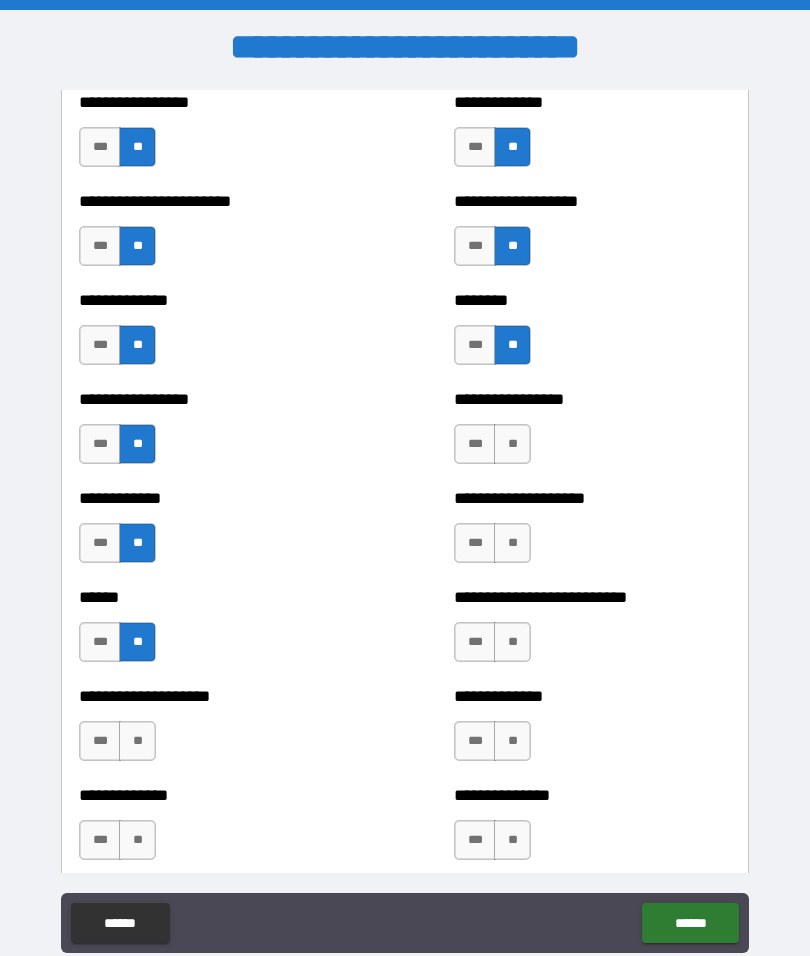 click on "**" at bounding box center [137, 741] 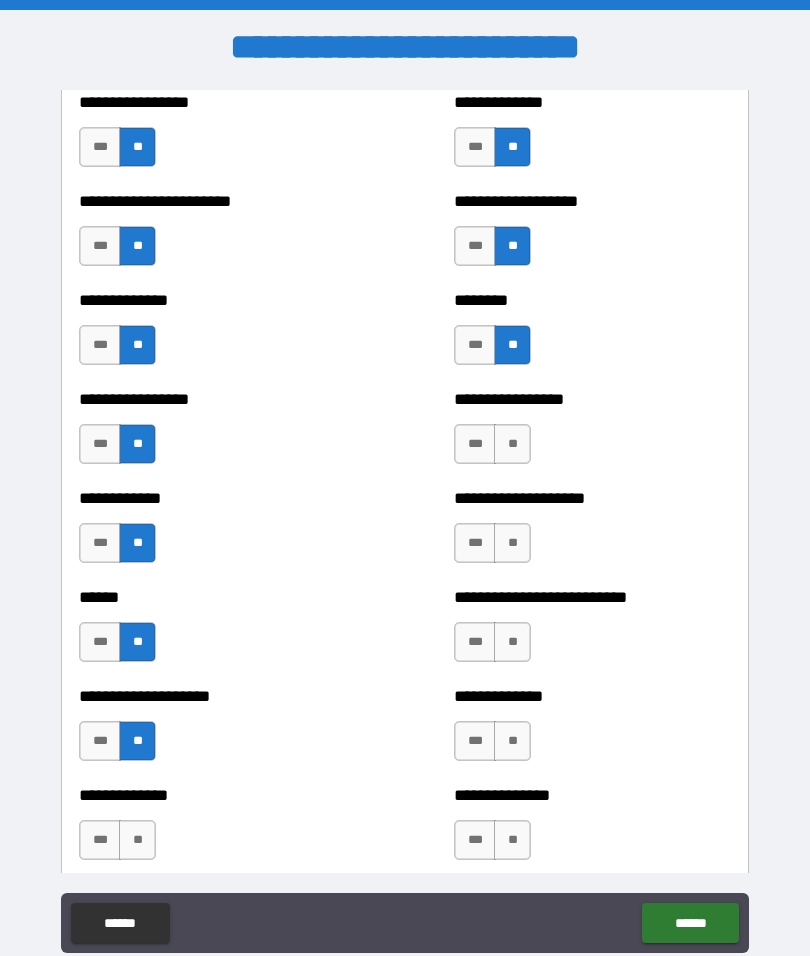 click on "**" at bounding box center (137, 840) 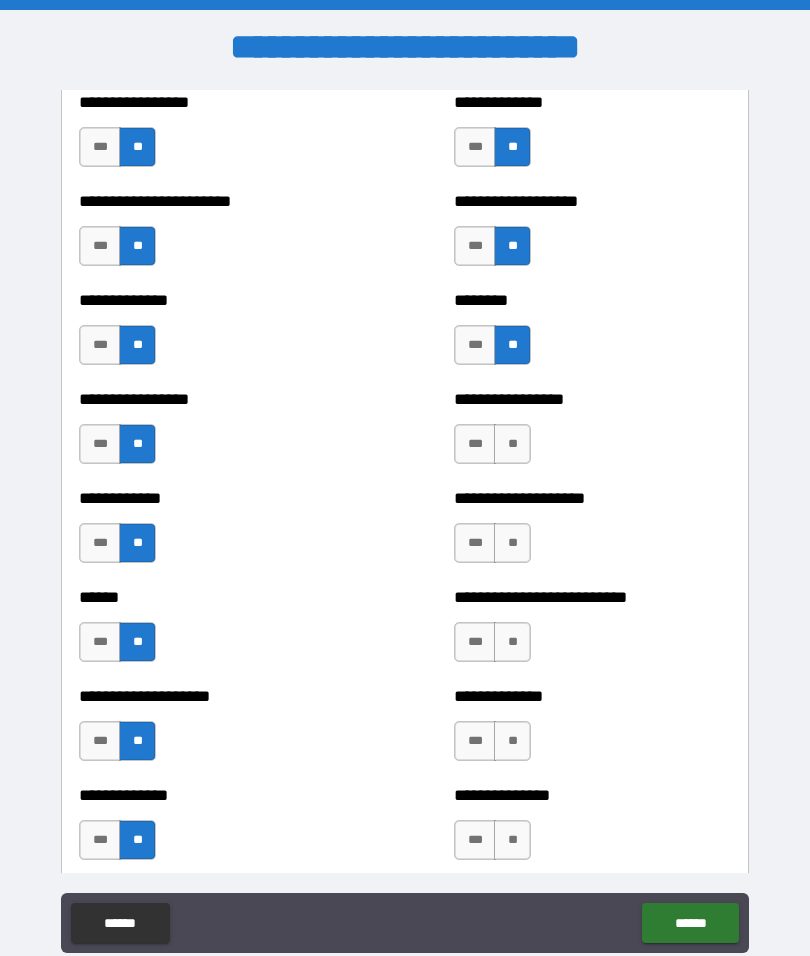 click on "**" at bounding box center (512, 840) 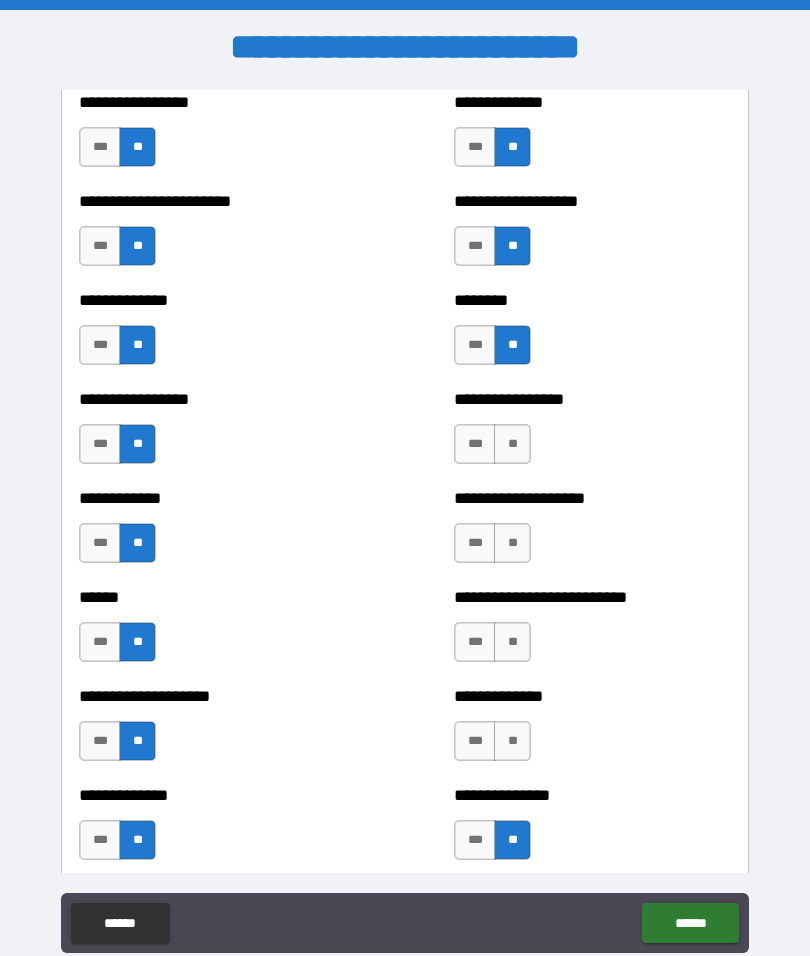 click on "**" at bounding box center (512, 741) 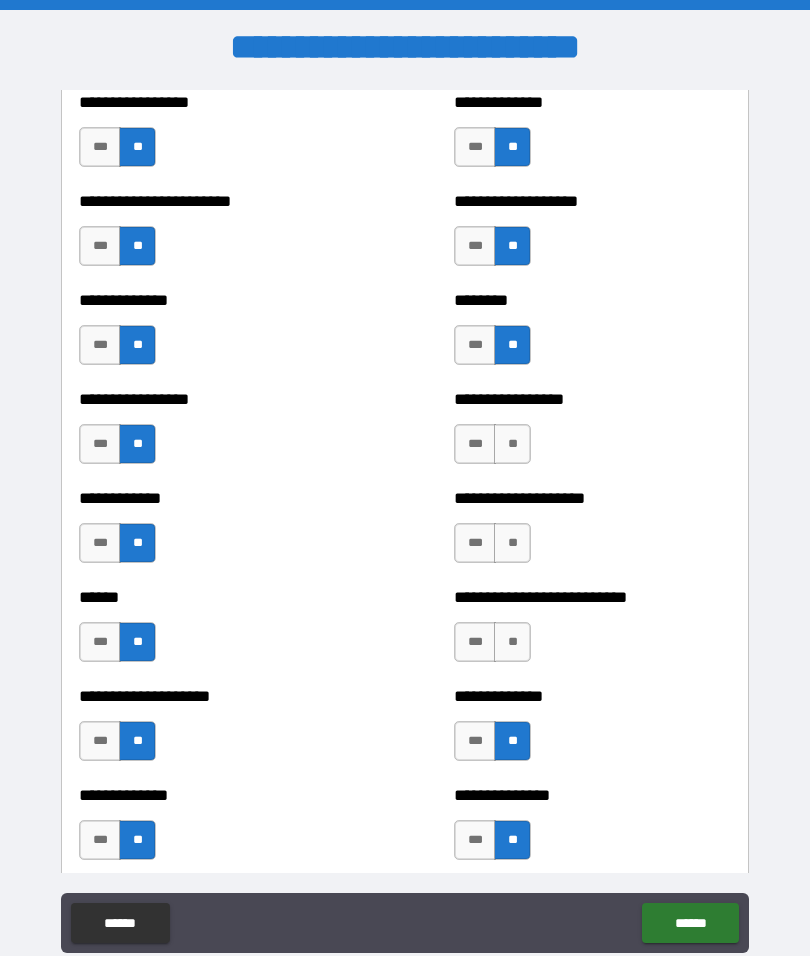 click on "**" at bounding box center [512, 642] 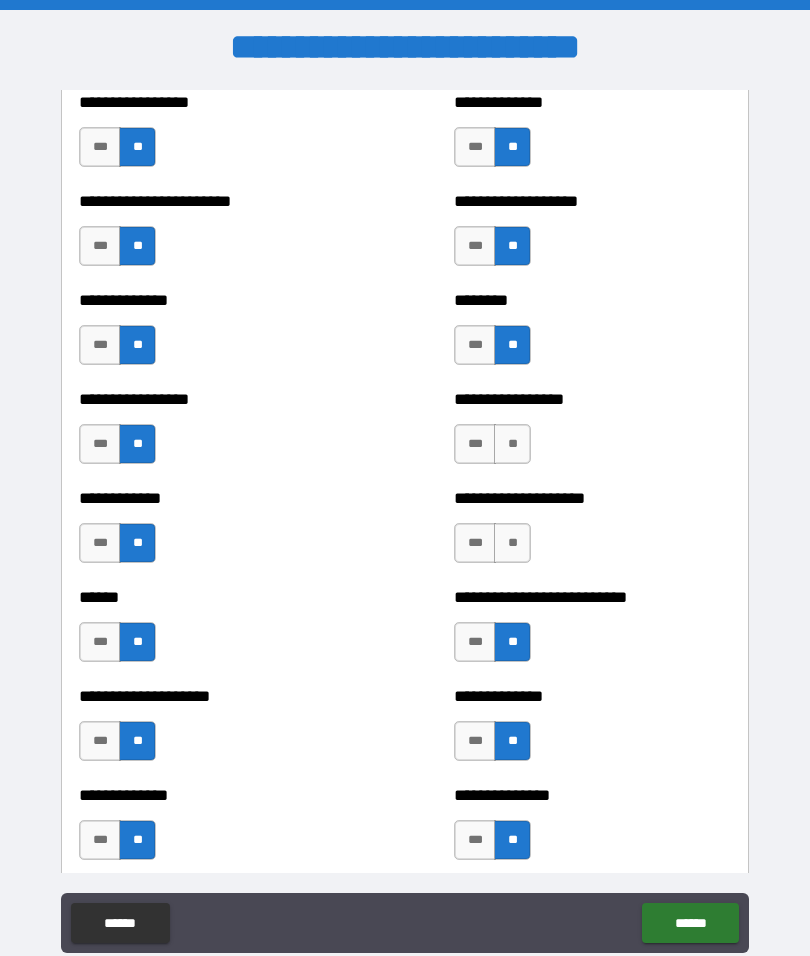 click on "**" at bounding box center (512, 543) 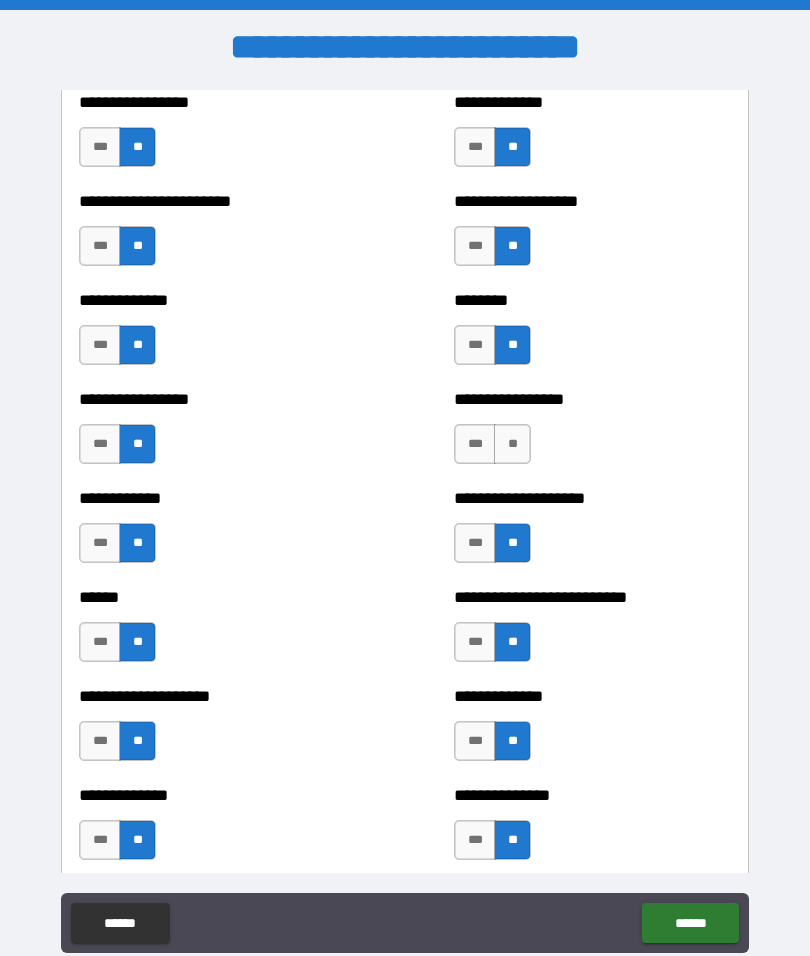click on "**" at bounding box center [512, 444] 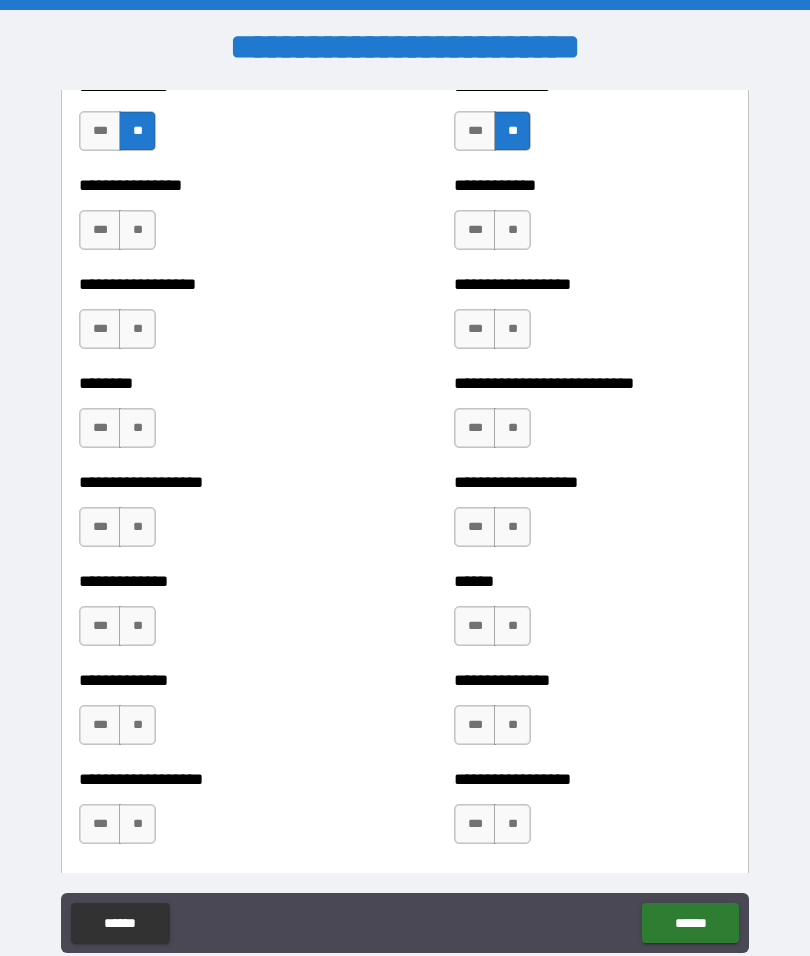 scroll, scrollTop: 4272, scrollLeft: 0, axis: vertical 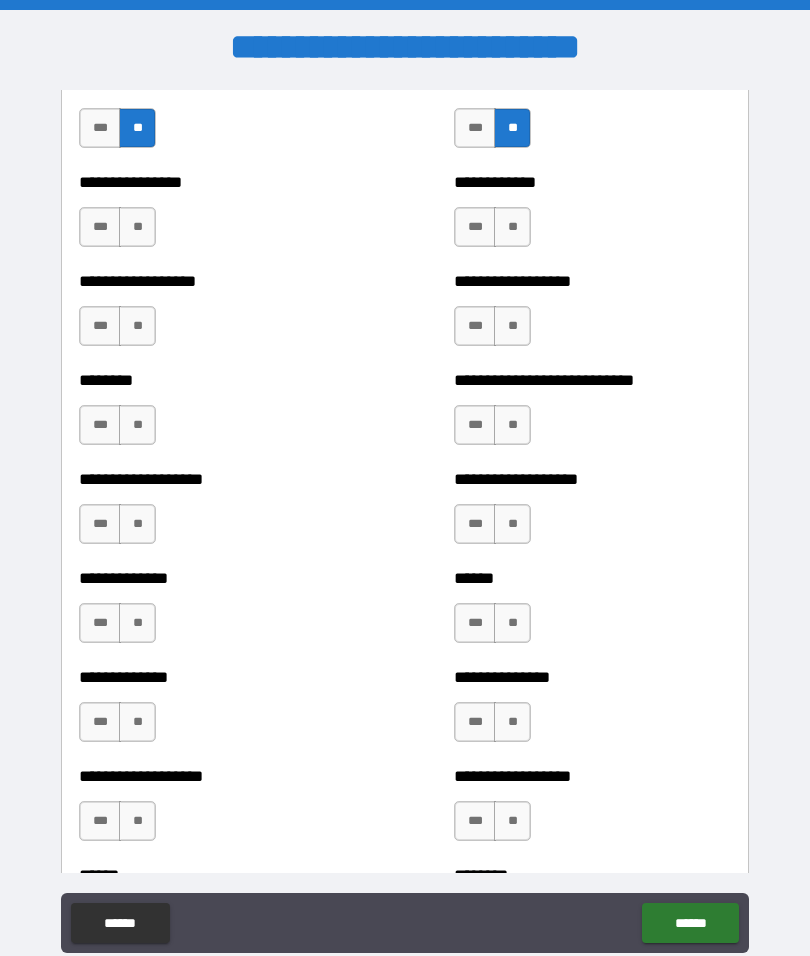 click on "**" at bounding box center [137, 227] 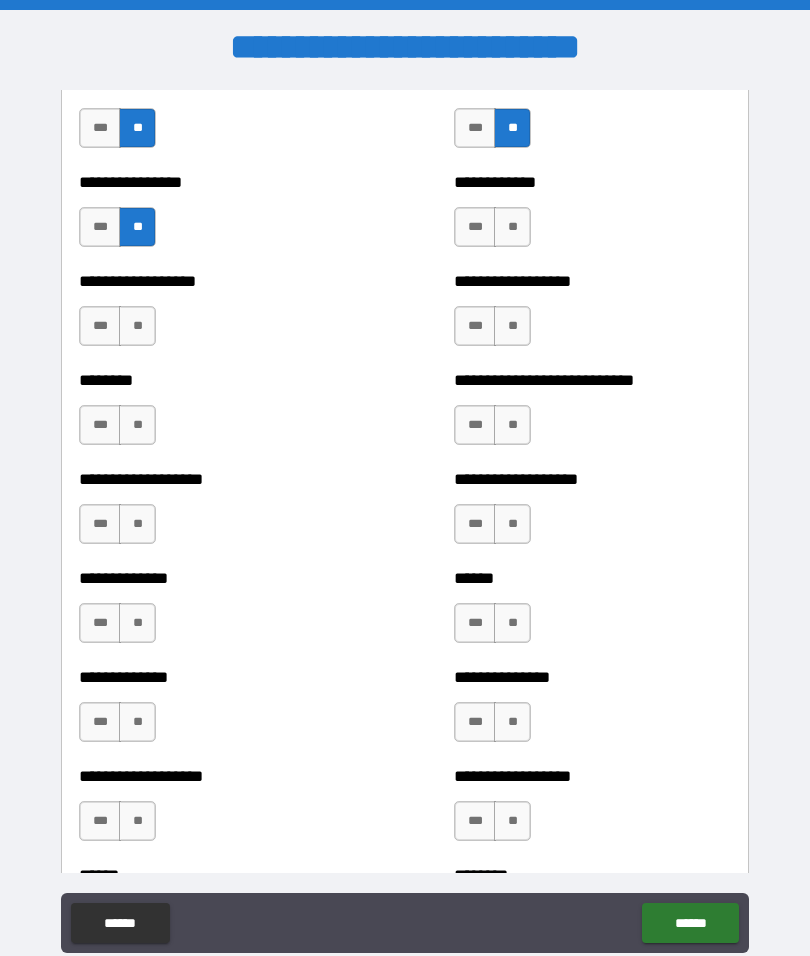 click on "**" at bounding box center (137, 326) 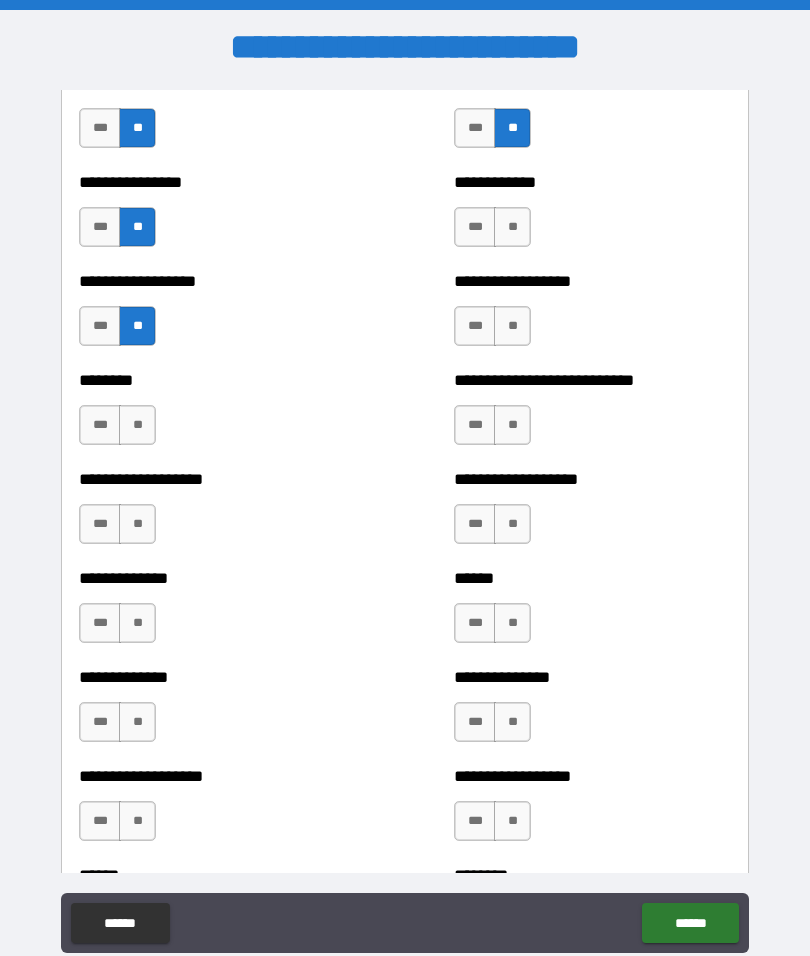 click on "**" at bounding box center [137, 425] 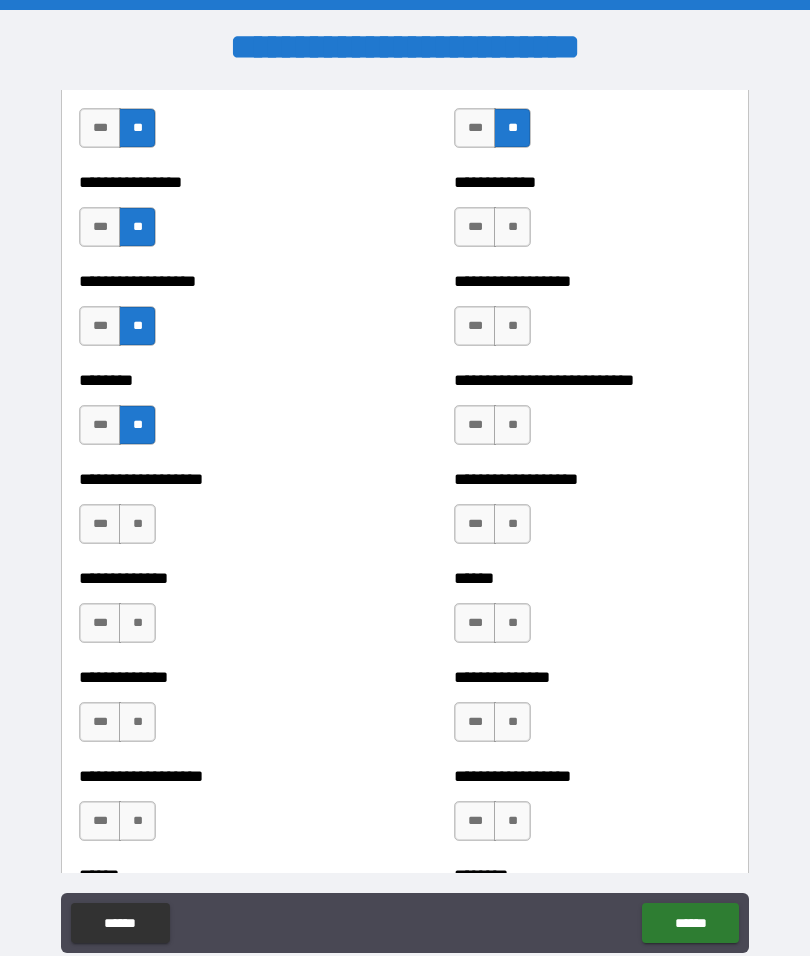 click on "**" at bounding box center (137, 524) 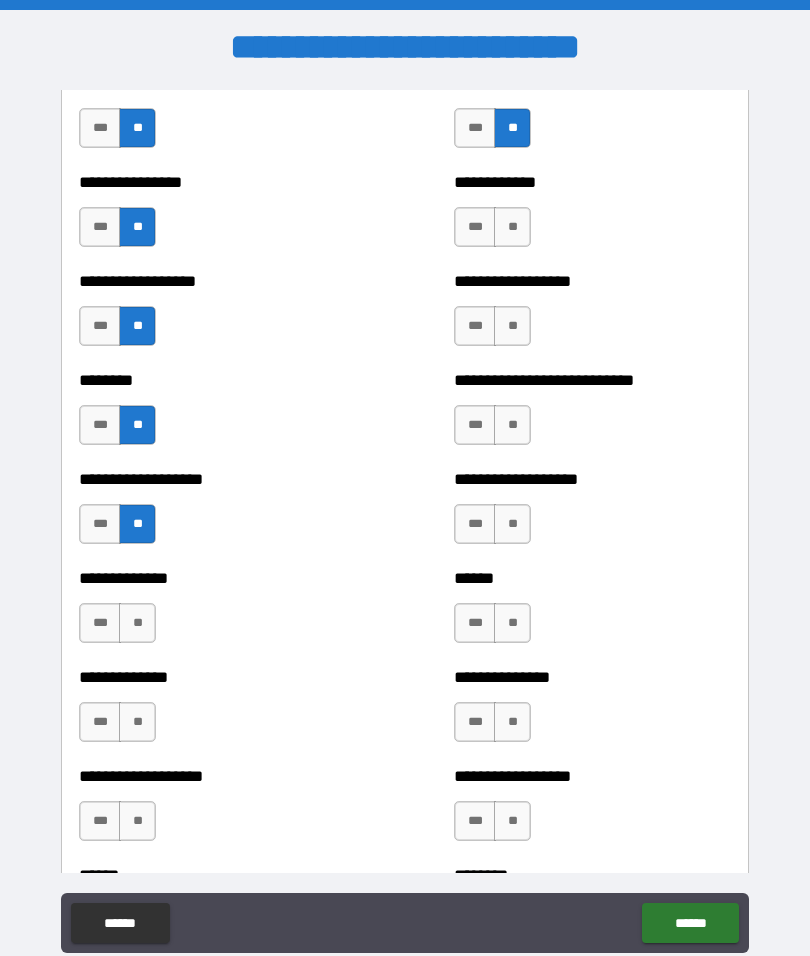 click on "**" at bounding box center (137, 623) 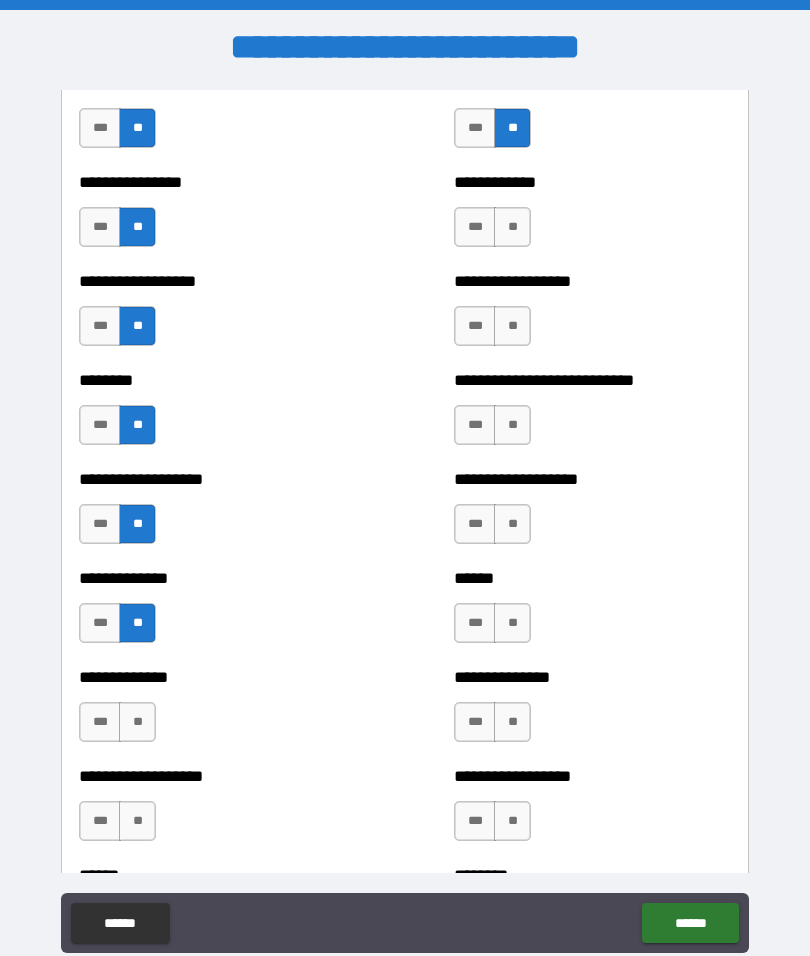 click on "**" at bounding box center [137, 722] 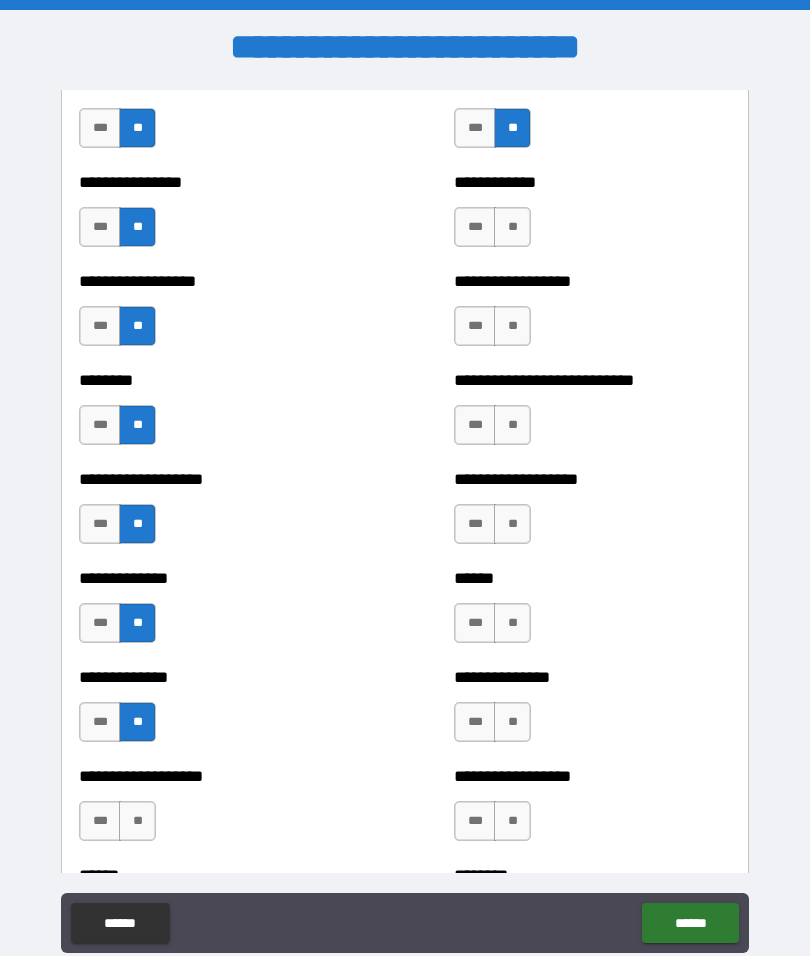 click on "**" at bounding box center (137, 821) 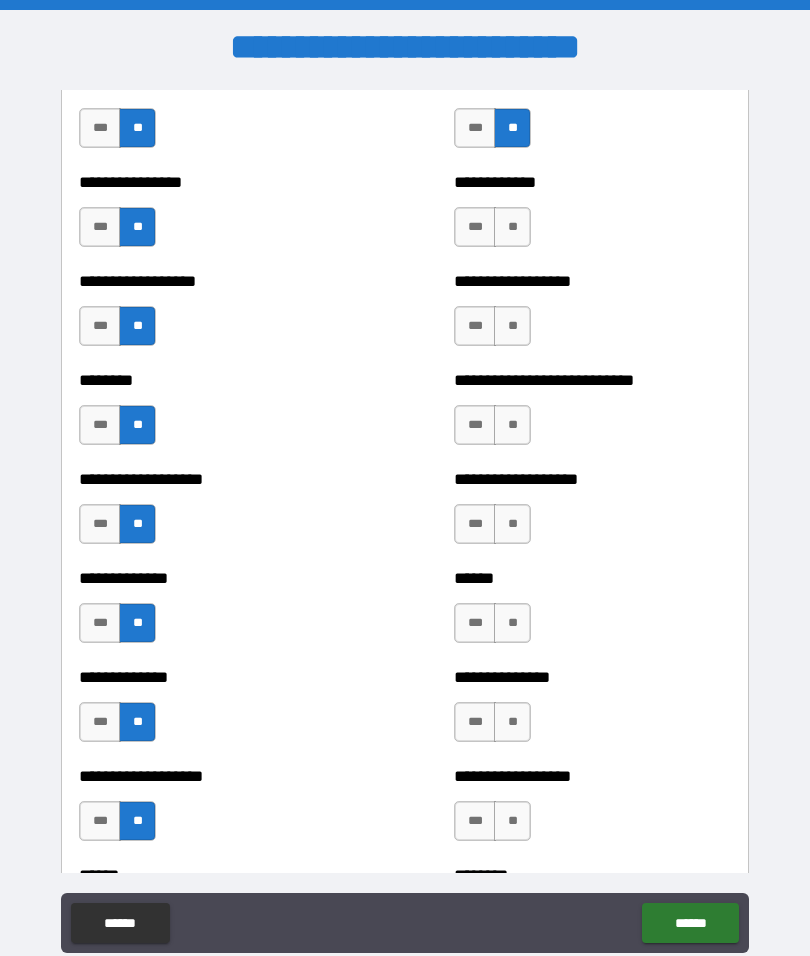 click on "**" at bounding box center (512, 821) 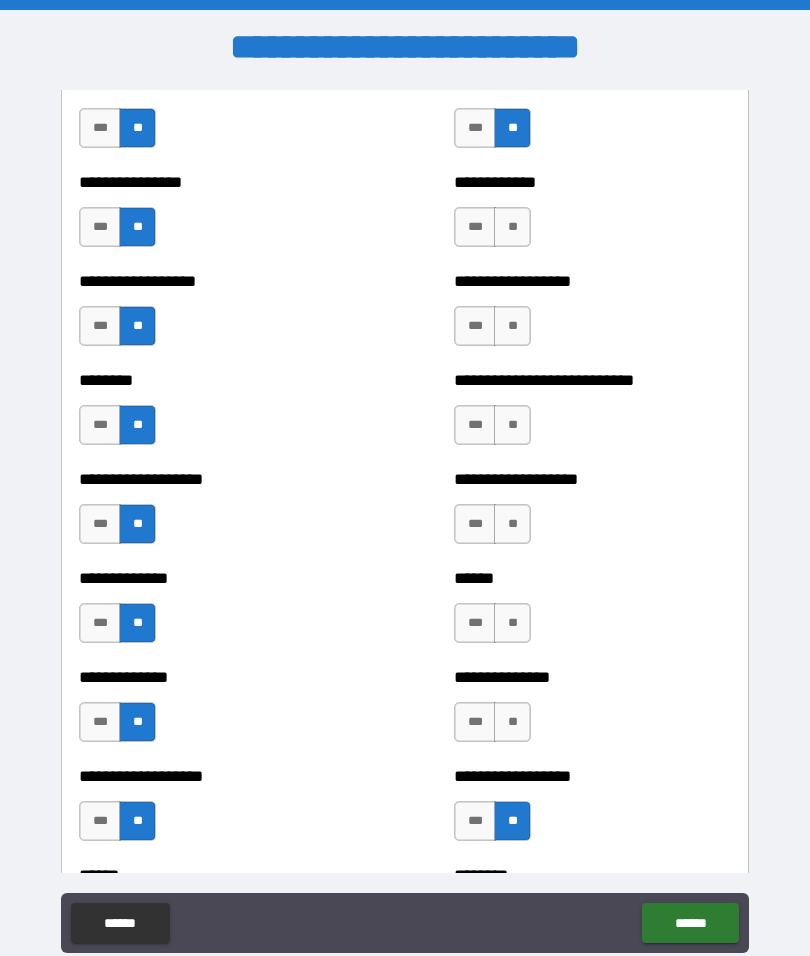 click on "**" at bounding box center (512, 722) 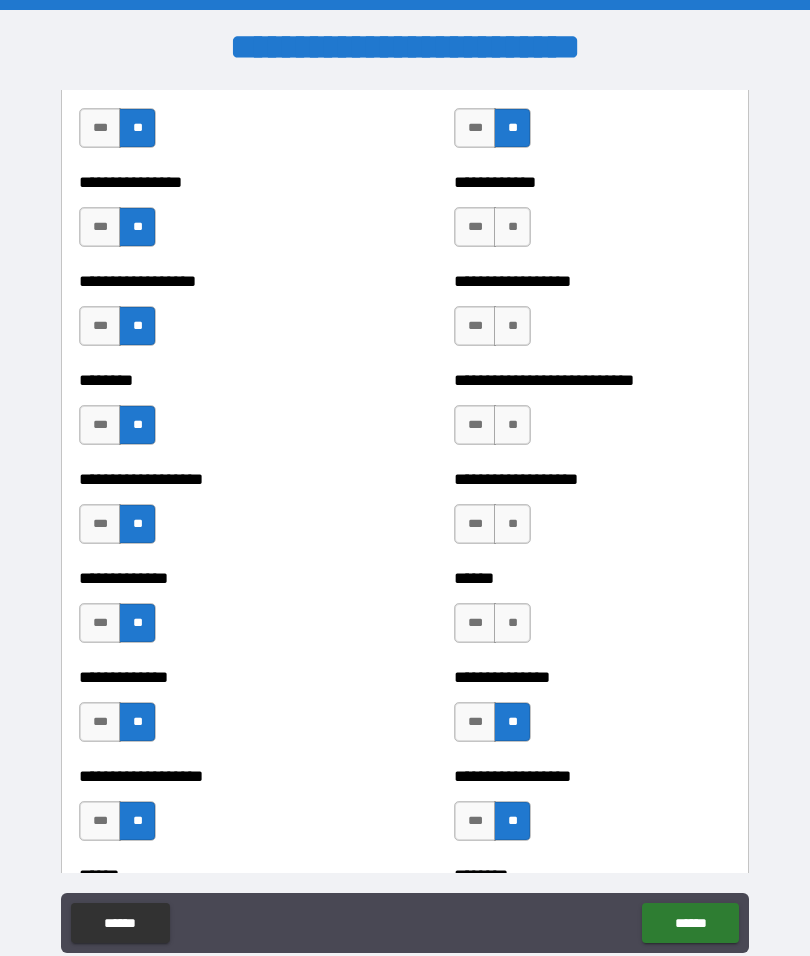 click on "**" at bounding box center (512, 623) 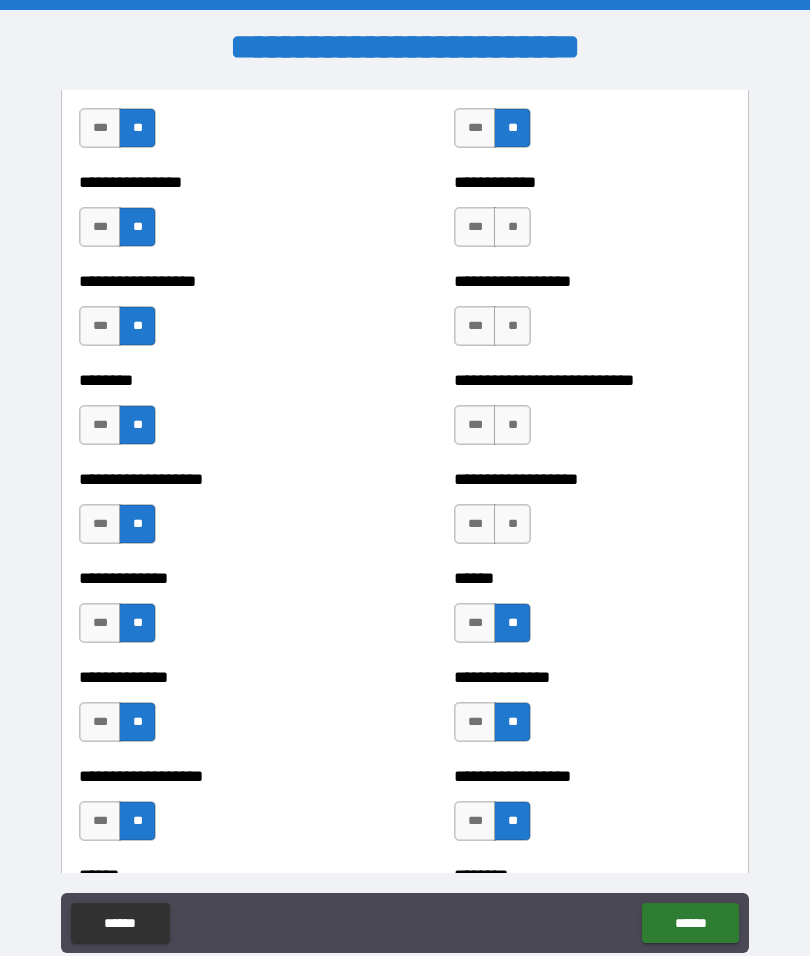 click on "**" at bounding box center [512, 524] 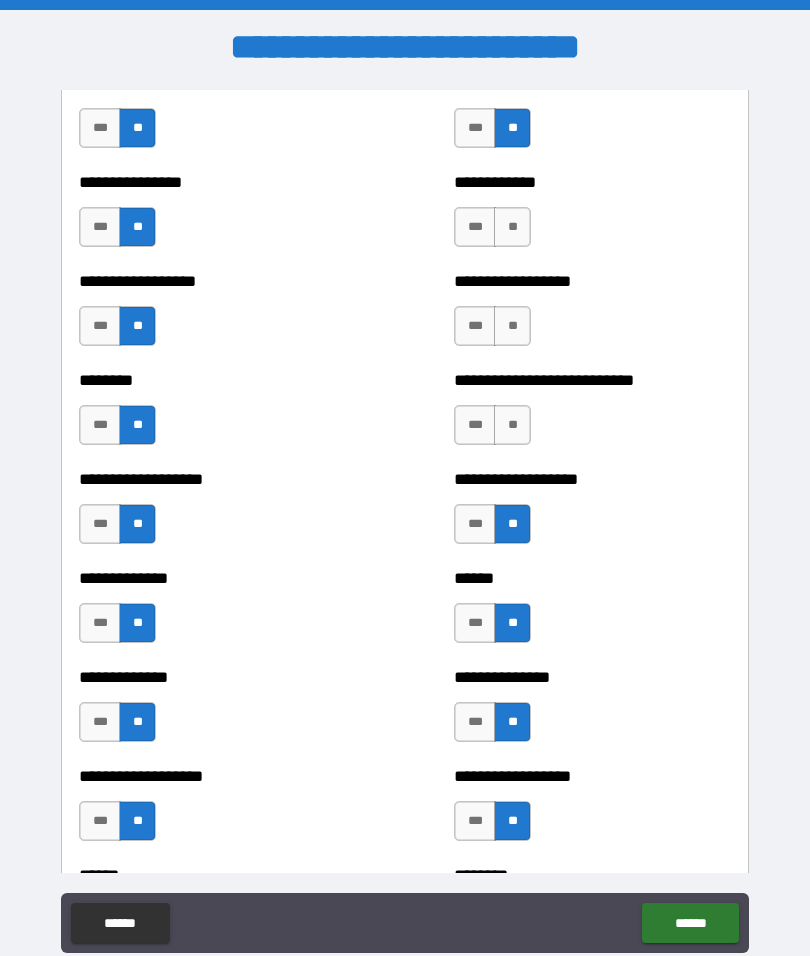 click on "**" at bounding box center (512, 425) 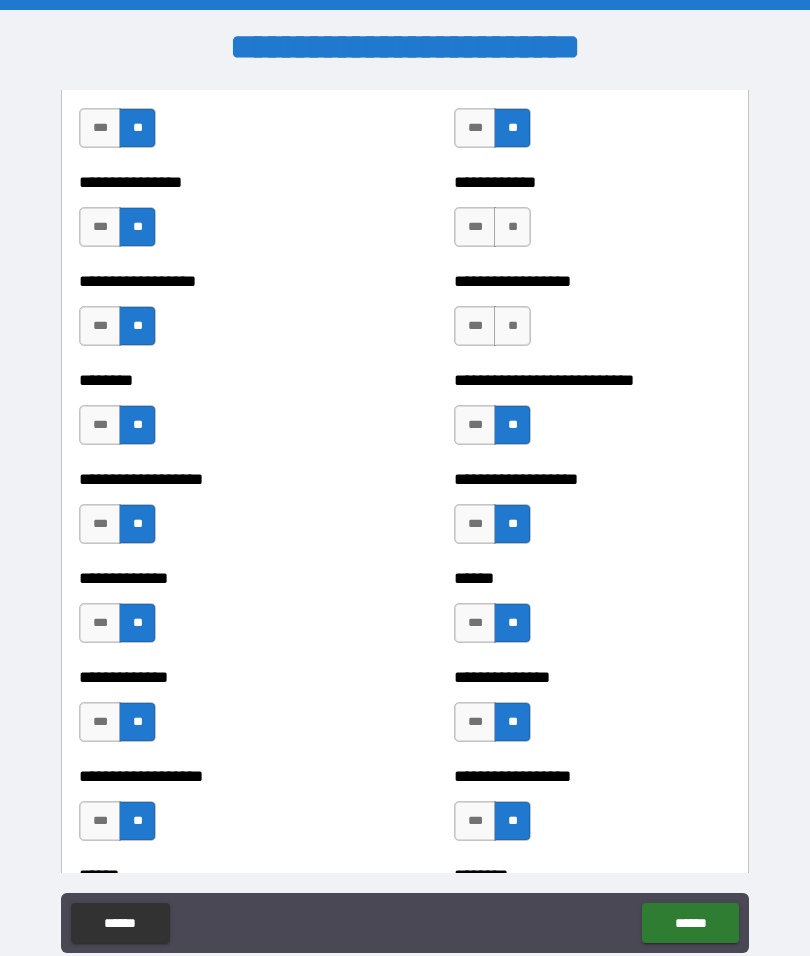 click on "***" at bounding box center (475, 425) 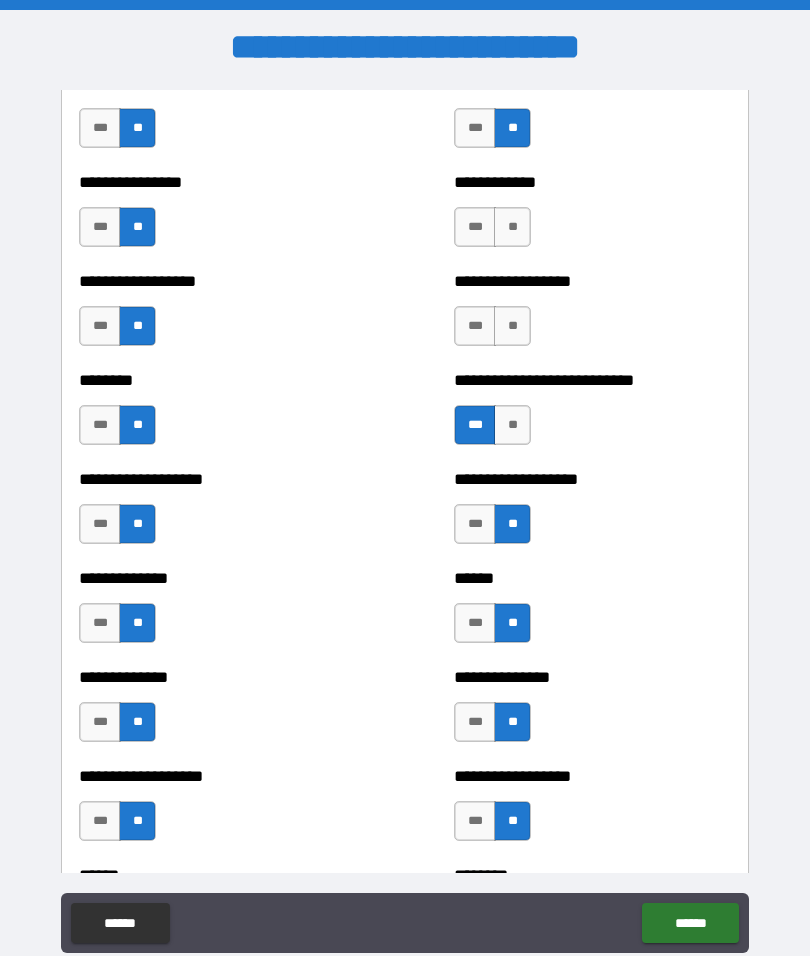 click on "**" at bounding box center (512, 326) 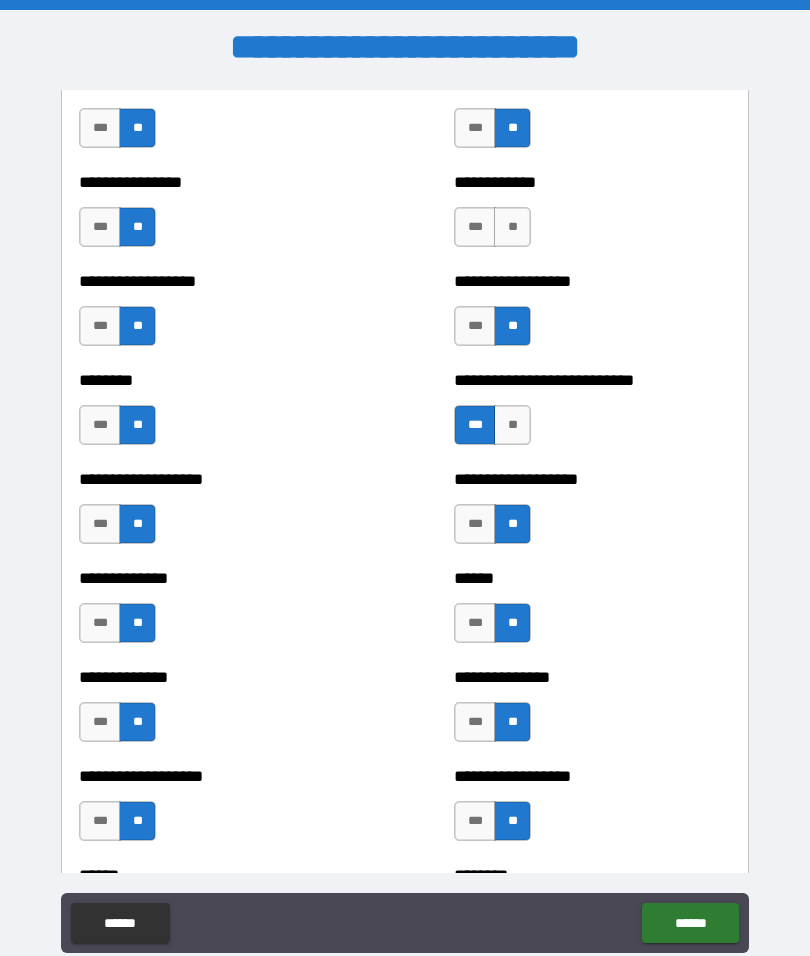 click on "**" at bounding box center (512, 227) 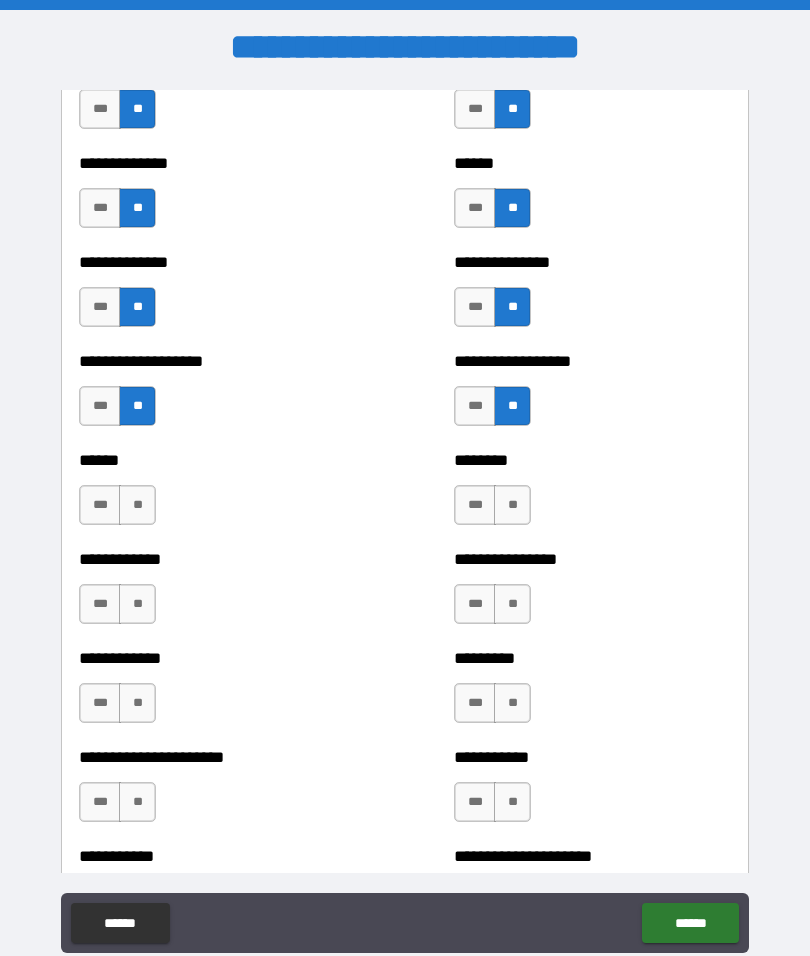 scroll, scrollTop: 4688, scrollLeft: 0, axis: vertical 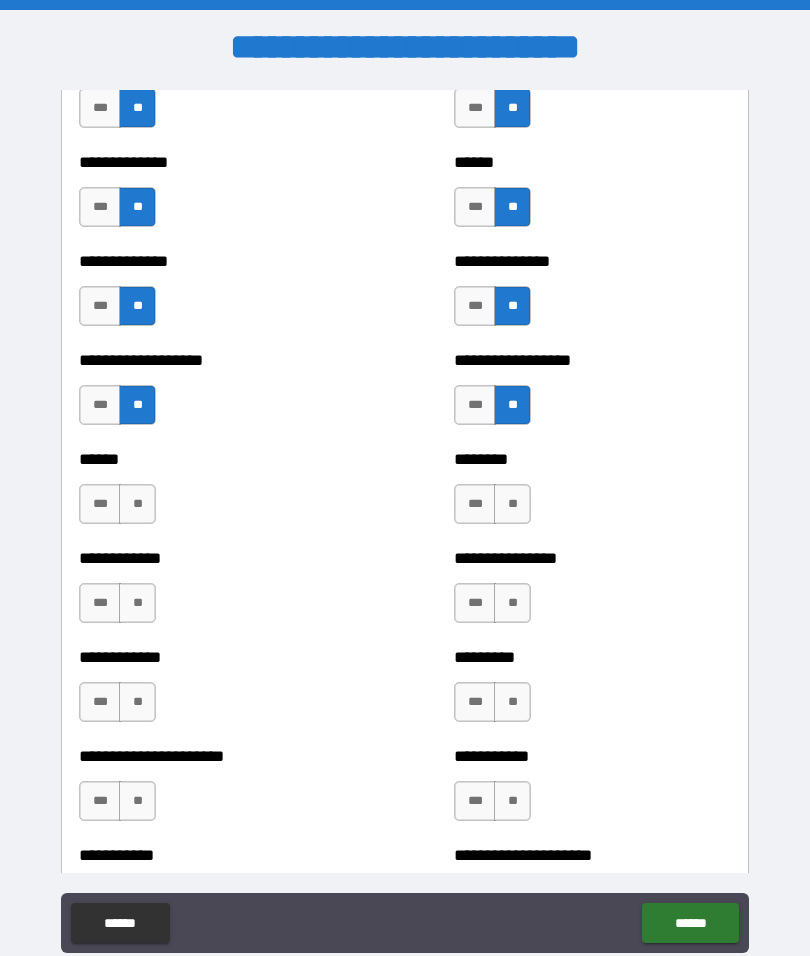 click on "**" at bounding box center (512, 504) 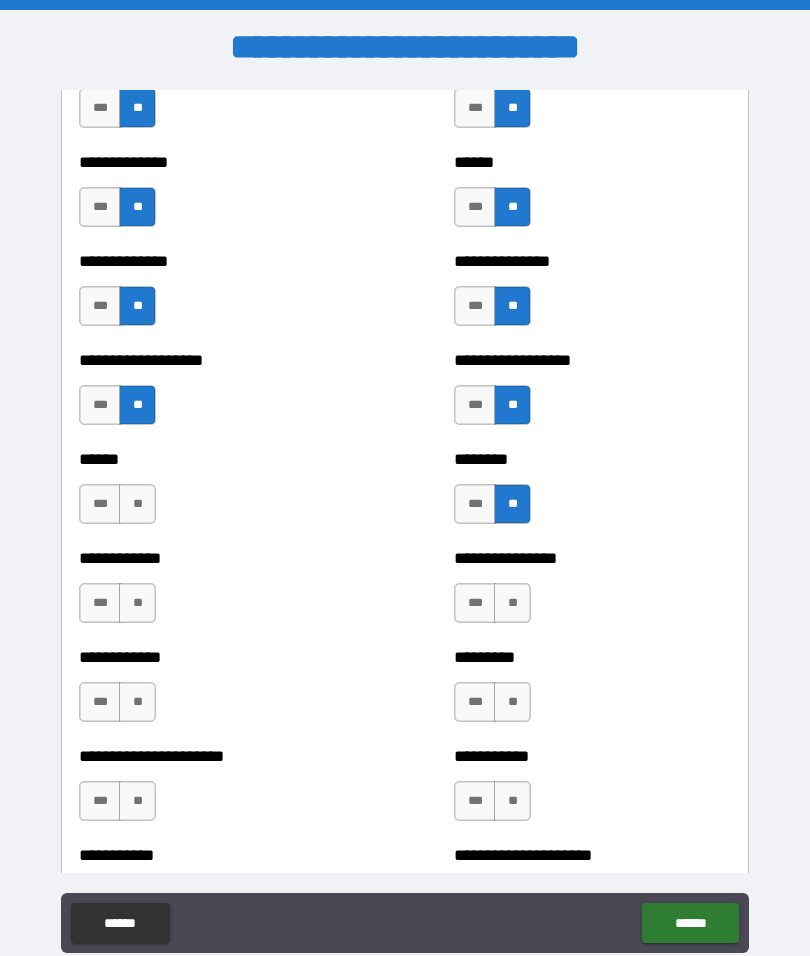 click on "**" at bounding box center [512, 603] 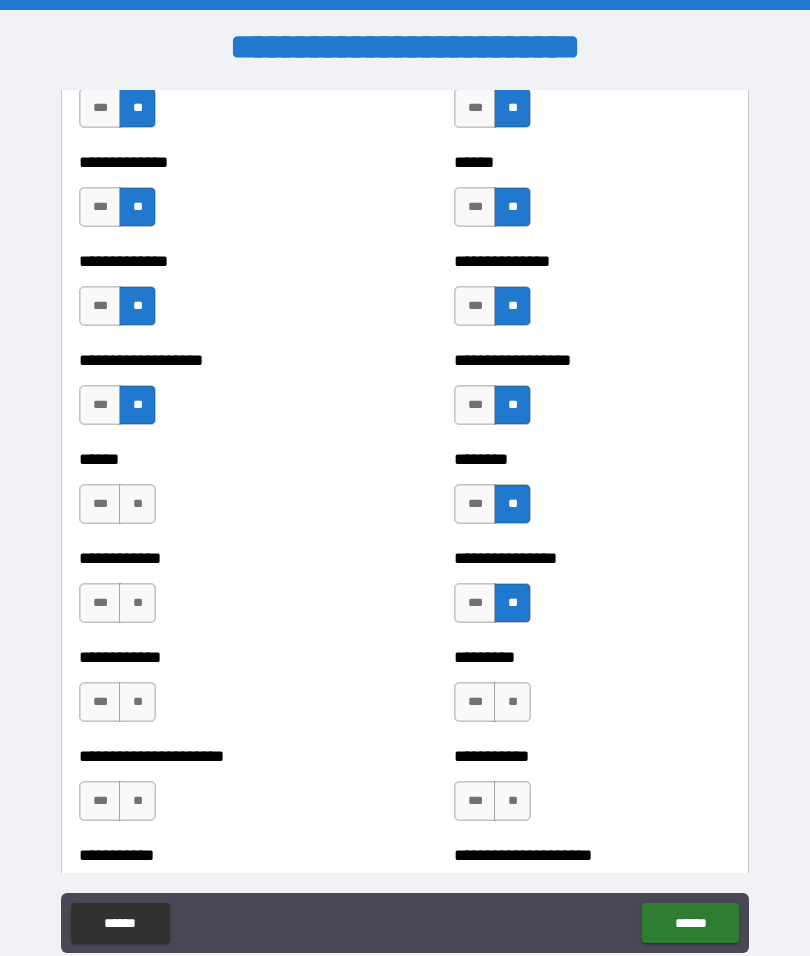 click on "**" at bounding box center [512, 702] 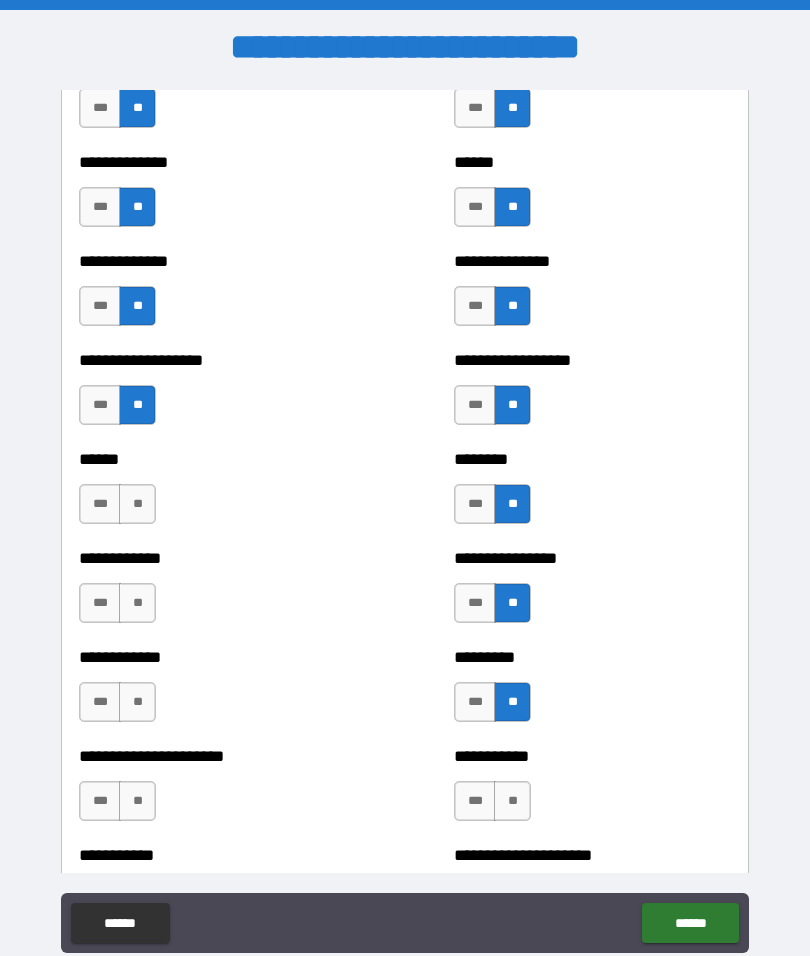 click on "**" at bounding box center (512, 801) 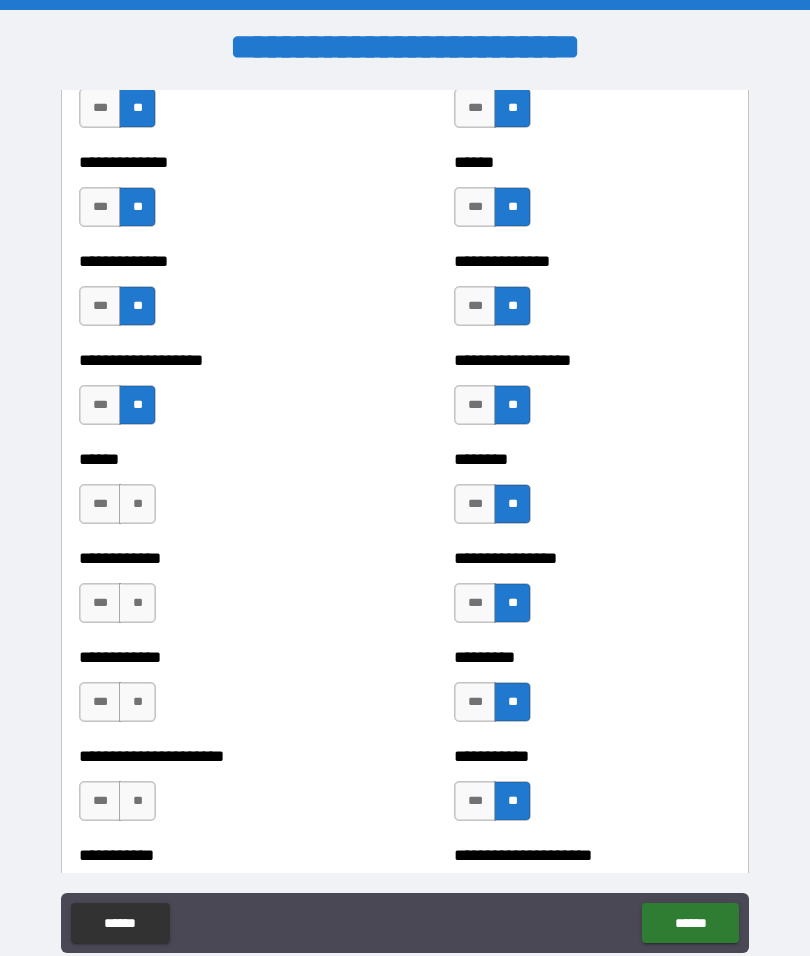 click on "**" at bounding box center (137, 801) 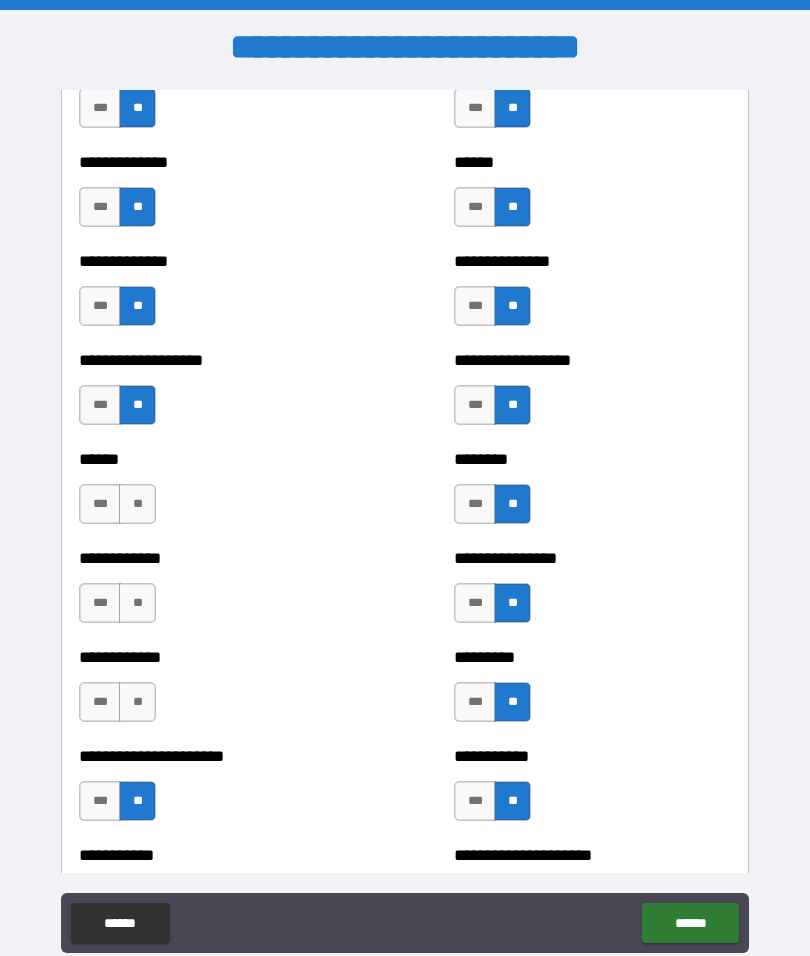 click on "**" at bounding box center (137, 702) 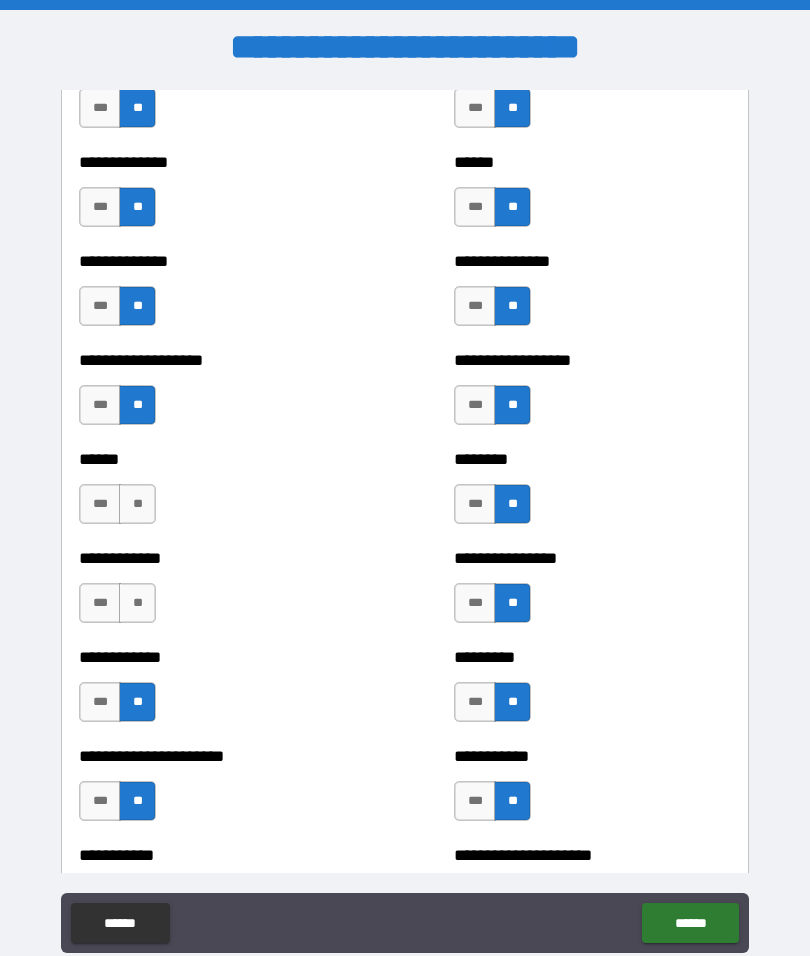 click on "**" at bounding box center [137, 603] 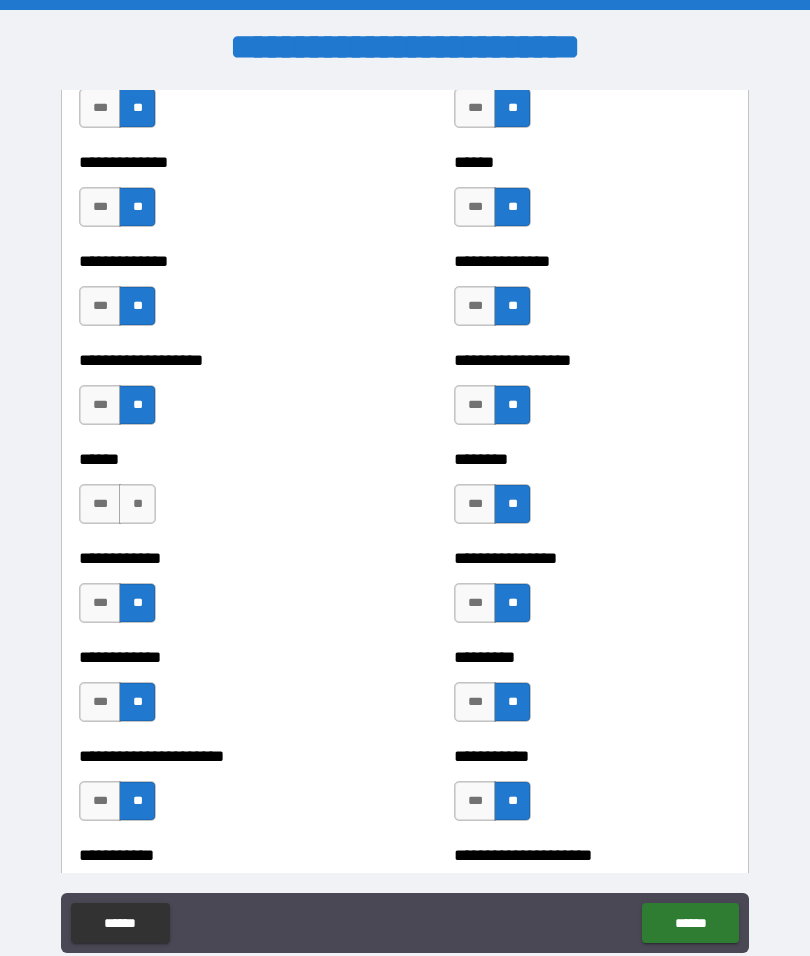 click on "**" at bounding box center (137, 504) 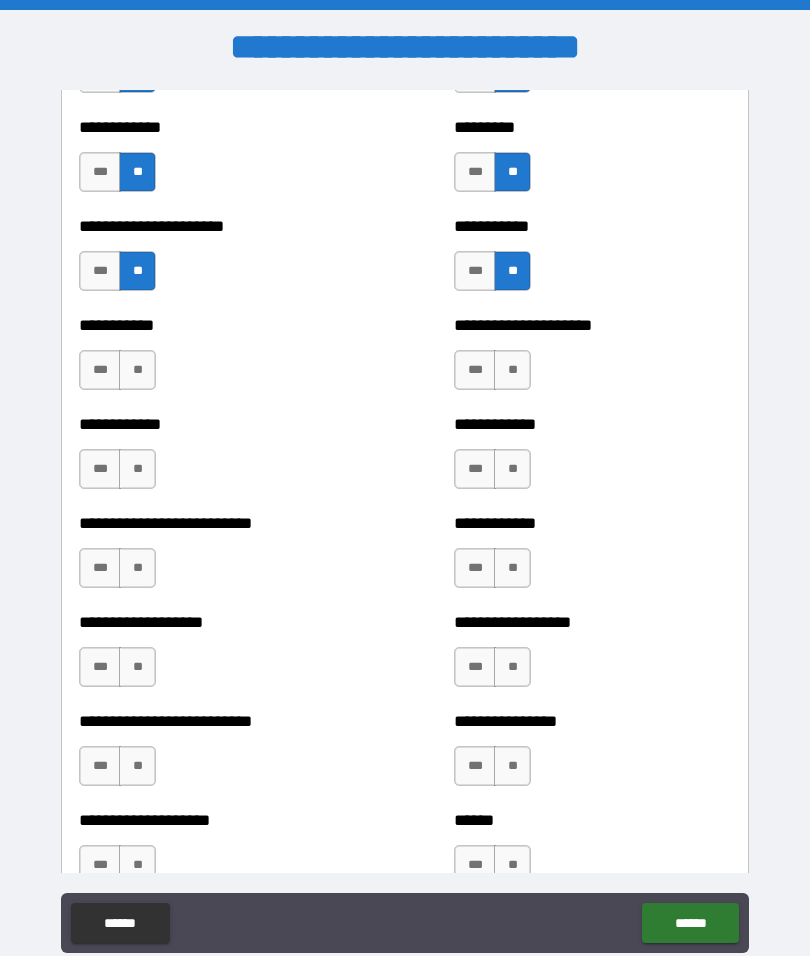 scroll, scrollTop: 5226, scrollLeft: 0, axis: vertical 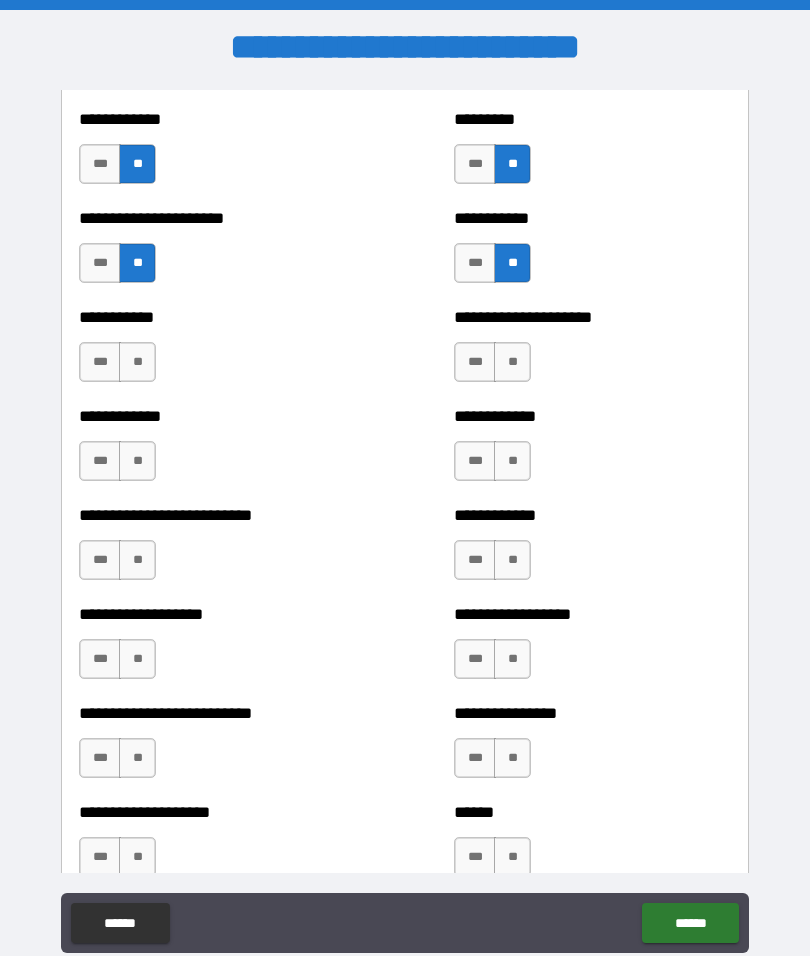 click on "**" at bounding box center (137, 362) 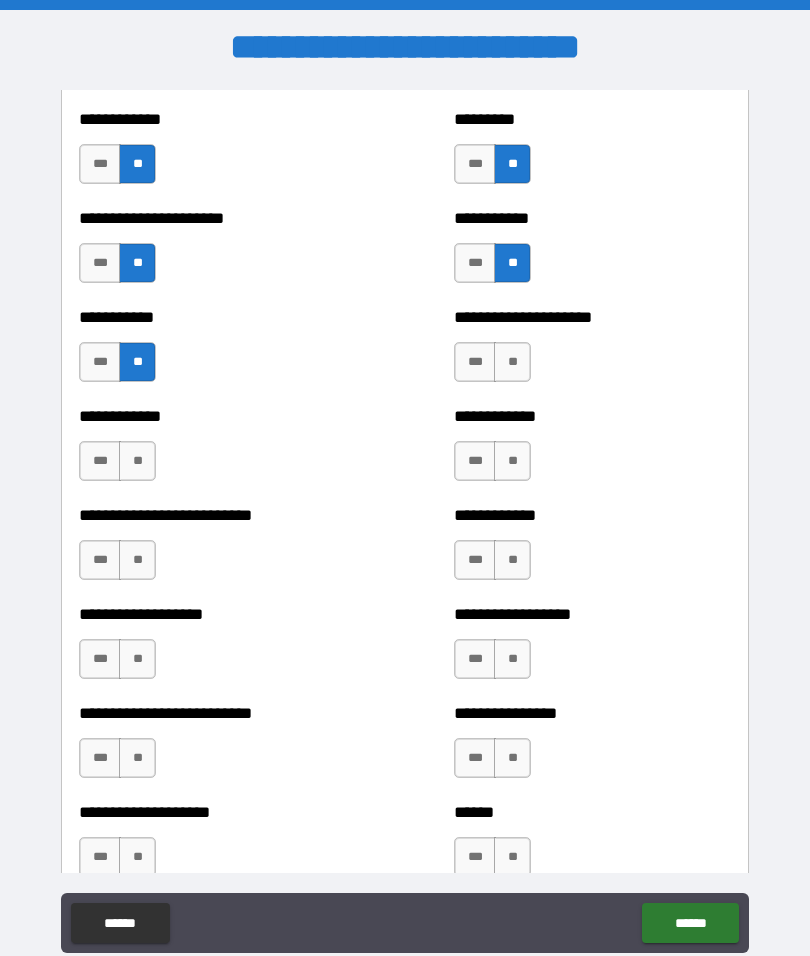 click on "**" at bounding box center [137, 461] 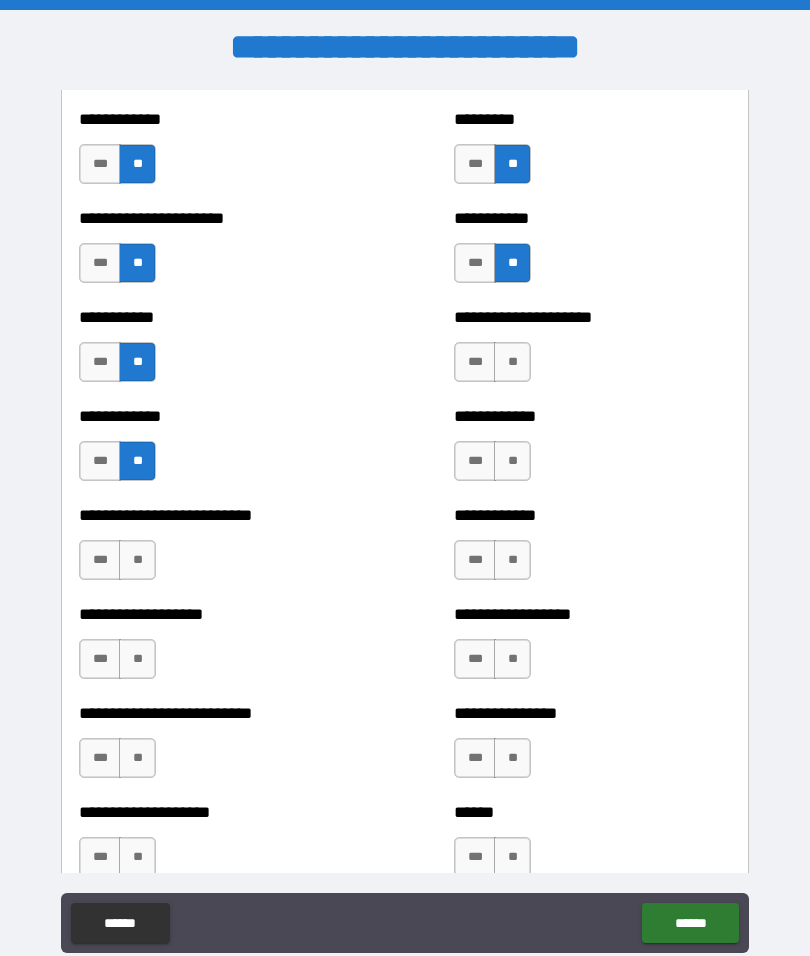 click on "**" at bounding box center [137, 560] 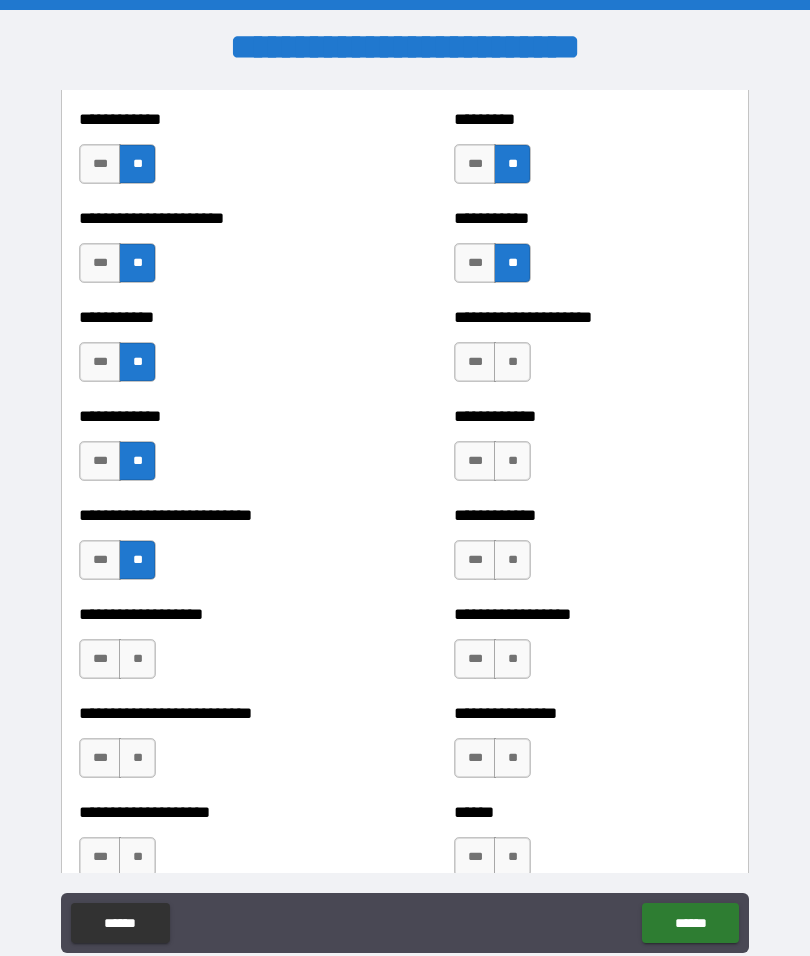 click on "**" at bounding box center (137, 659) 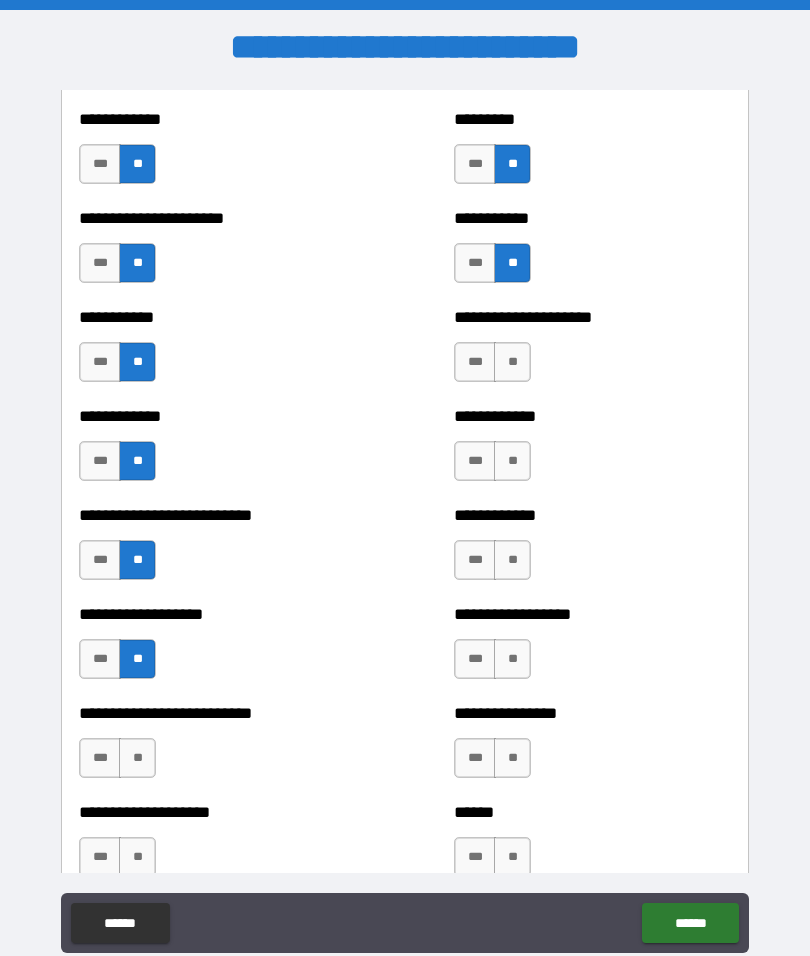 click on "**" at bounding box center [137, 758] 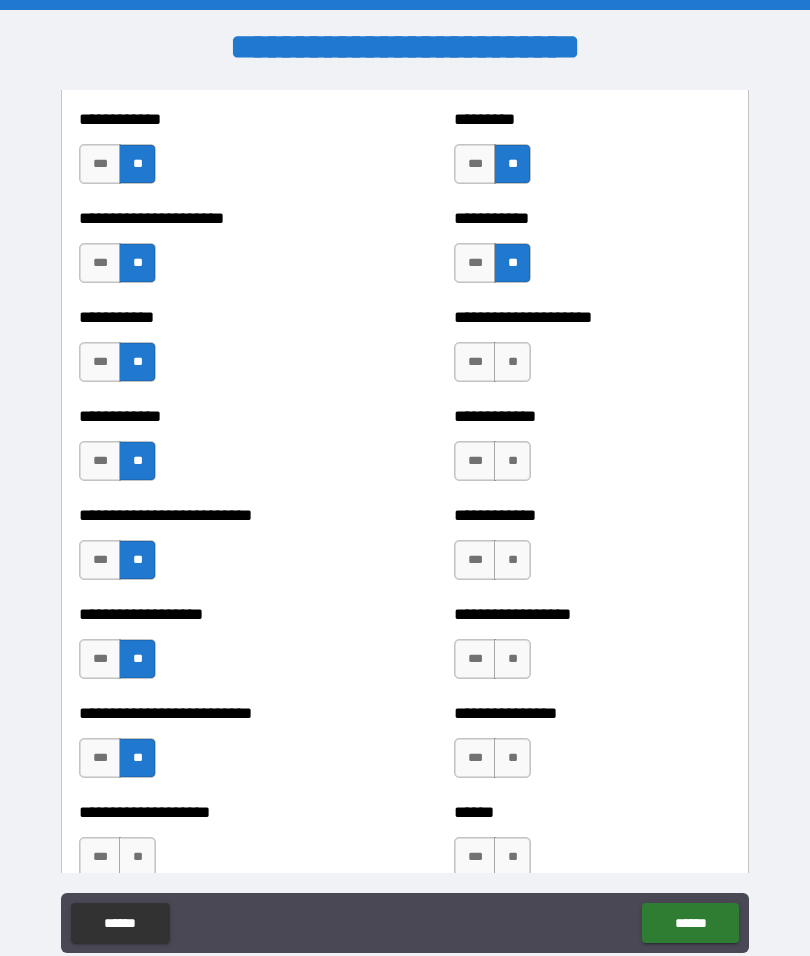 click on "**" at bounding box center (137, 857) 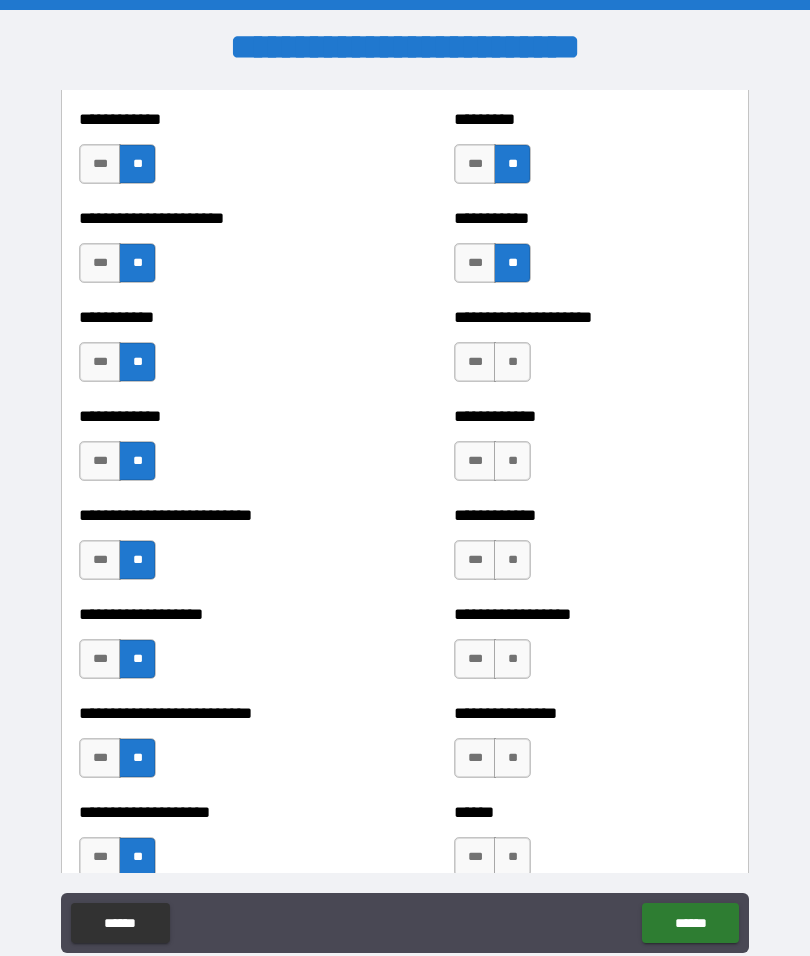 click on "**" at bounding box center [512, 857] 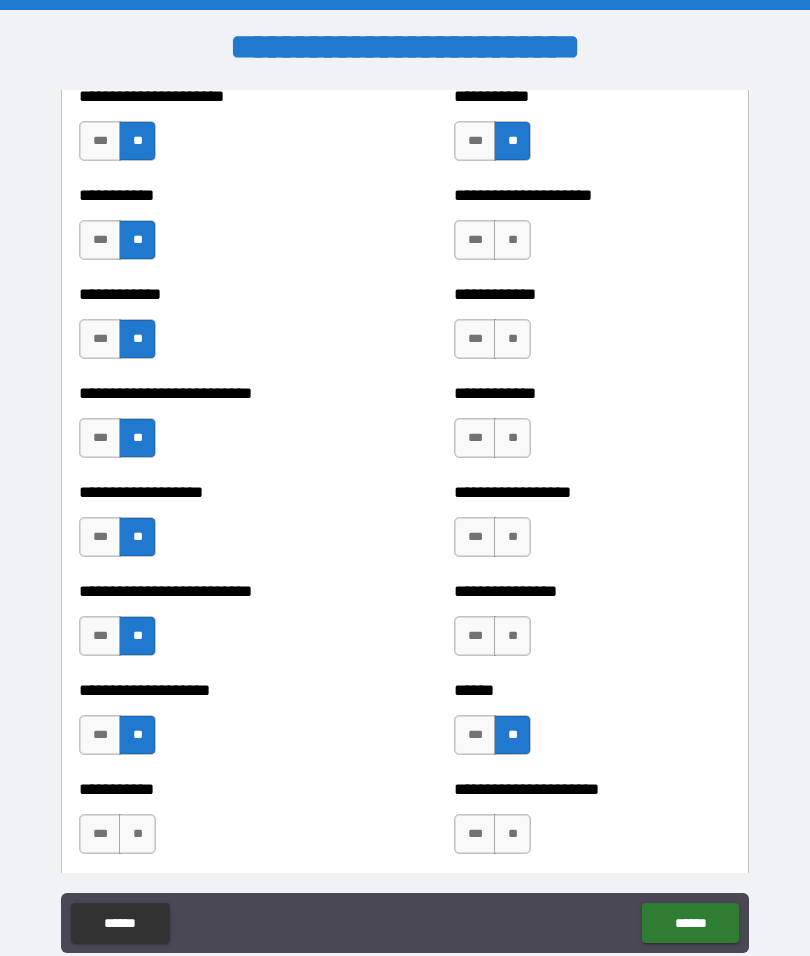scroll, scrollTop: 5350, scrollLeft: 0, axis: vertical 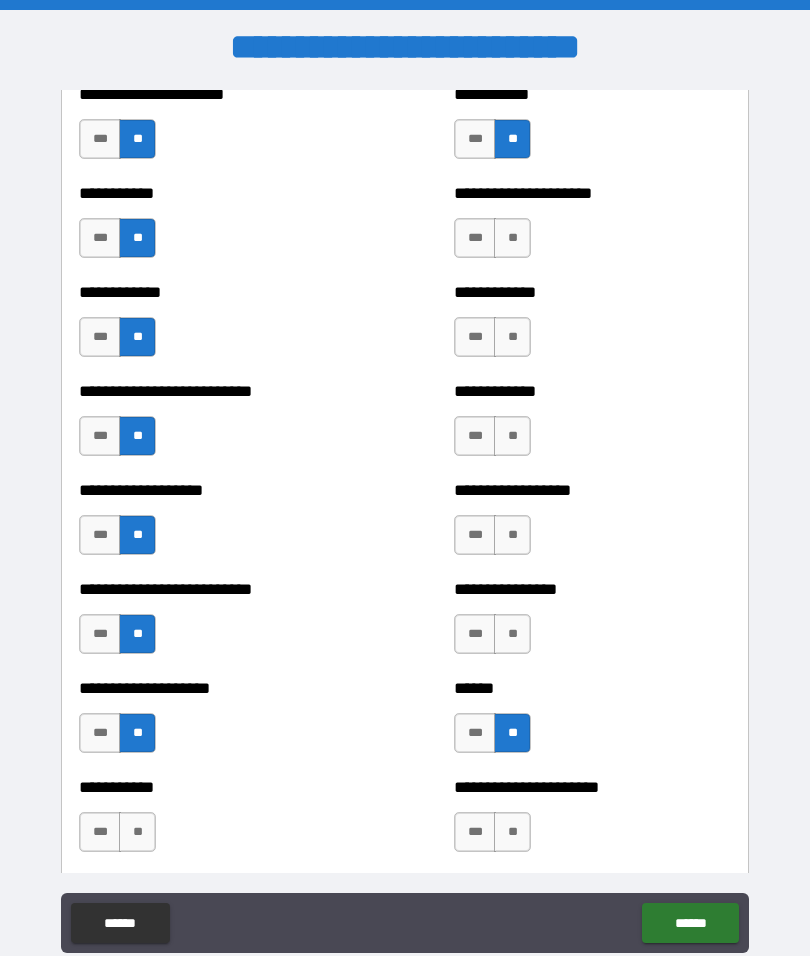 click on "***" at bounding box center [475, 733] 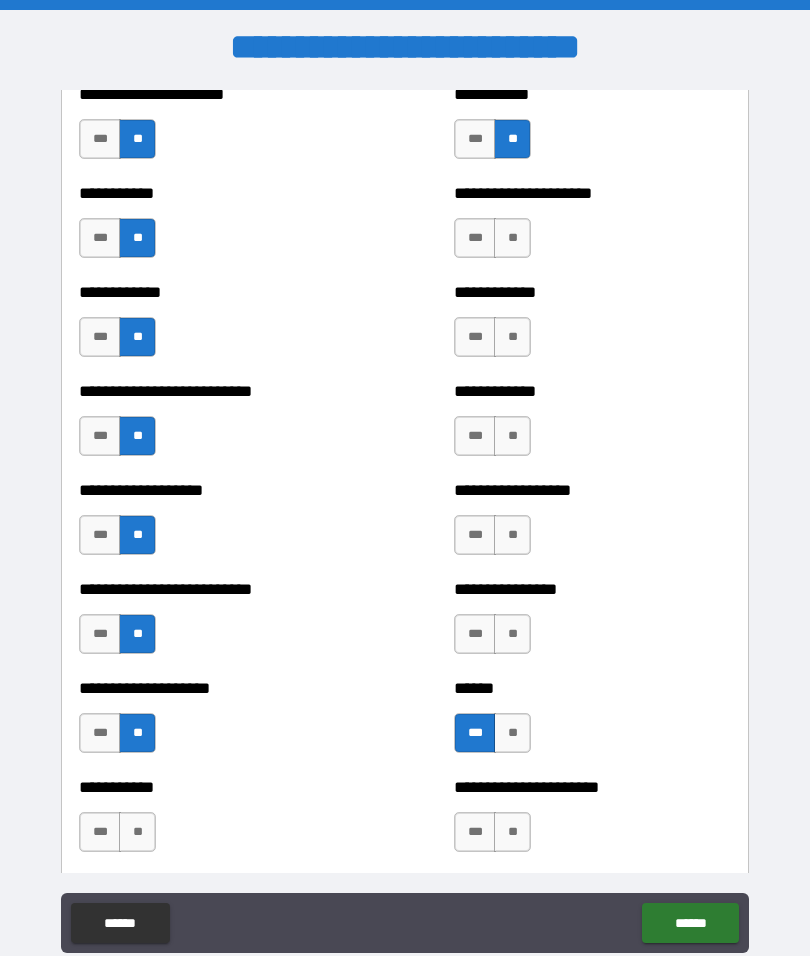 click on "****** *** **" at bounding box center [592, 723] 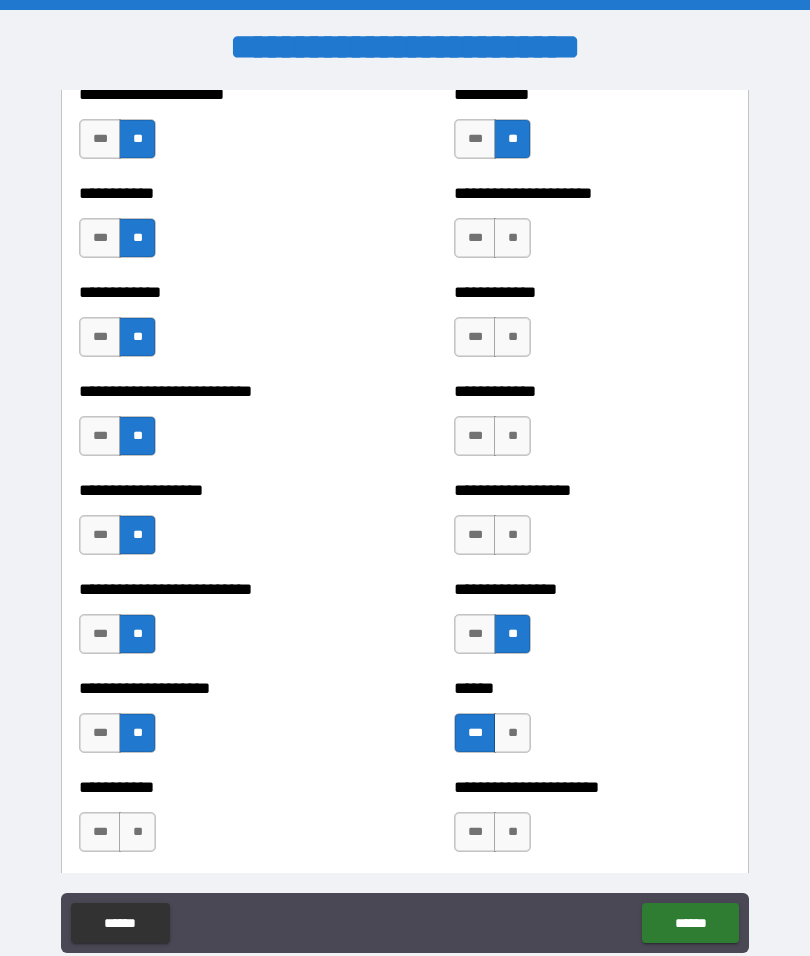 click on "**********" at bounding box center (592, 525) 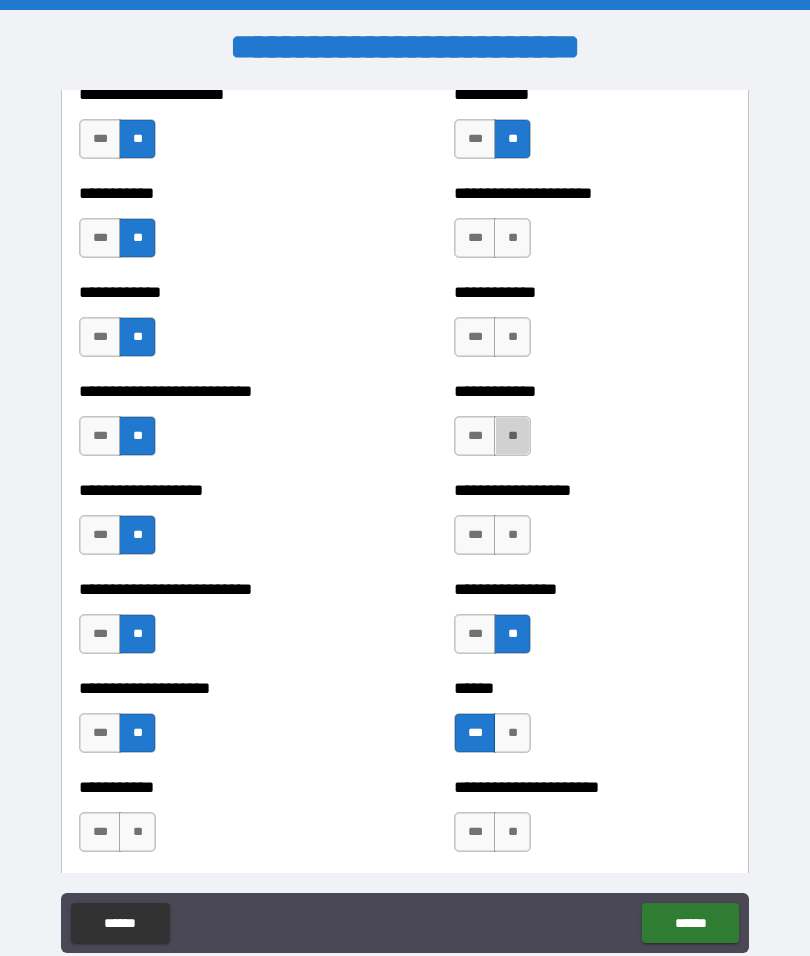 click on "**" at bounding box center [512, 436] 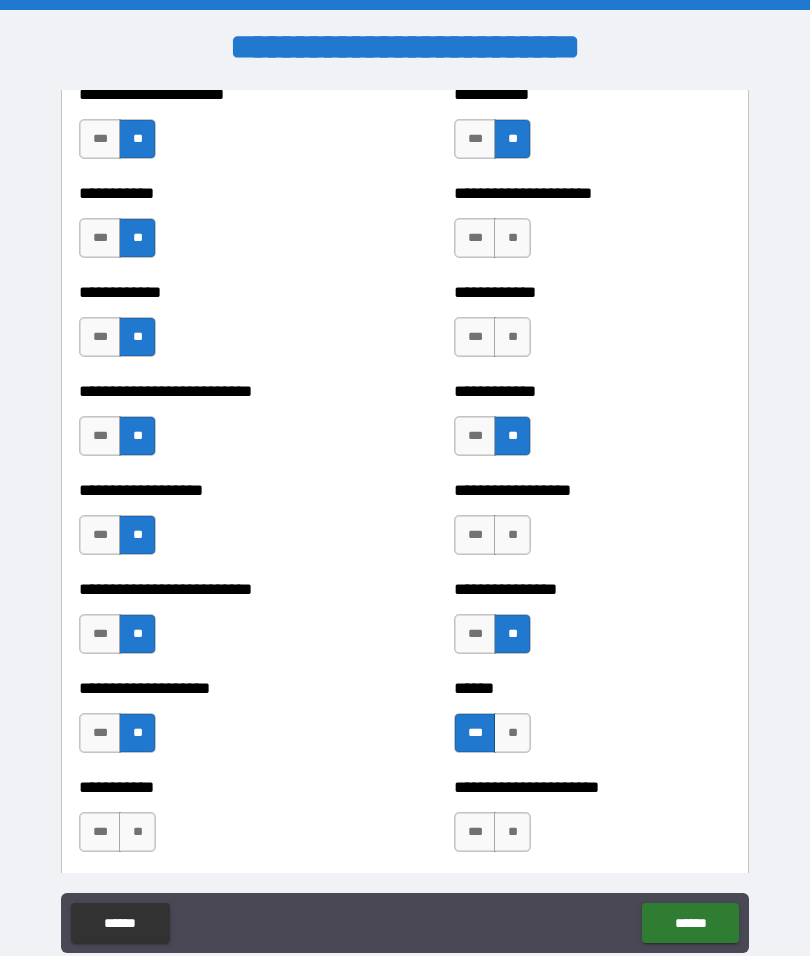 click on "**" at bounding box center [512, 337] 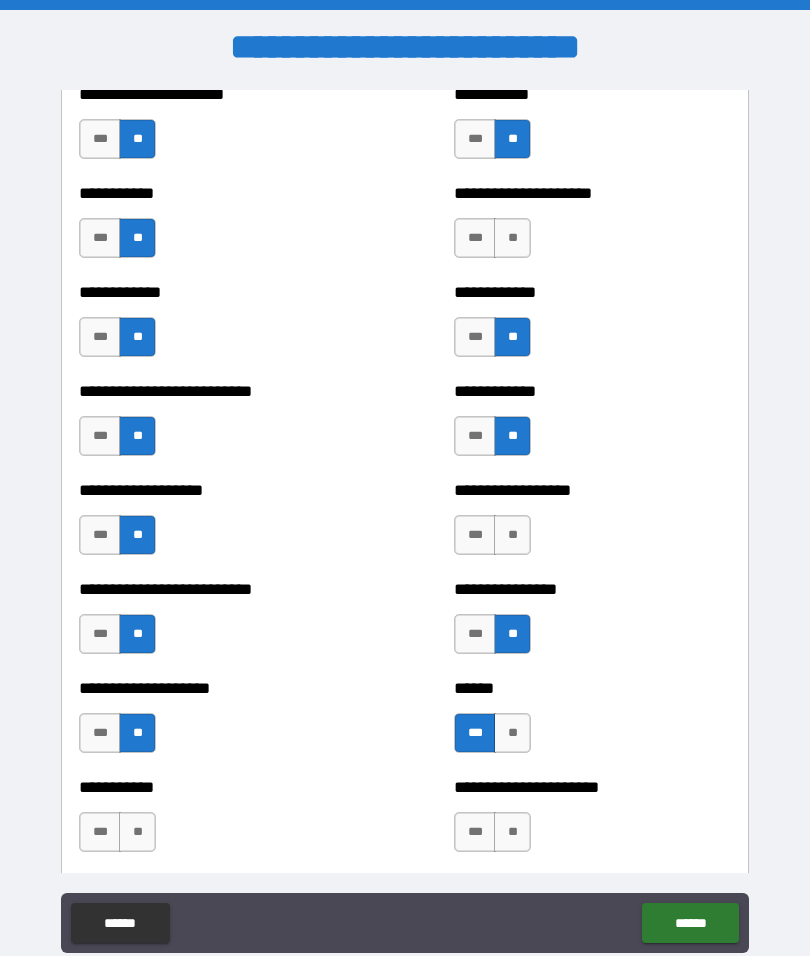 click on "**" at bounding box center [512, 238] 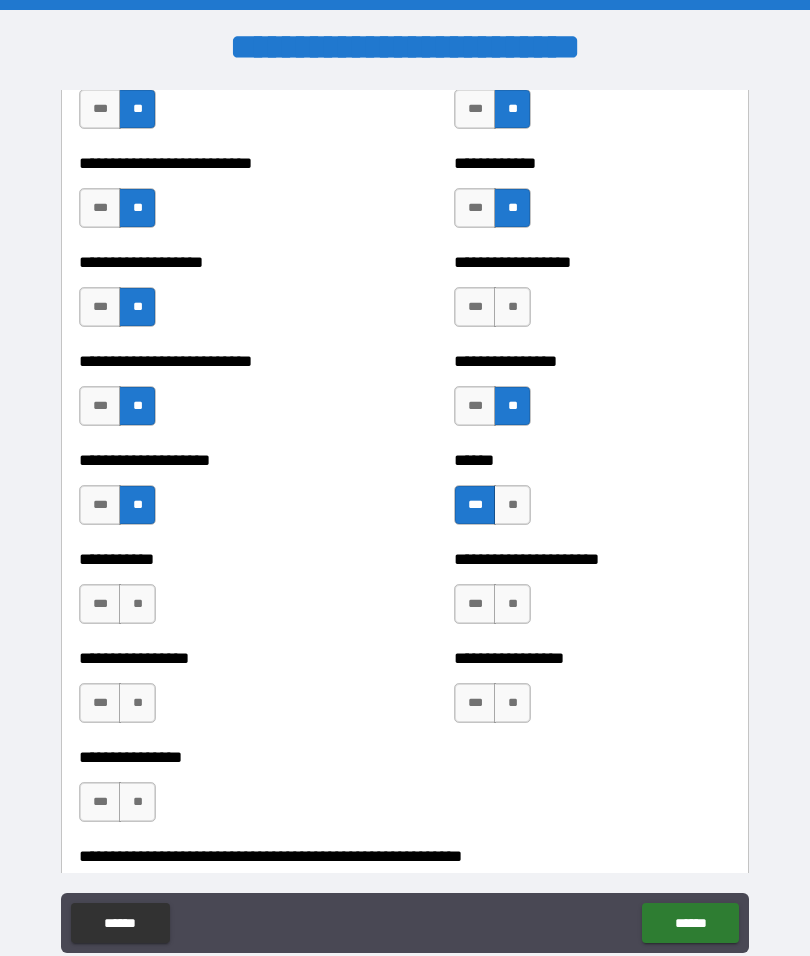 scroll, scrollTop: 5630, scrollLeft: 0, axis: vertical 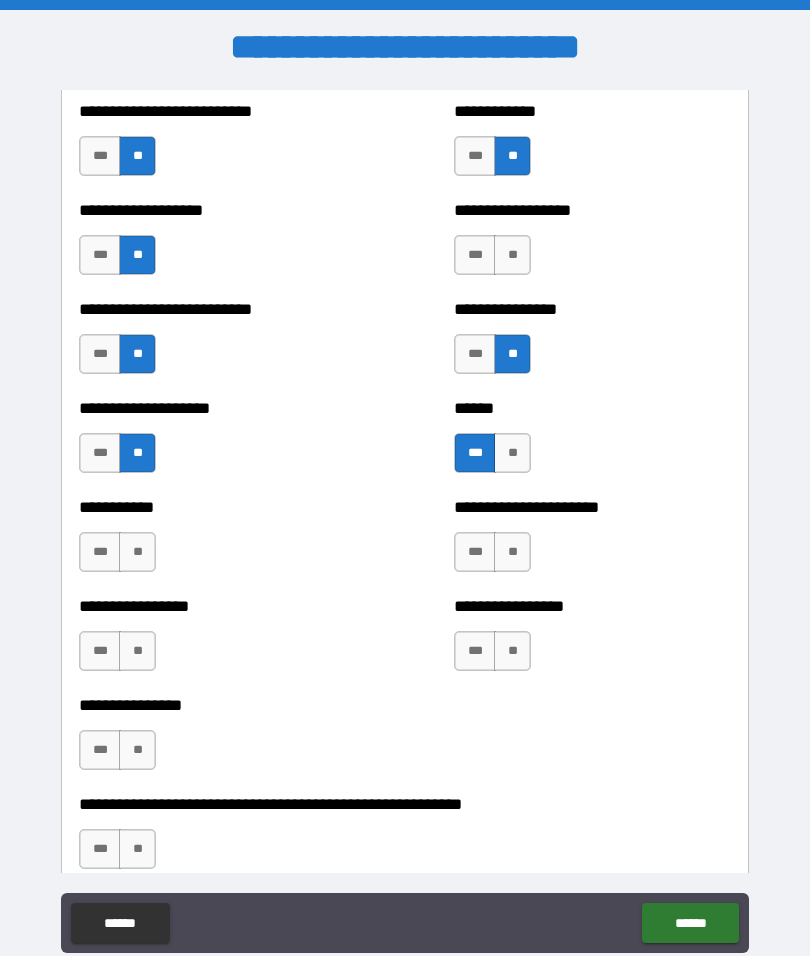 click on "**" at bounding box center [512, 255] 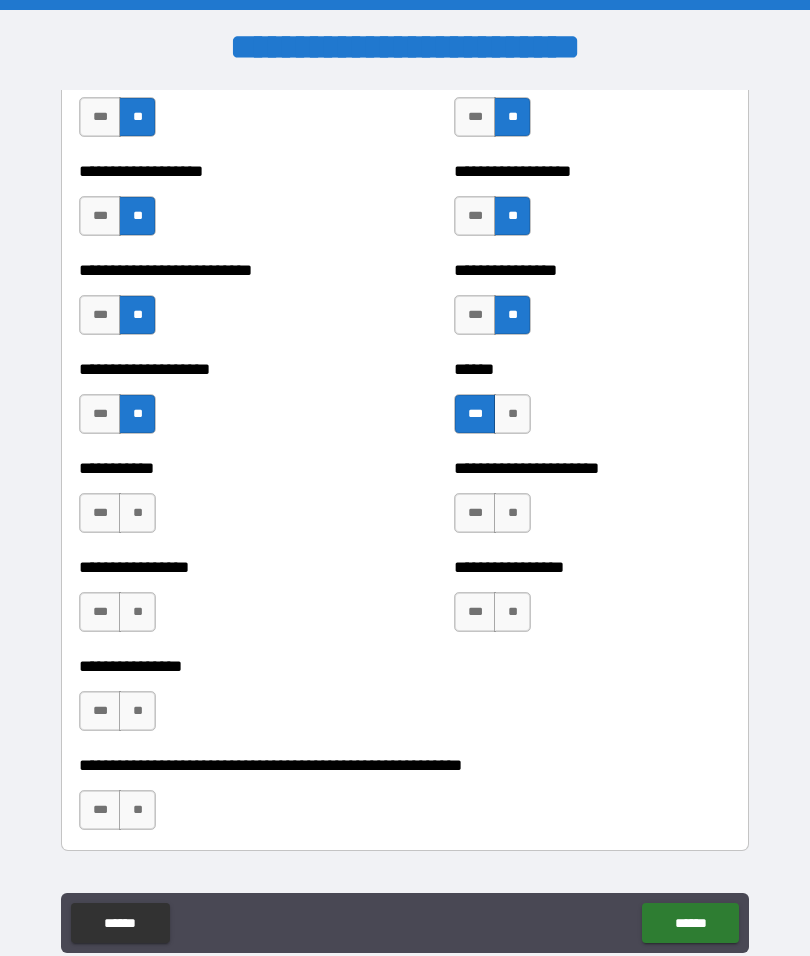 scroll, scrollTop: 5678, scrollLeft: 0, axis: vertical 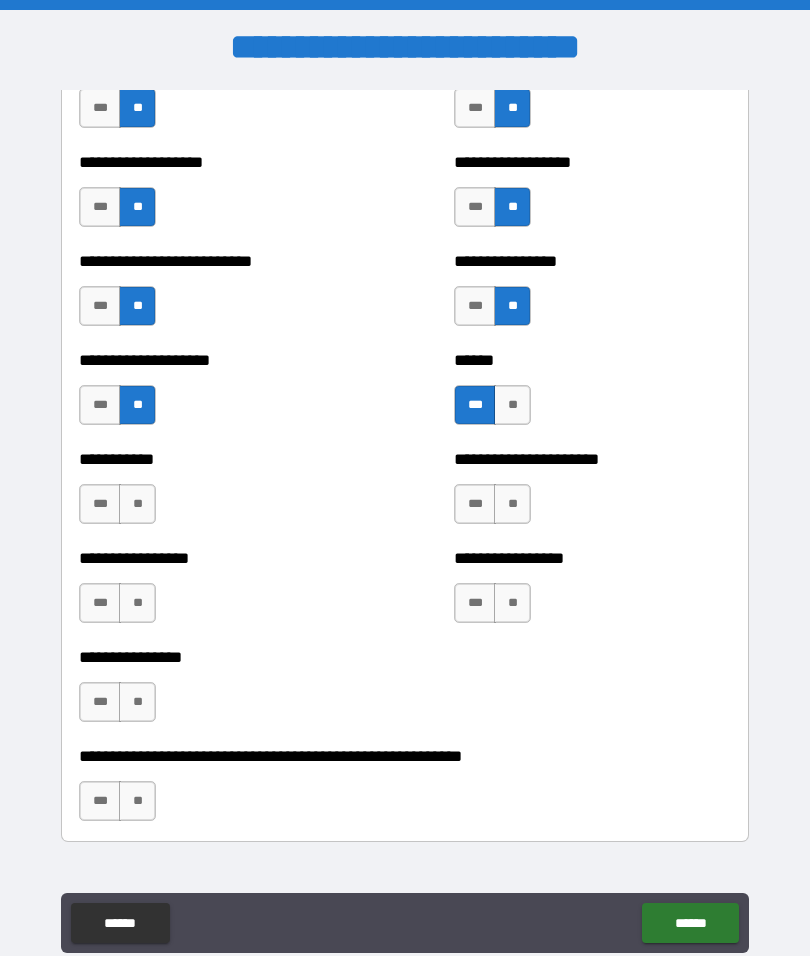 click on "**" at bounding box center (512, 504) 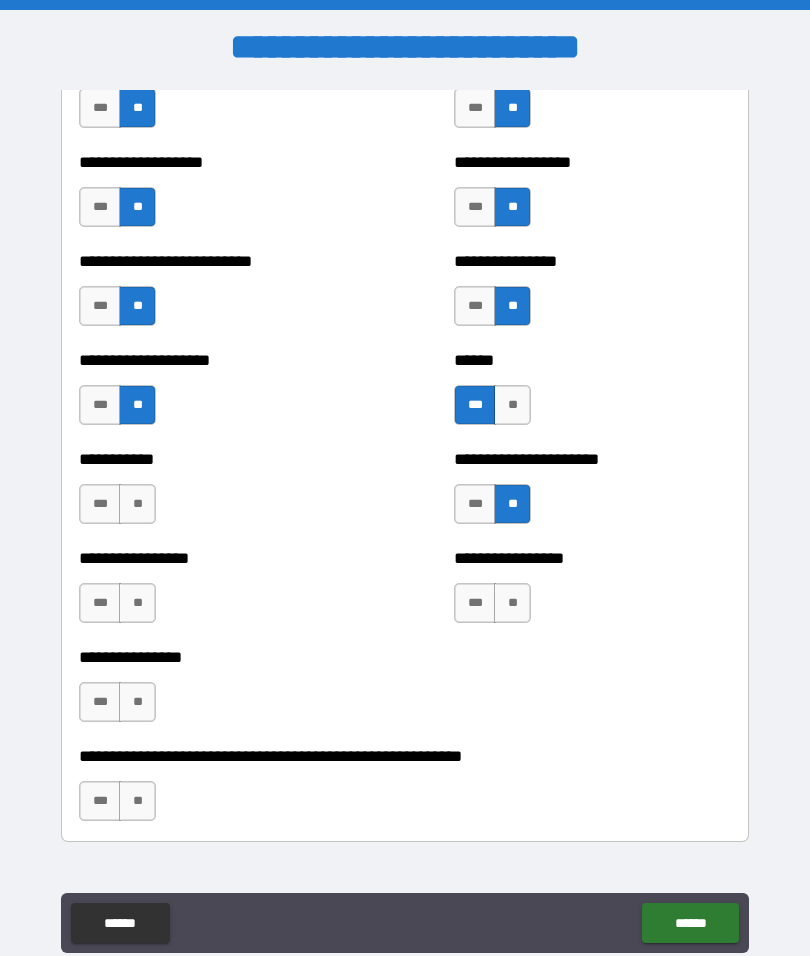 click on "**" at bounding box center [512, 603] 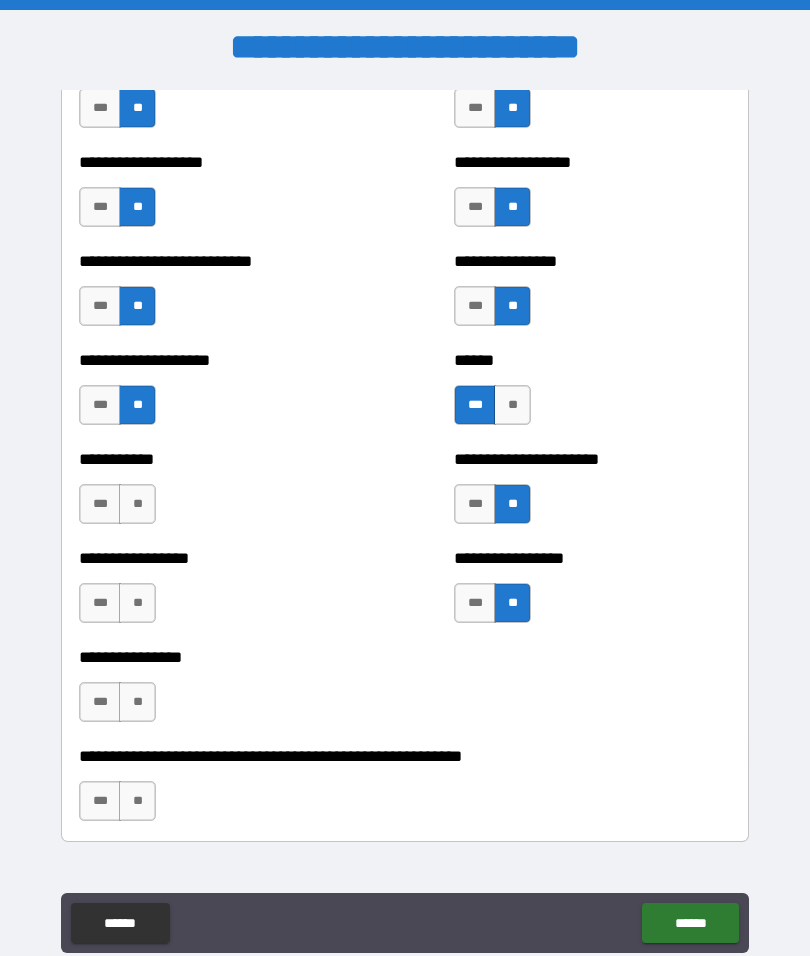 click on "**" at bounding box center (137, 603) 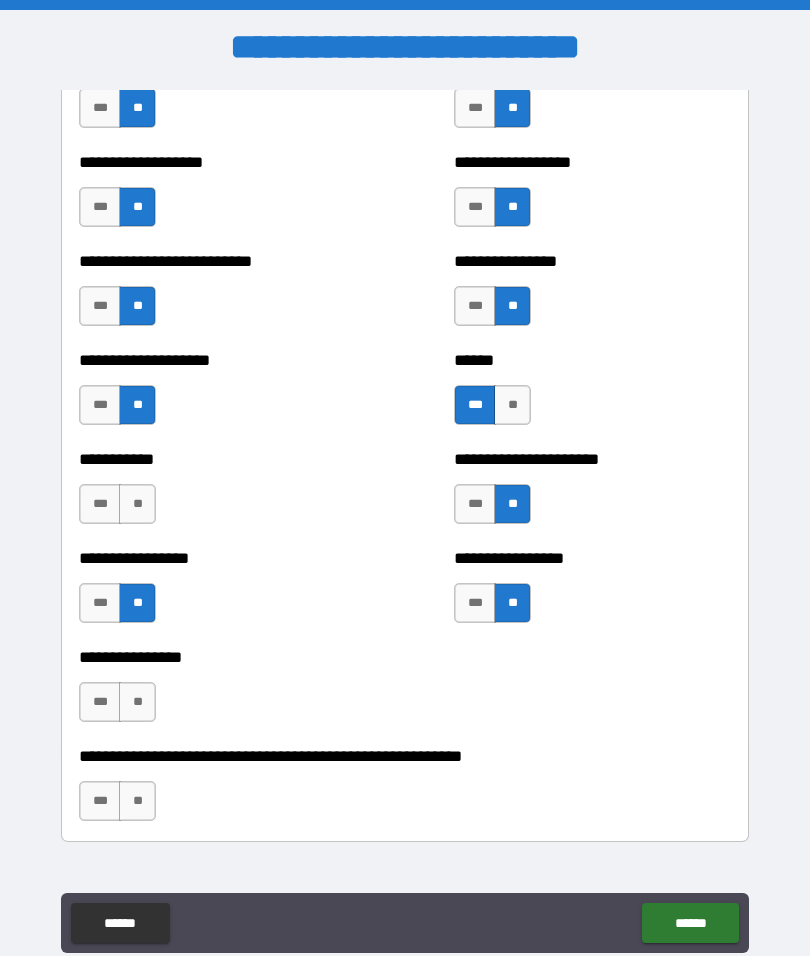 click on "**" at bounding box center [137, 504] 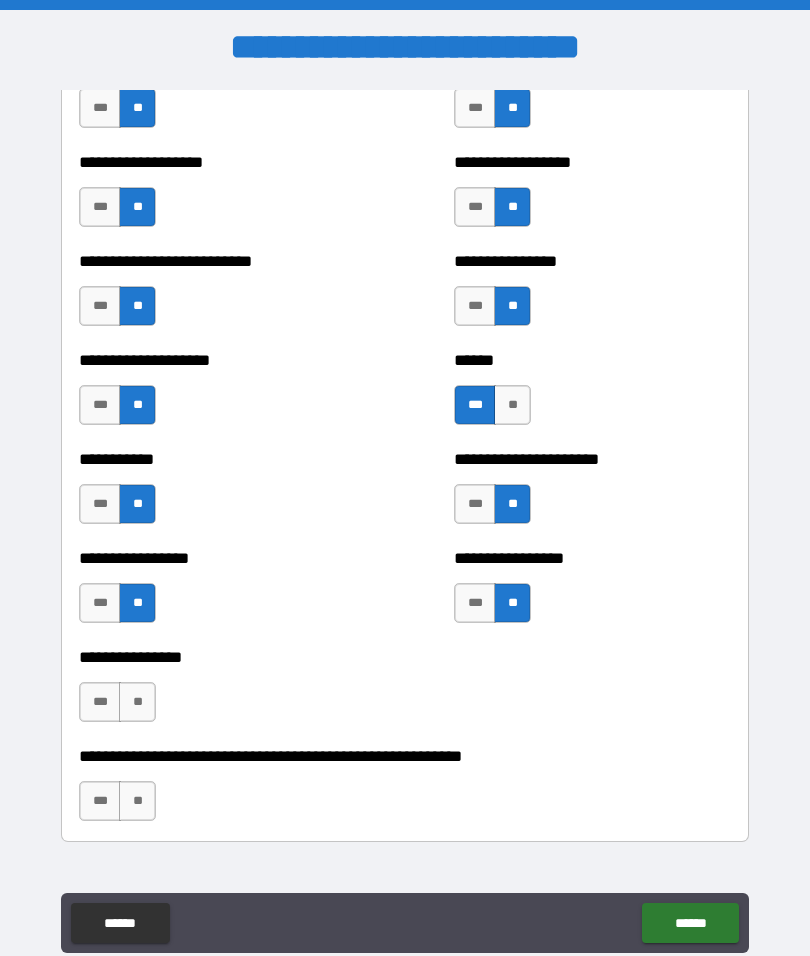 scroll, scrollTop: 5854, scrollLeft: 0, axis: vertical 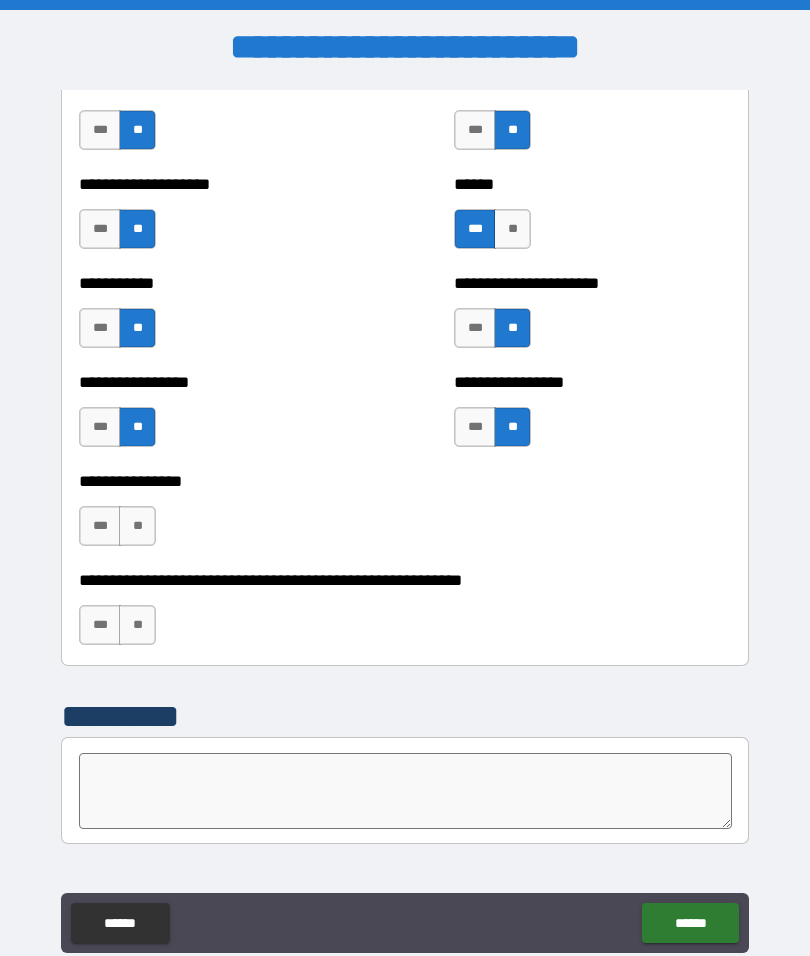 click on "**" at bounding box center [137, 526] 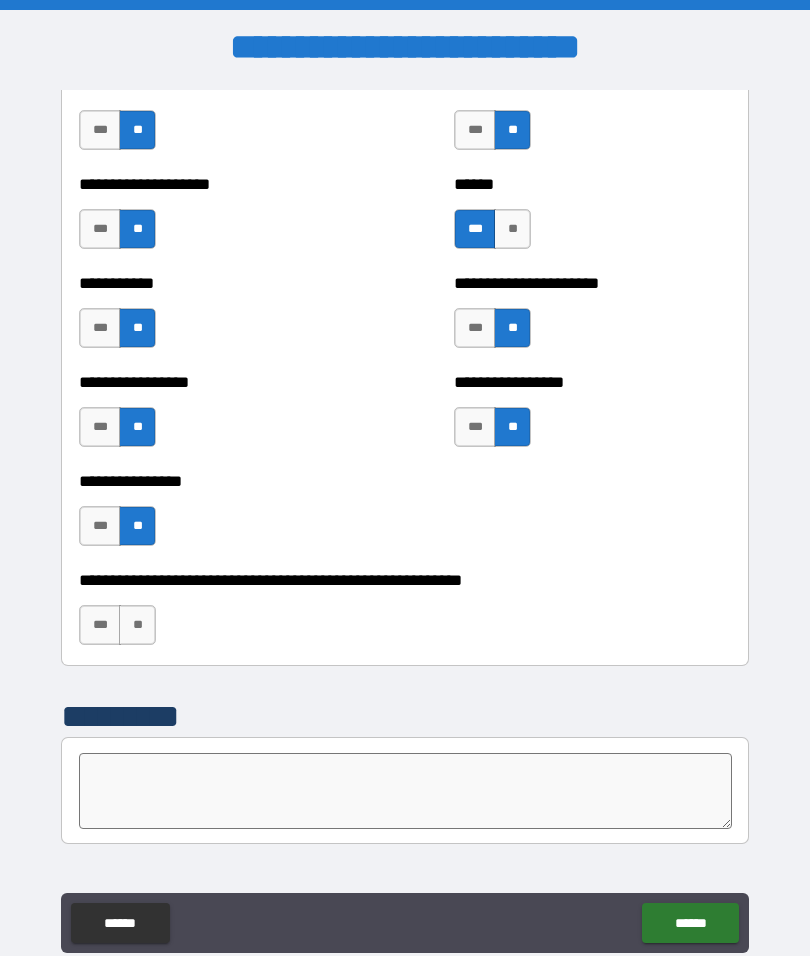 click on "**" at bounding box center (137, 625) 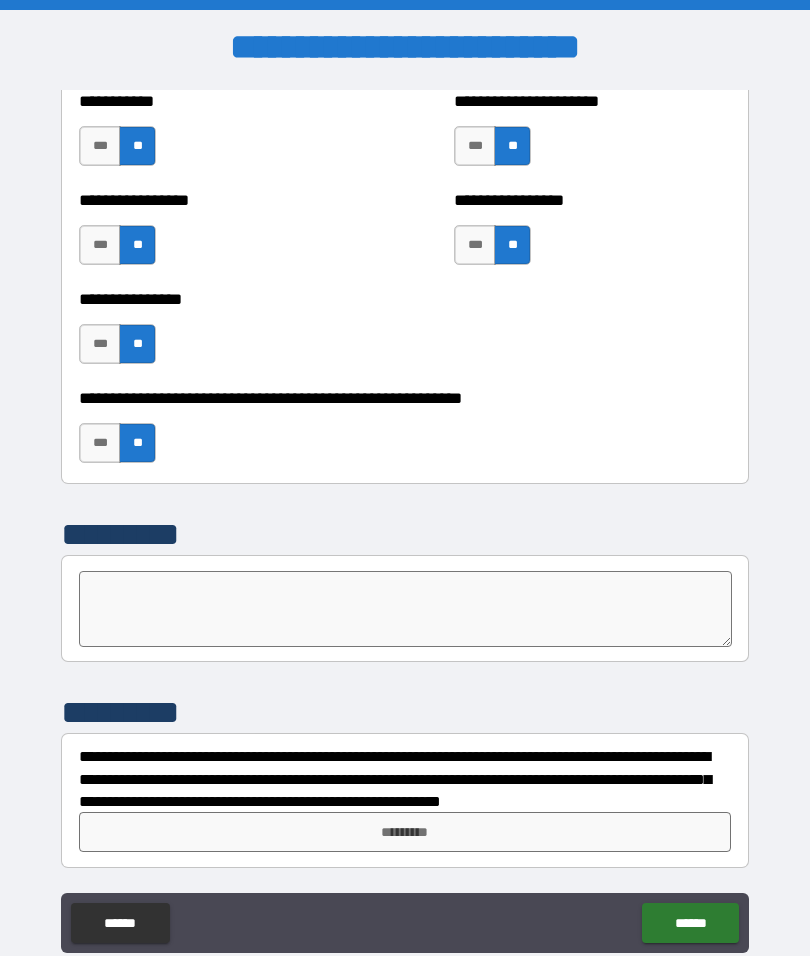 scroll, scrollTop: 6036, scrollLeft: 0, axis: vertical 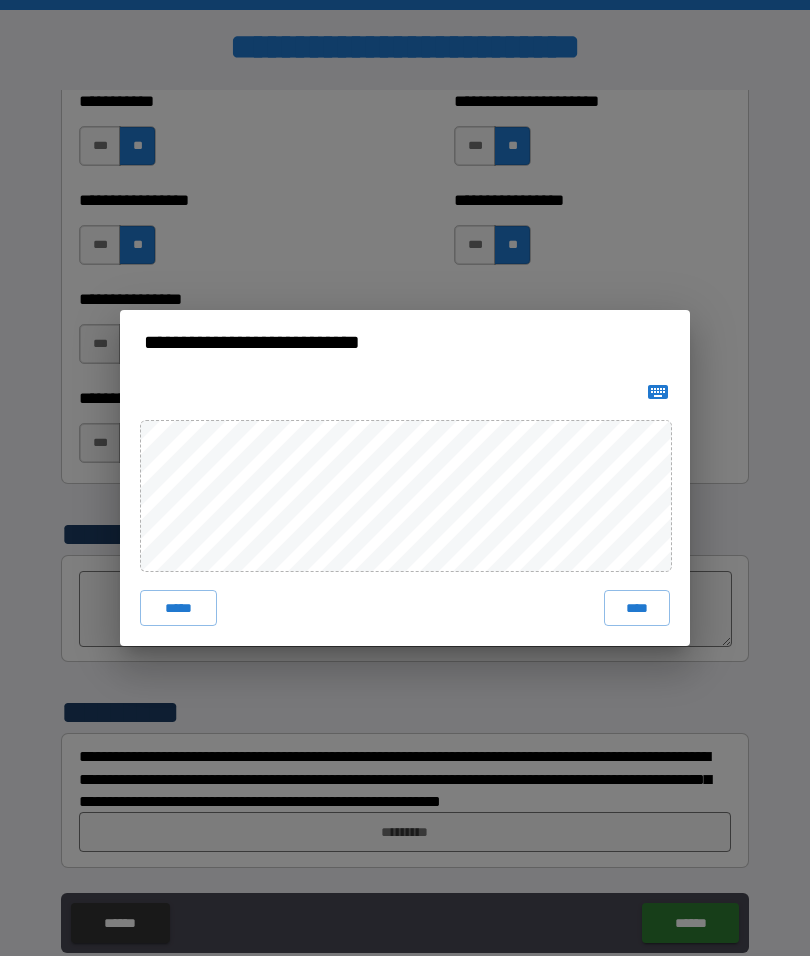 click on "****" at bounding box center (637, 608) 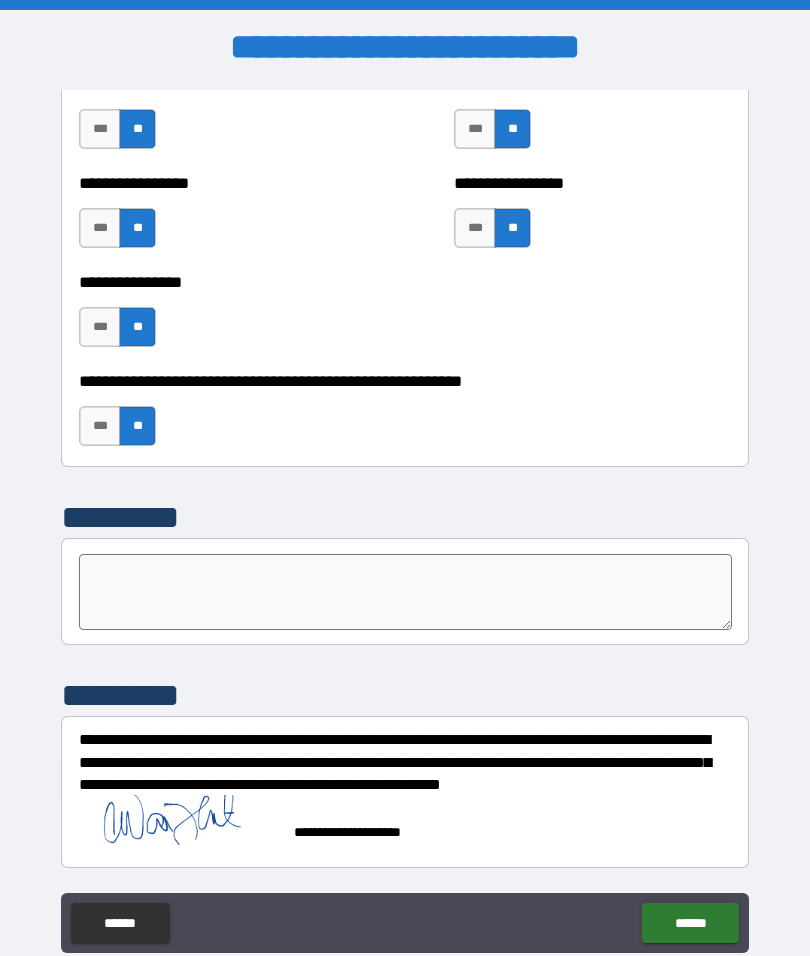 scroll, scrollTop: 6053, scrollLeft: 0, axis: vertical 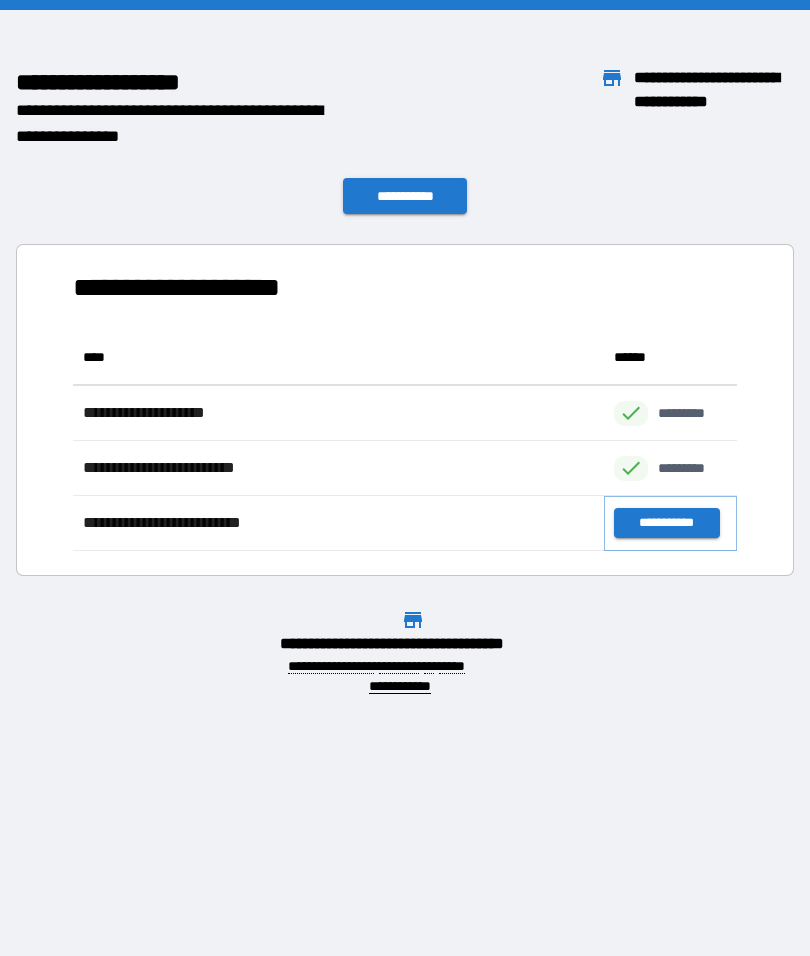 click on "**********" at bounding box center [666, 523] 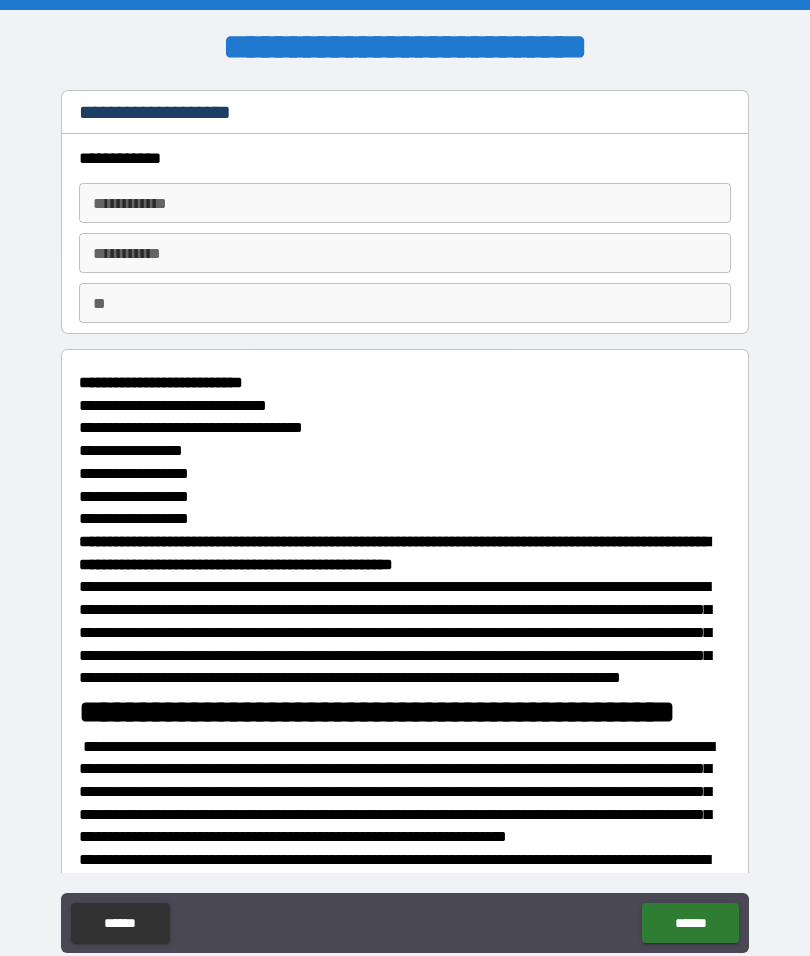 type on "*" 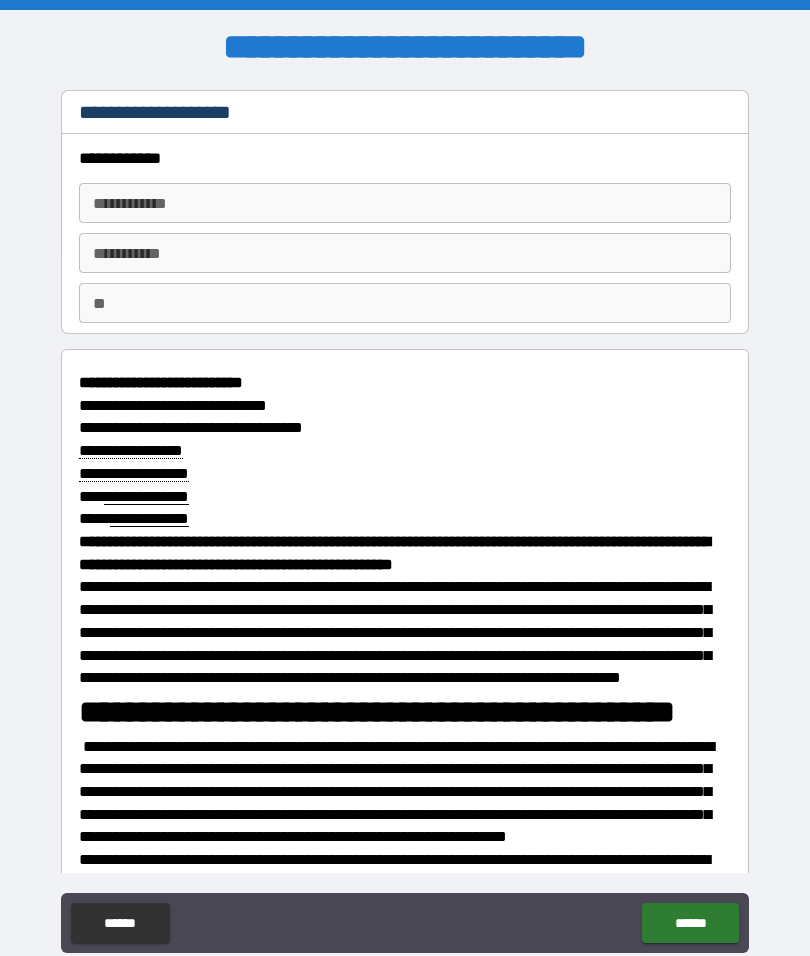 click on "**********" at bounding box center (405, 203) 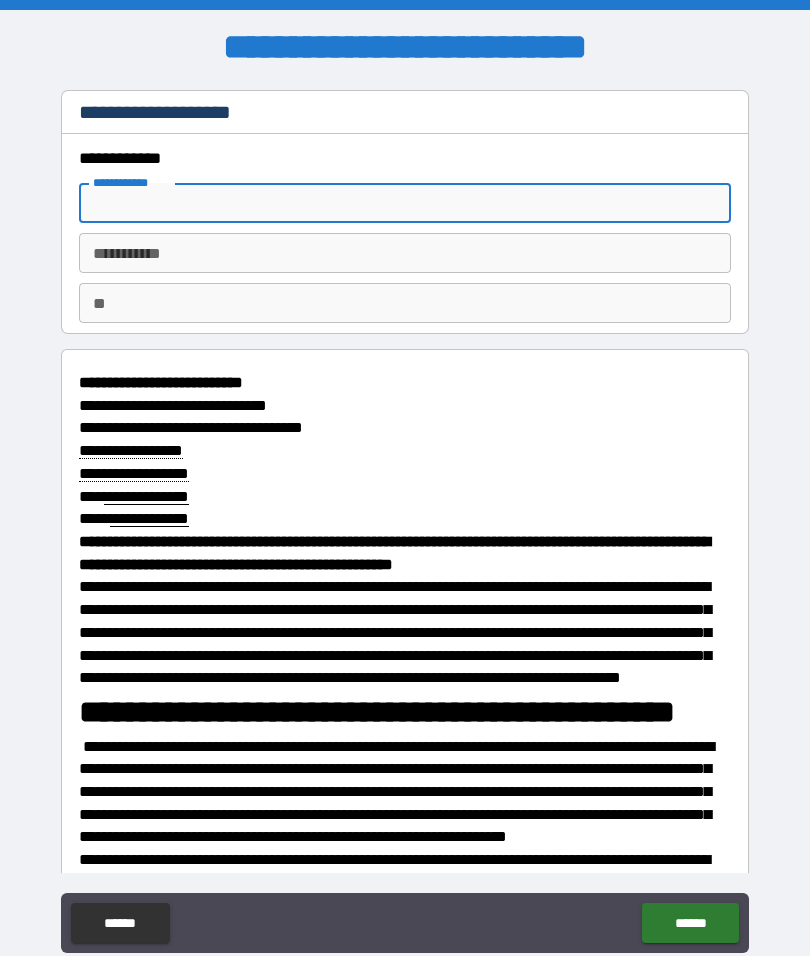 type on "*" 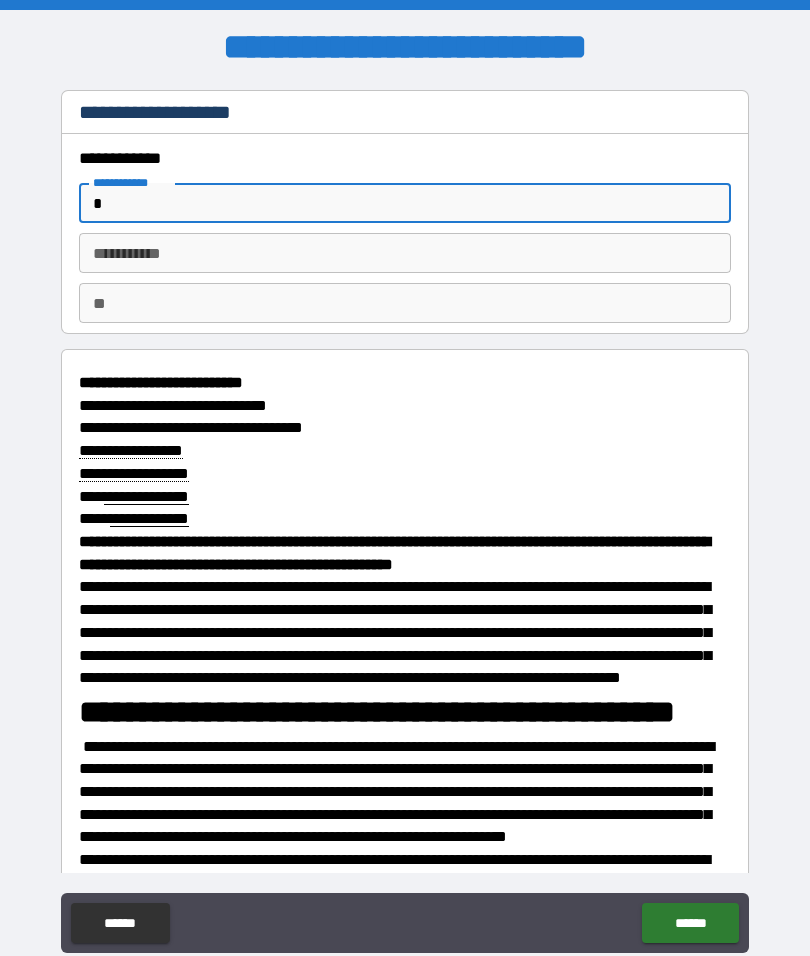 type on "*" 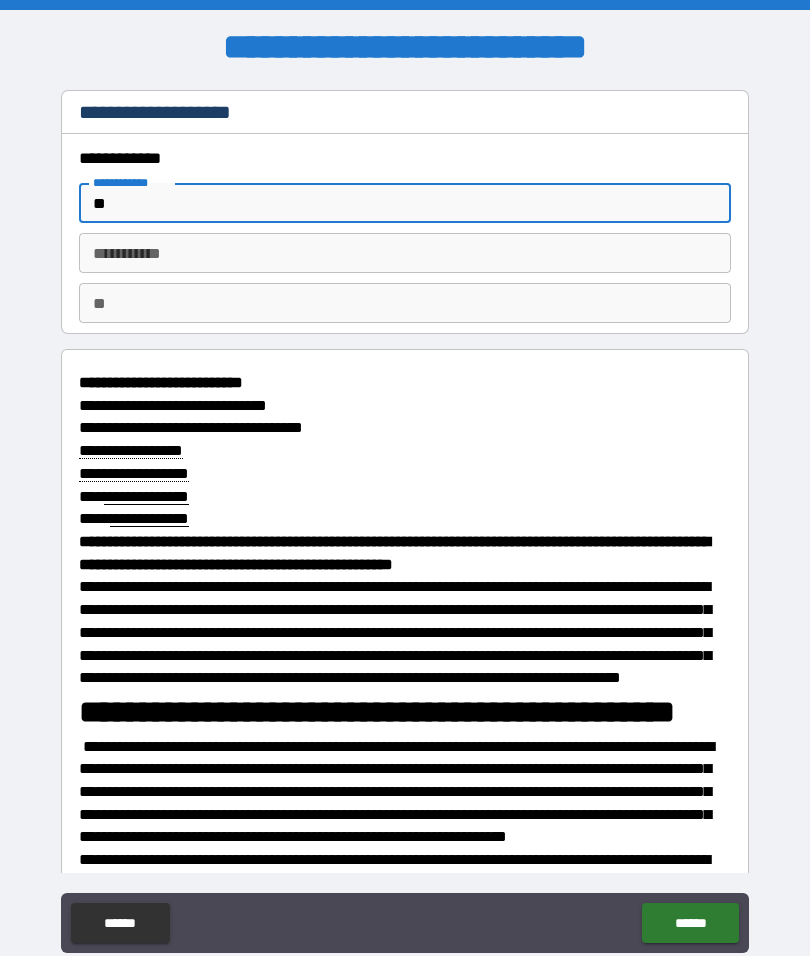 type on "*" 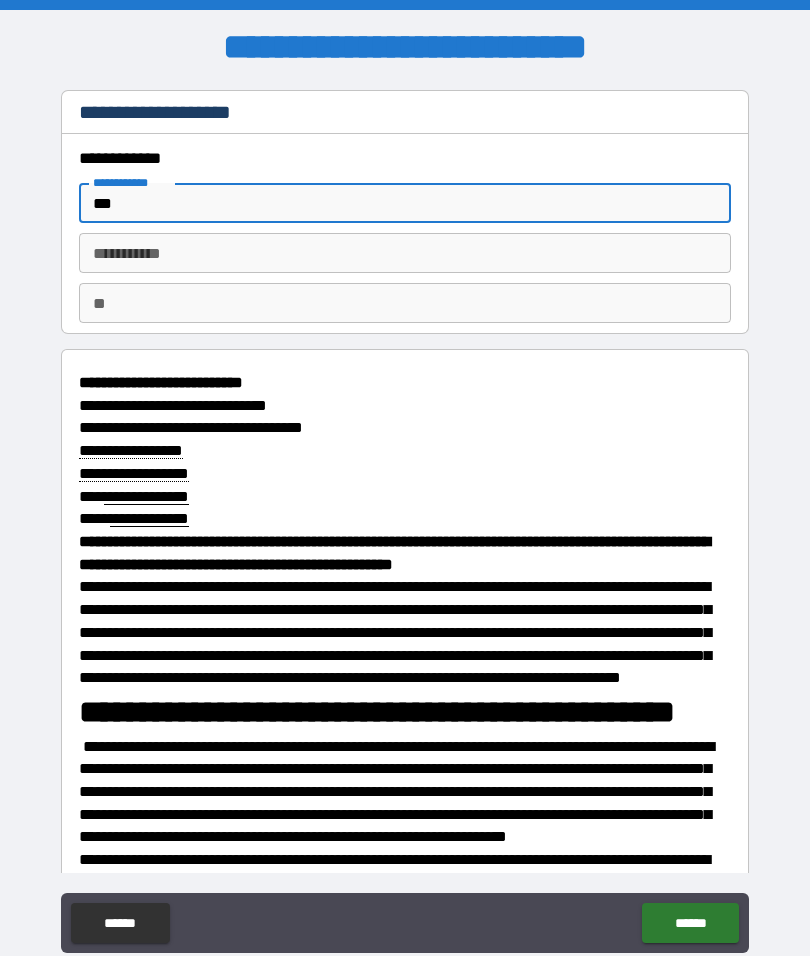 type on "****" 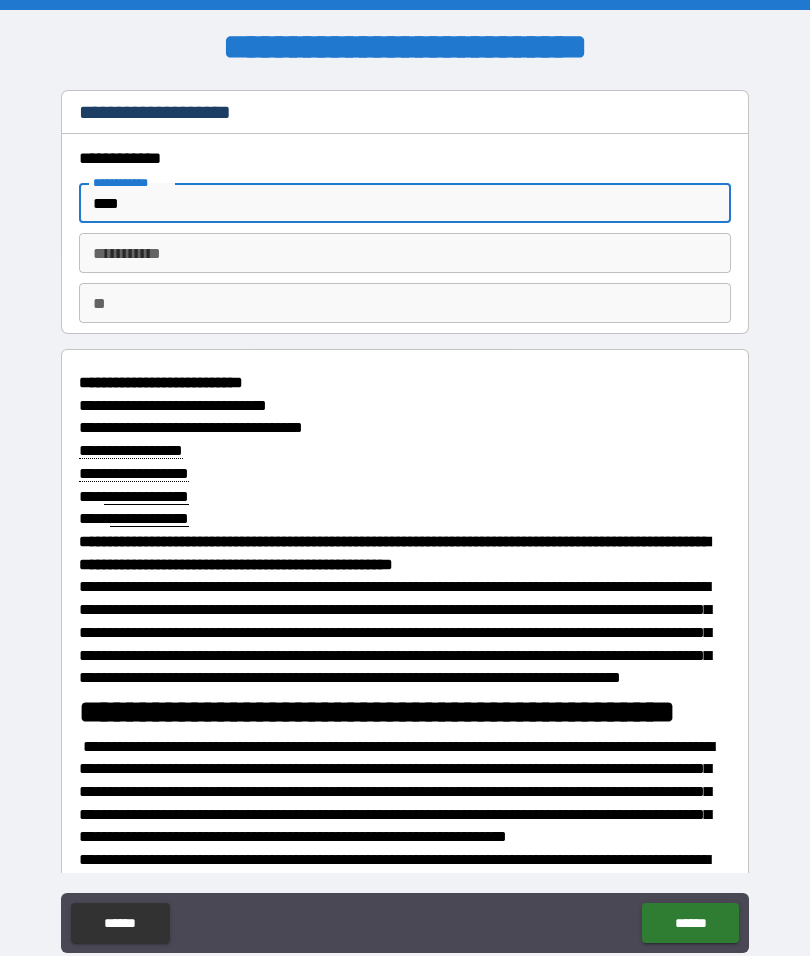 type on "*" 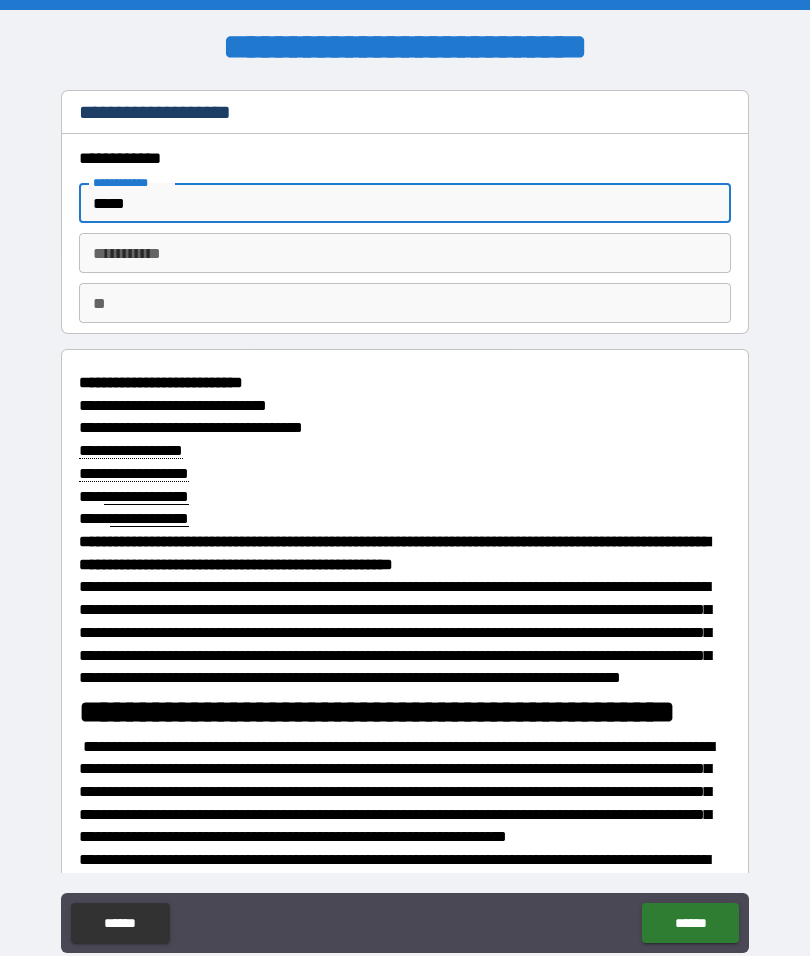 type on "*" 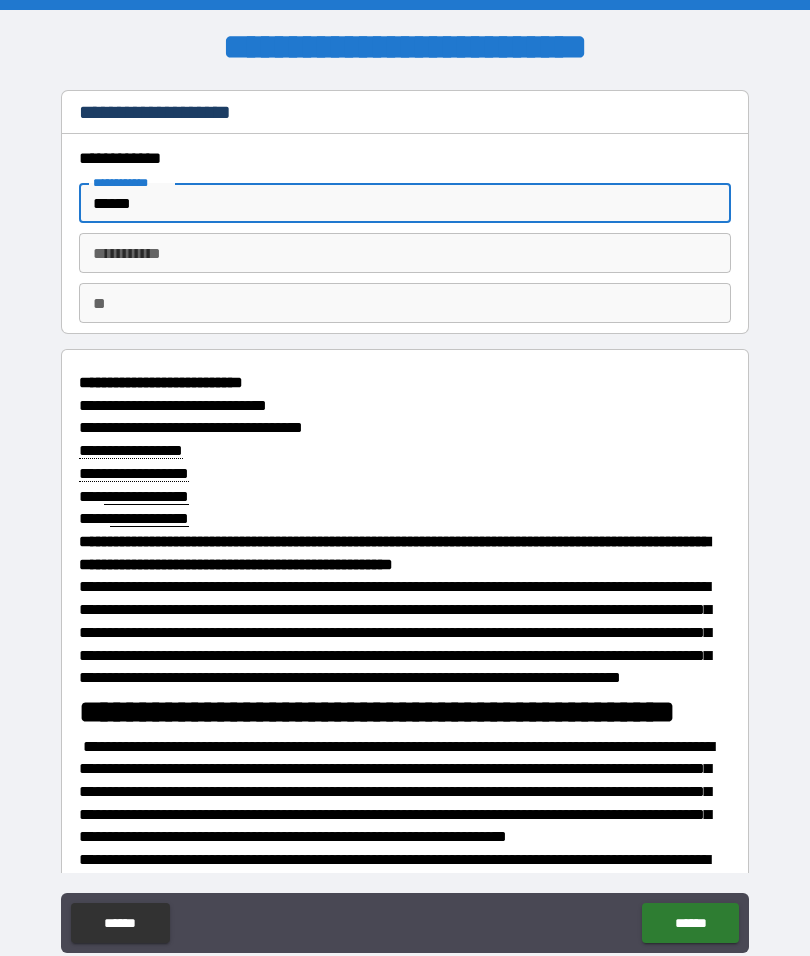 type on "*" 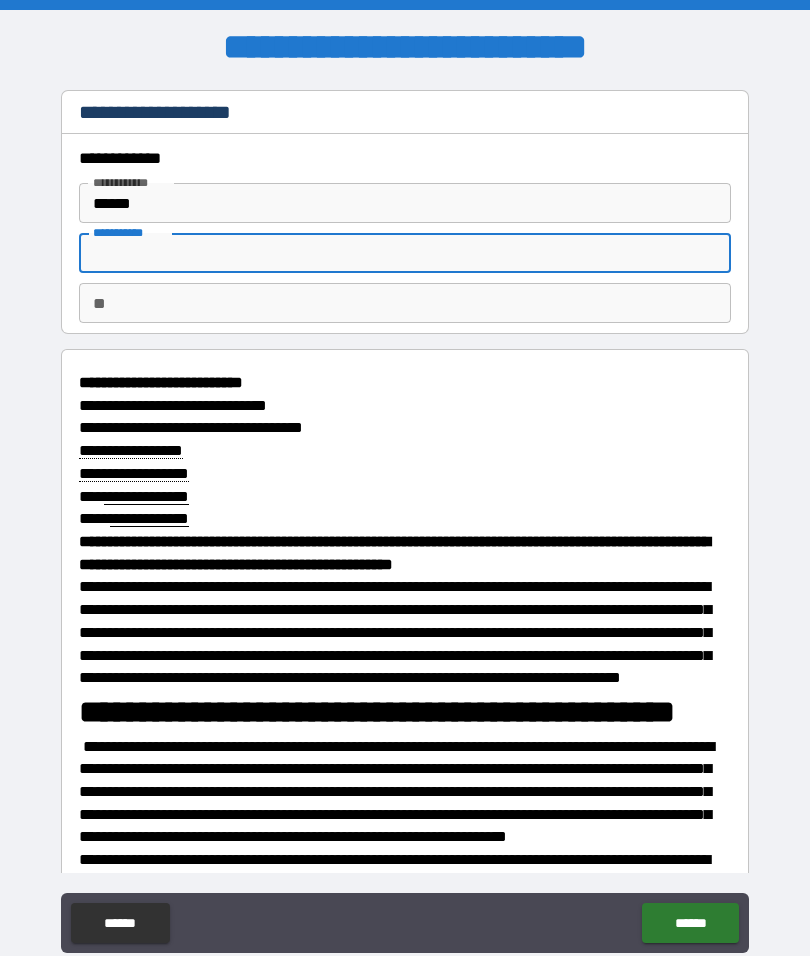 type on "*" 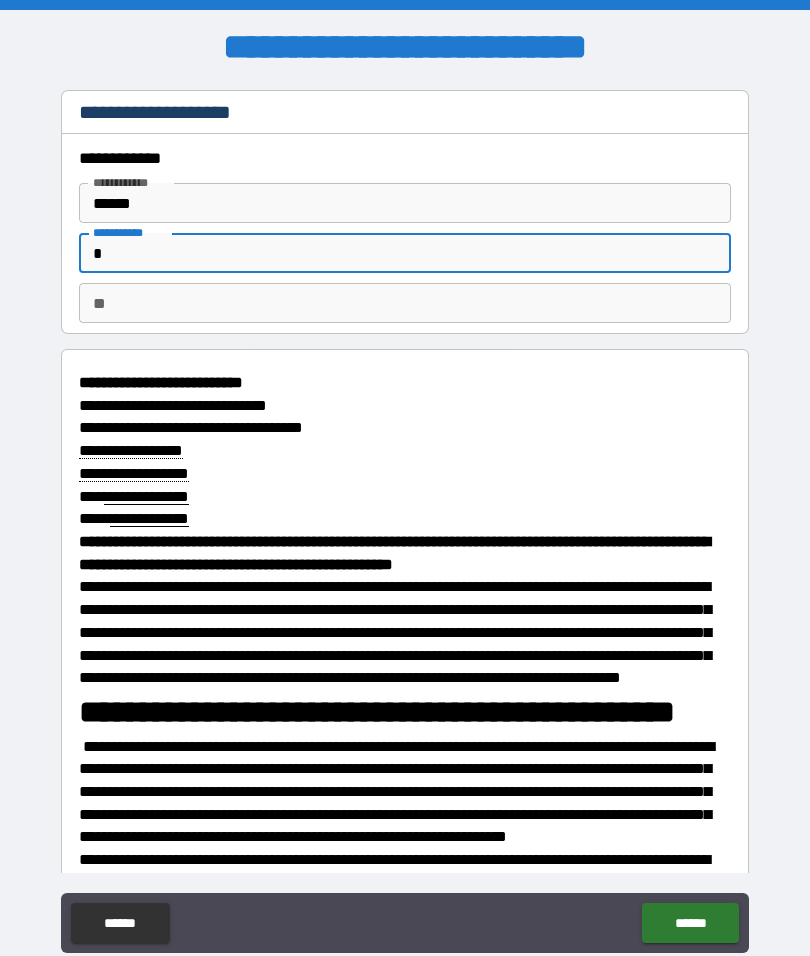 type on "*" 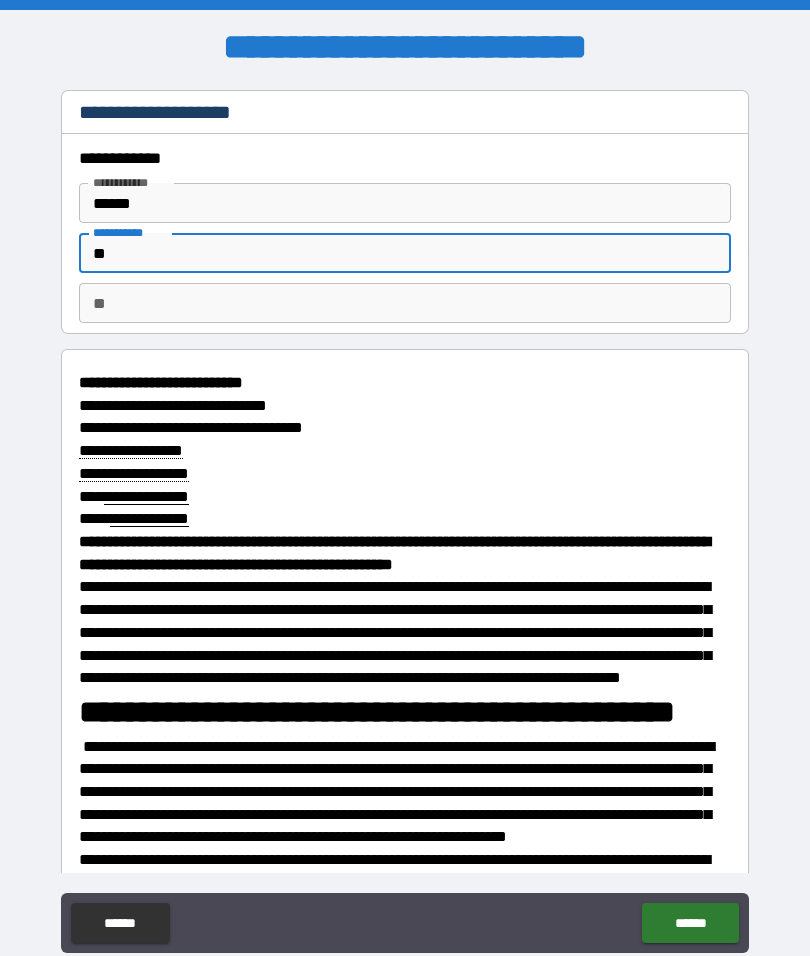 type on "*" 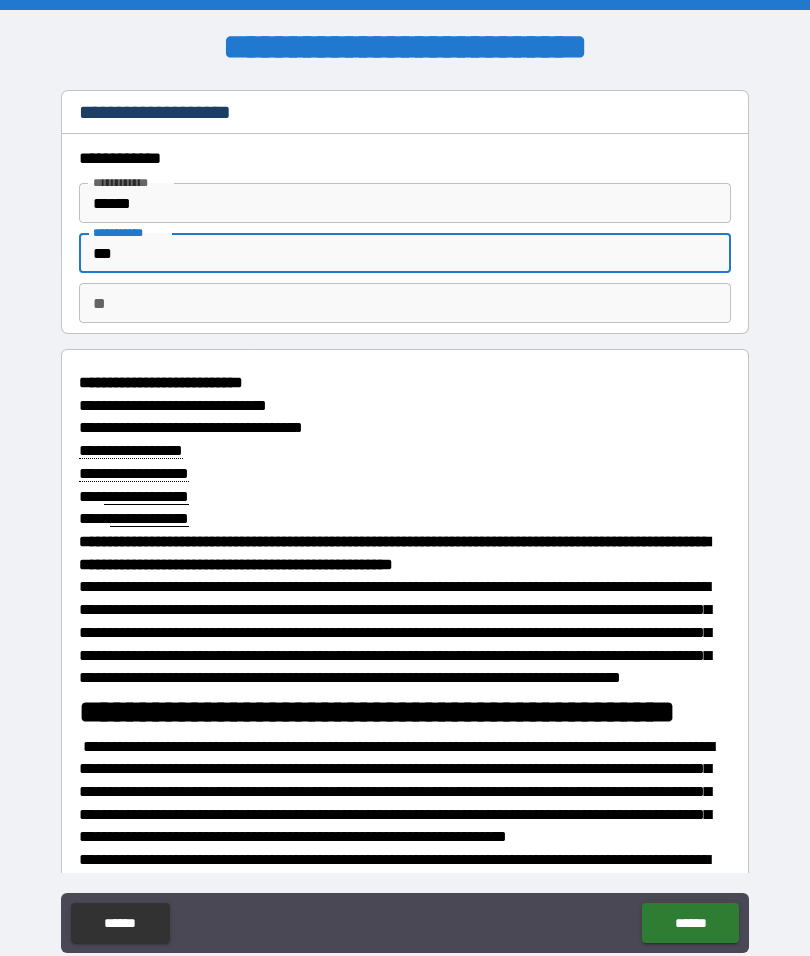 type on "*" 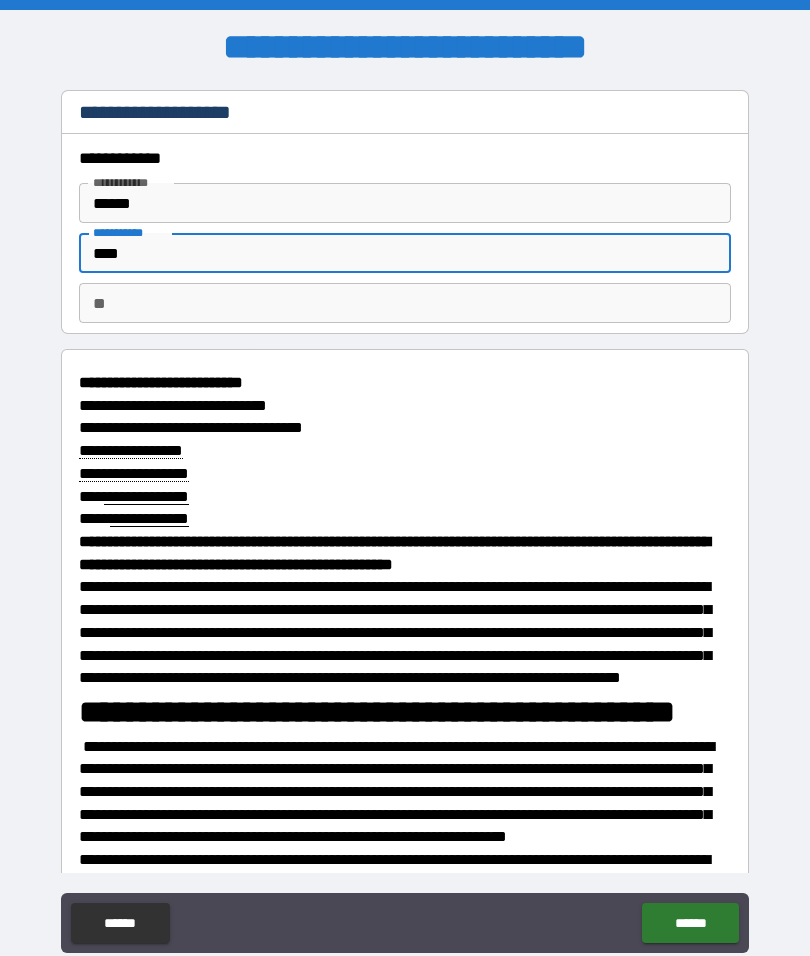 type on "*" 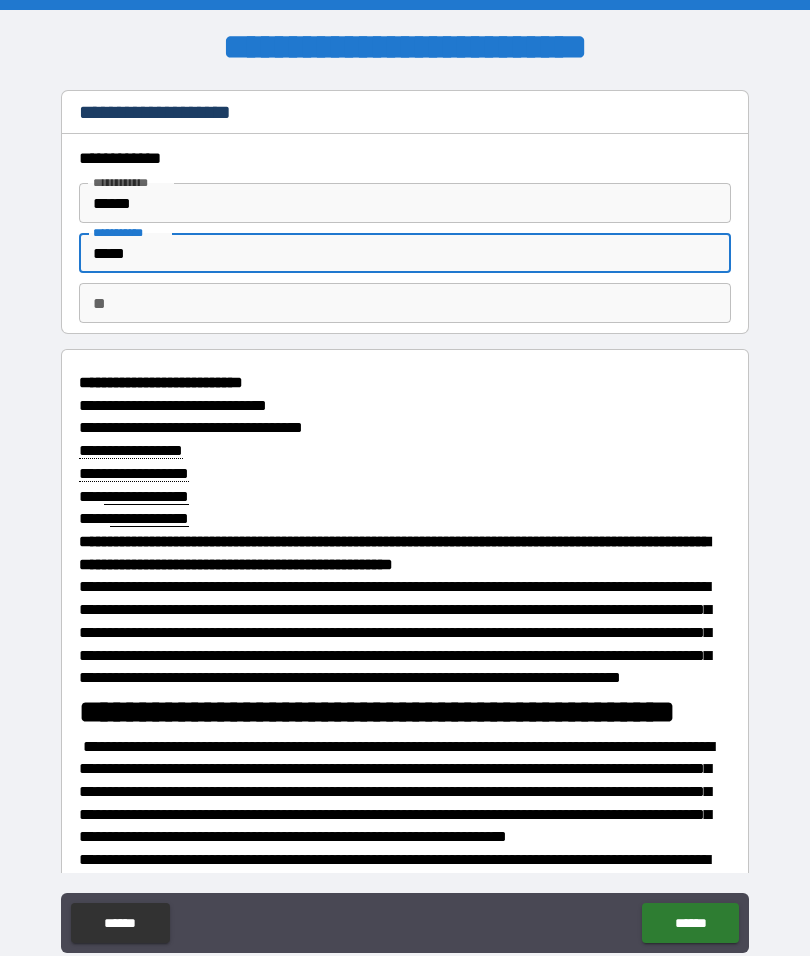 type on "*" 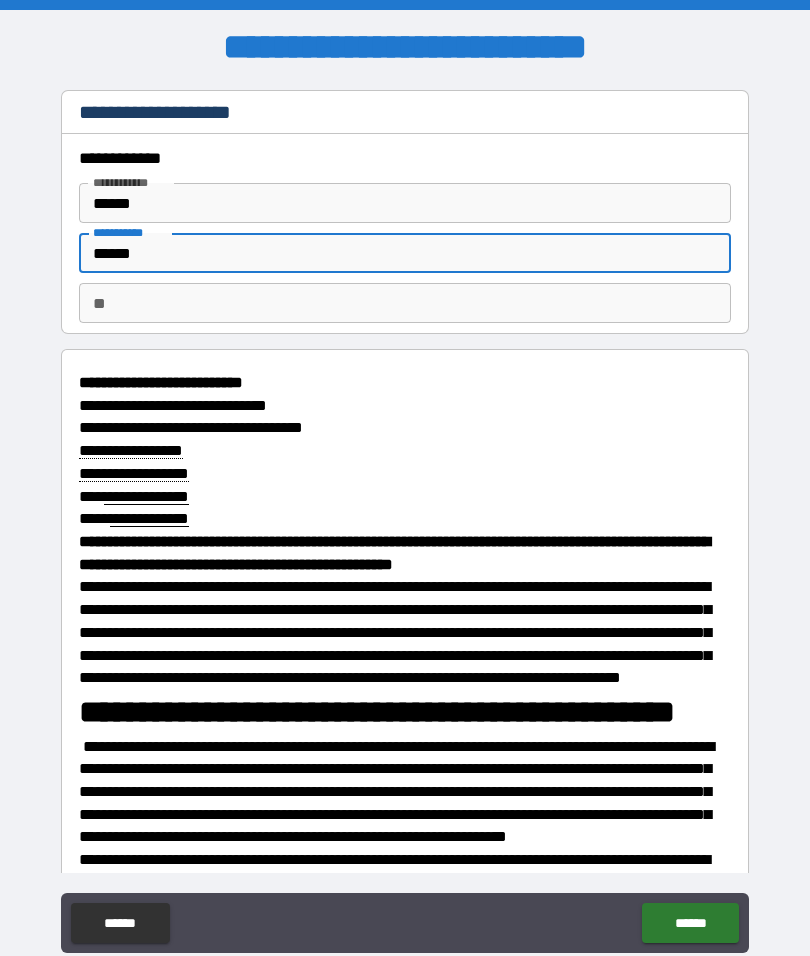 type on "*" 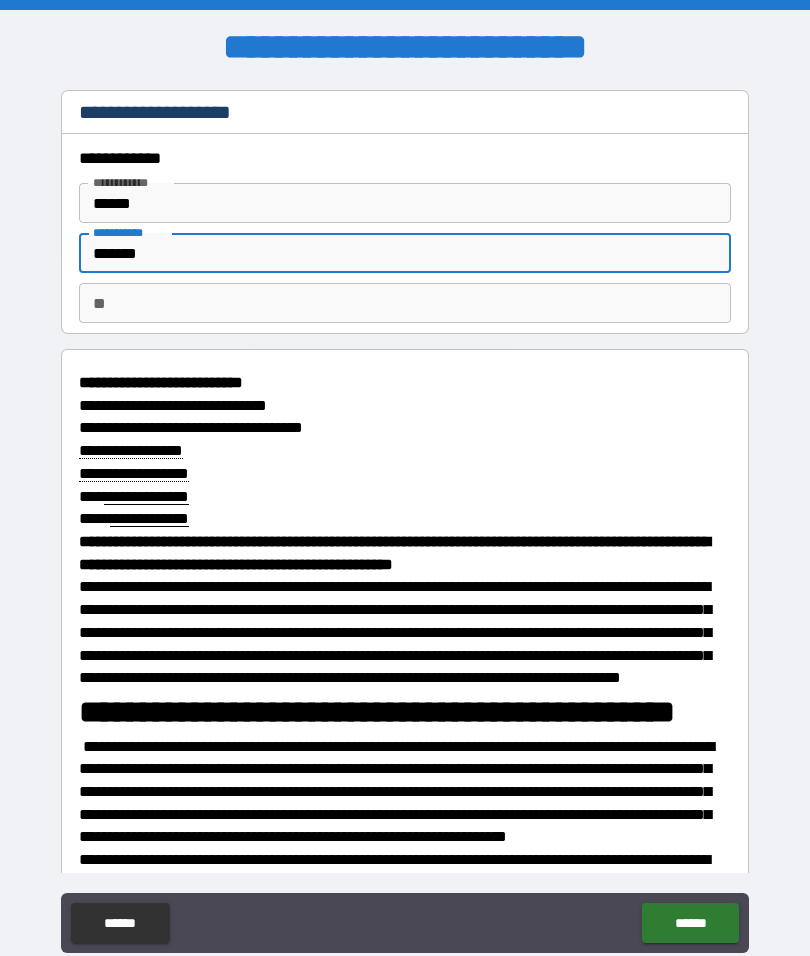 type on "*" 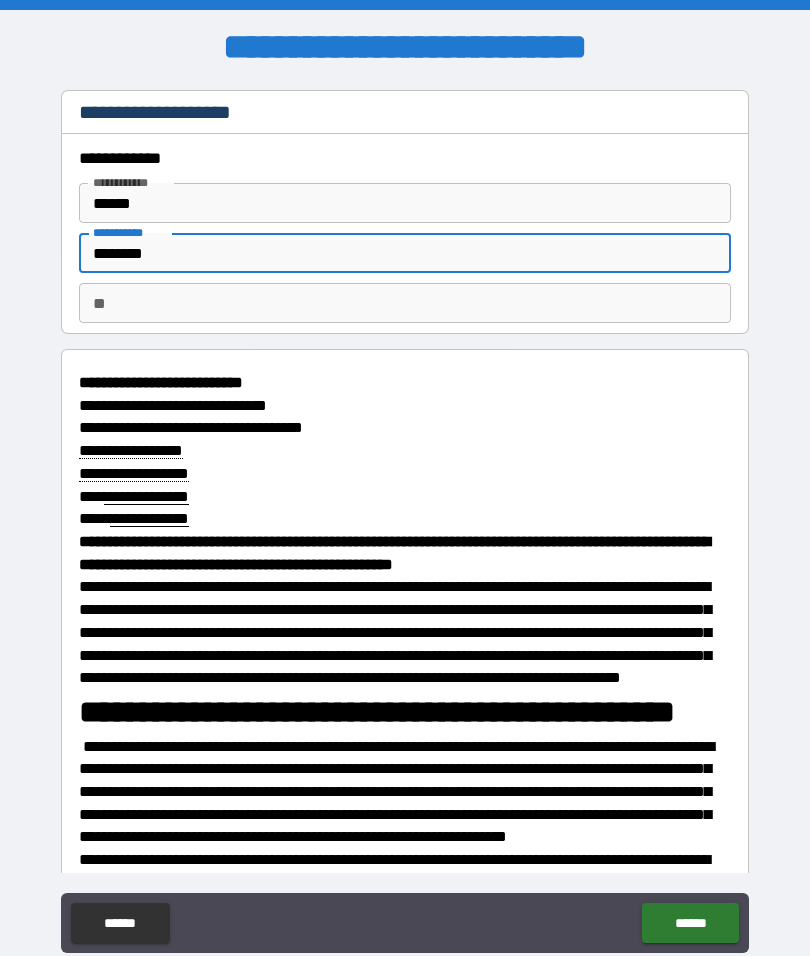 type on "*" 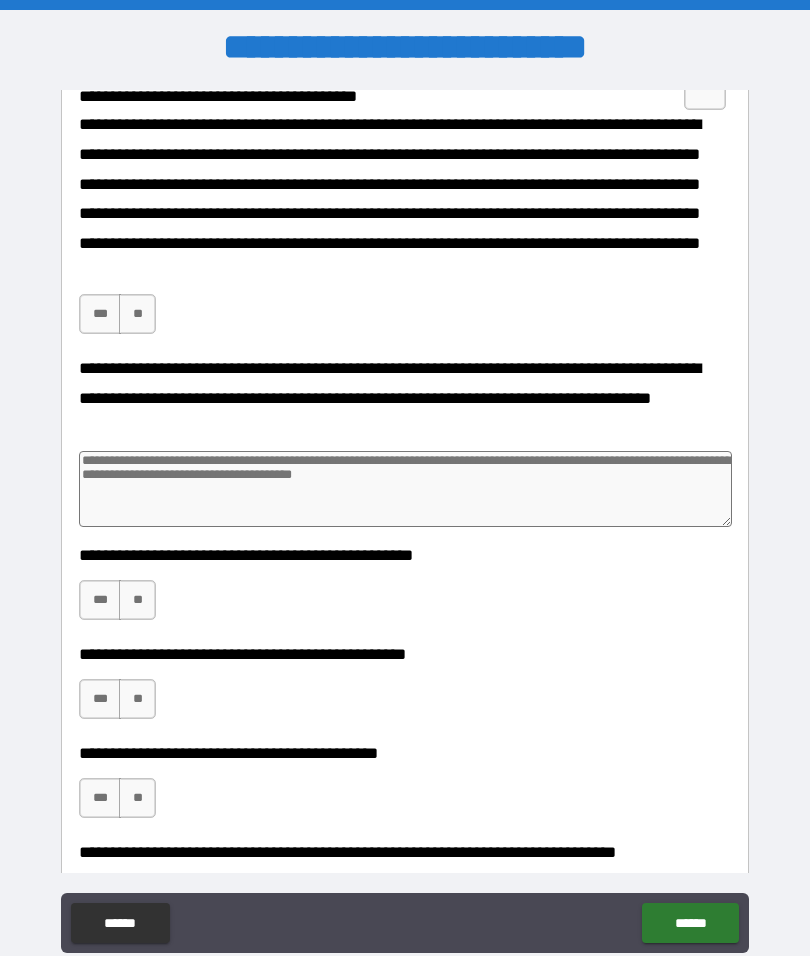 scroll, scrollTop: 4102, scrollLeft: 0, axis: vertical 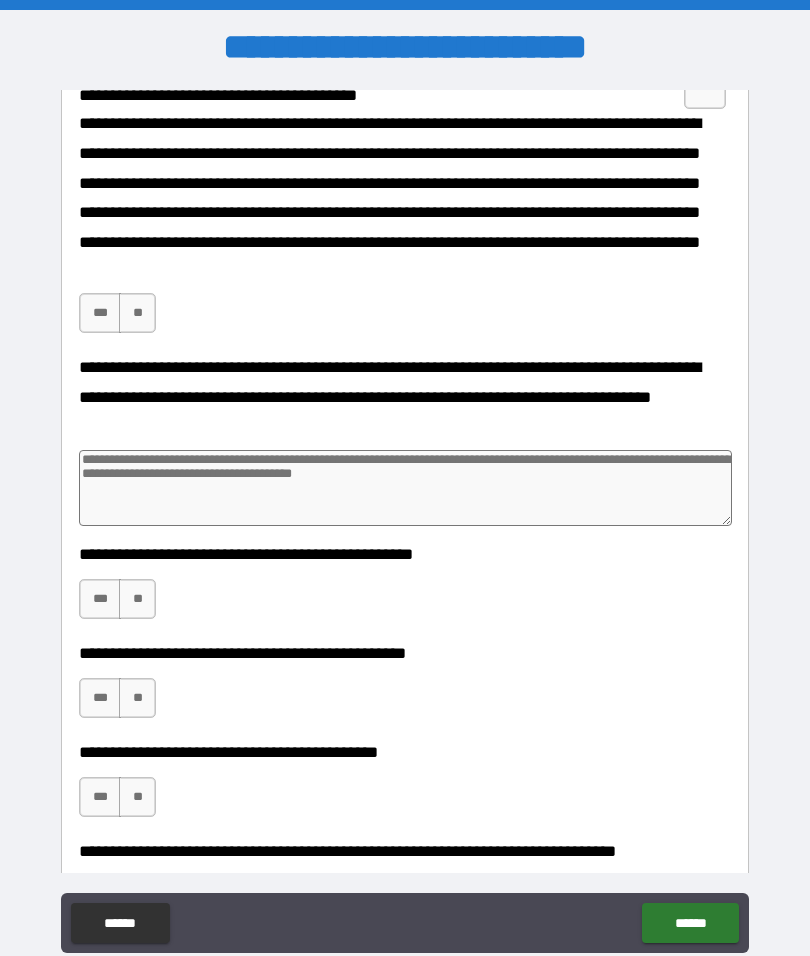 type on "********" 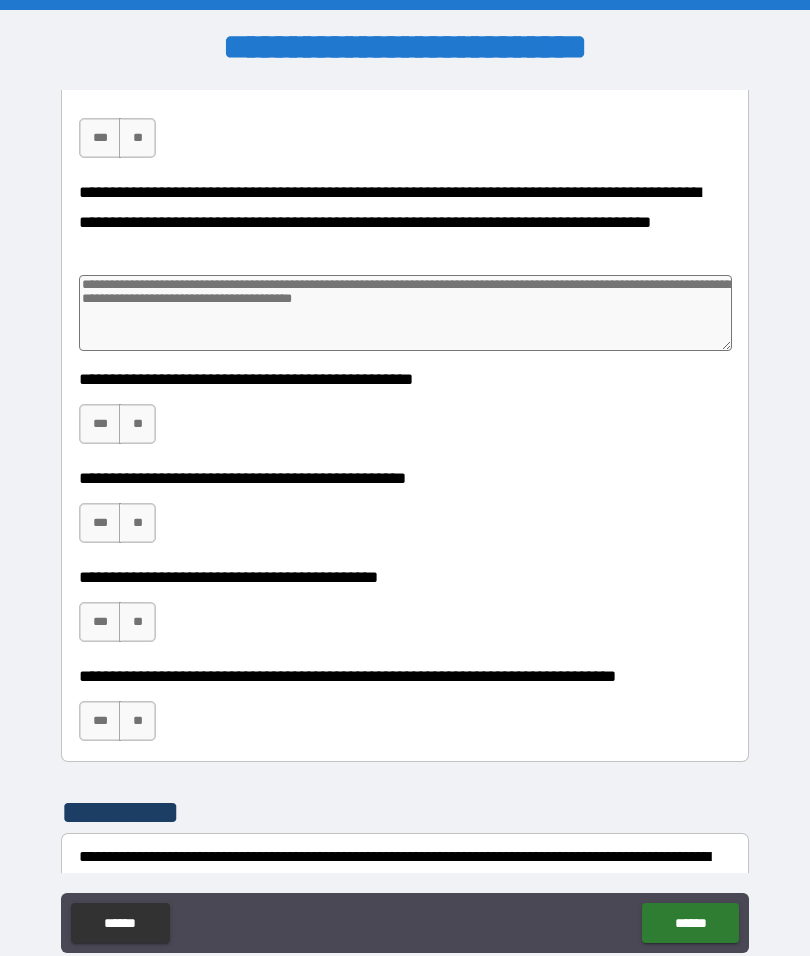 scroll, scrollTop: 4287, scrollLeft: 0, axis: vertical 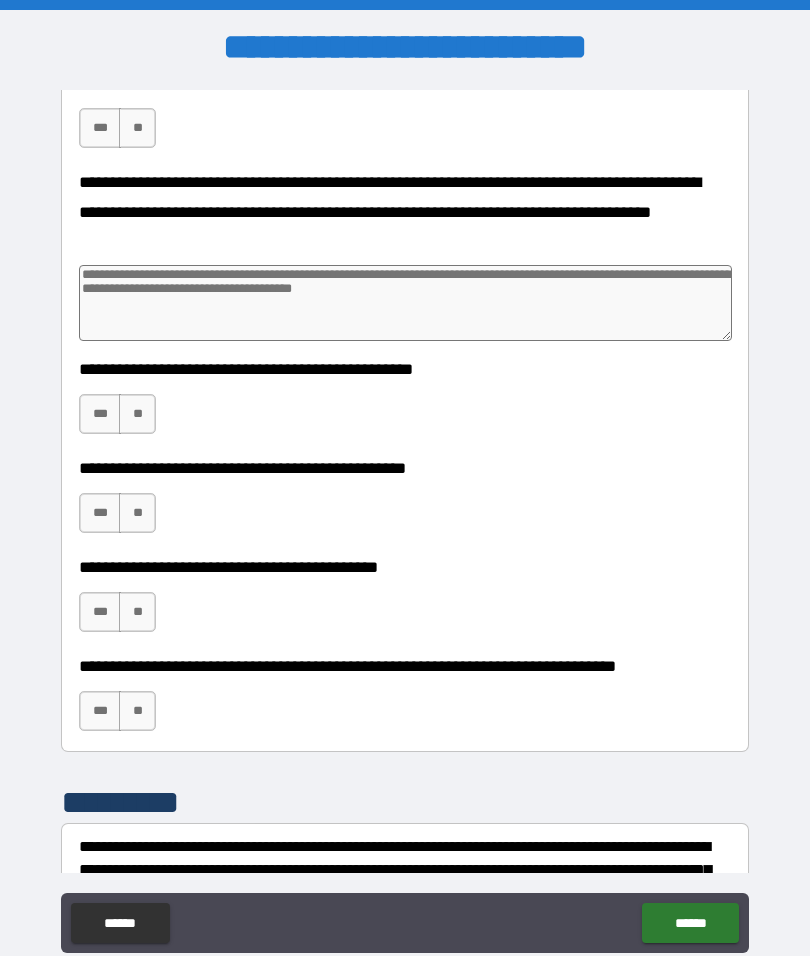 click on "***" at bounding box center (100, 128) 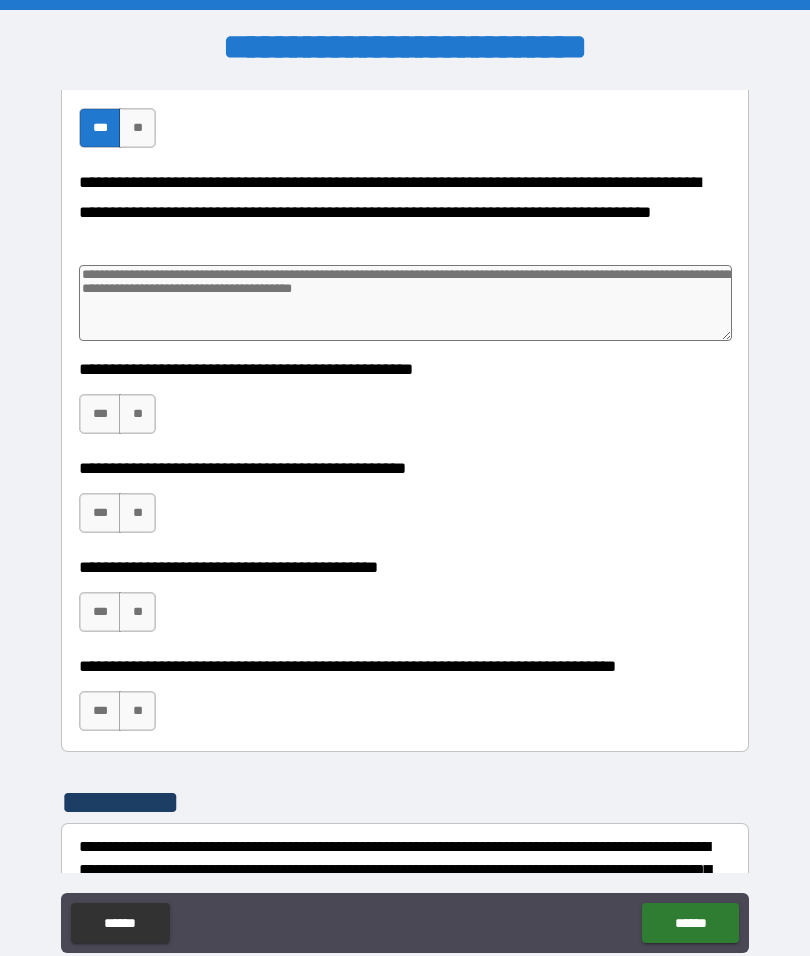 type on "*" 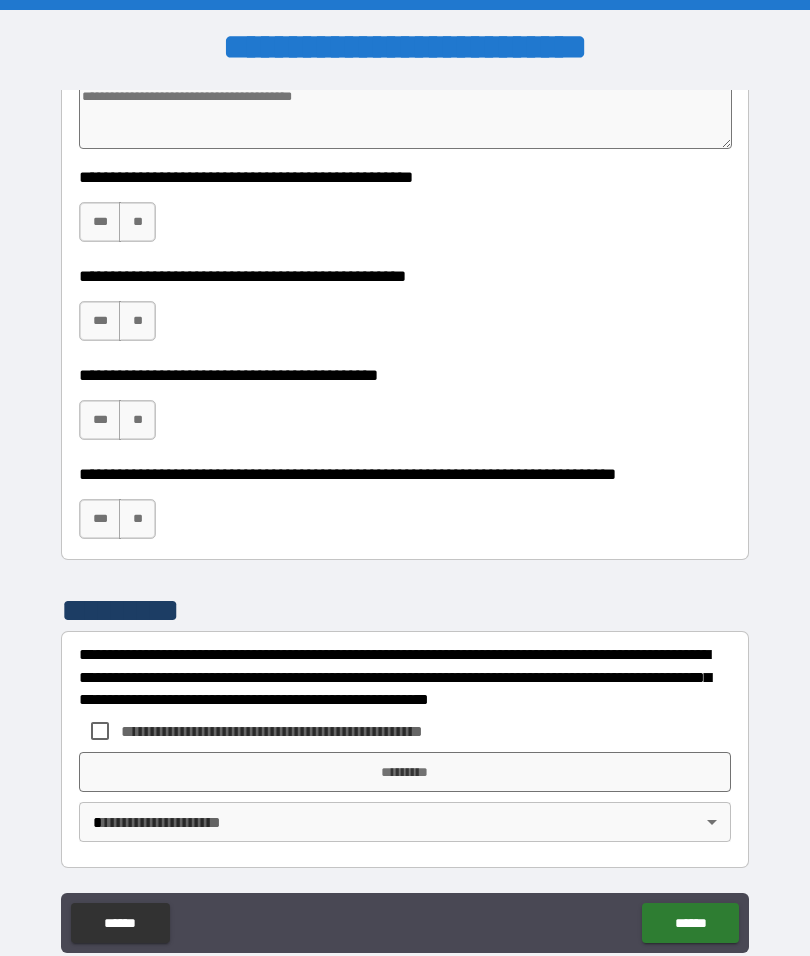 scroll, scrollTop: 4607, scrollLeft: 0, axis: vertical 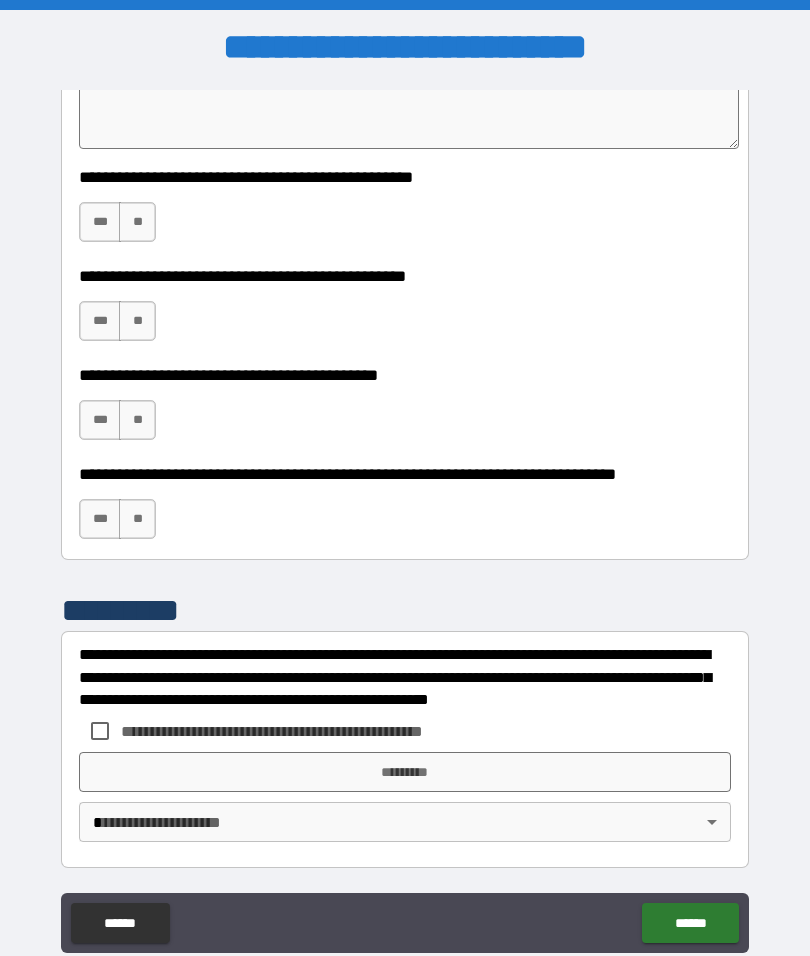 type on "*" 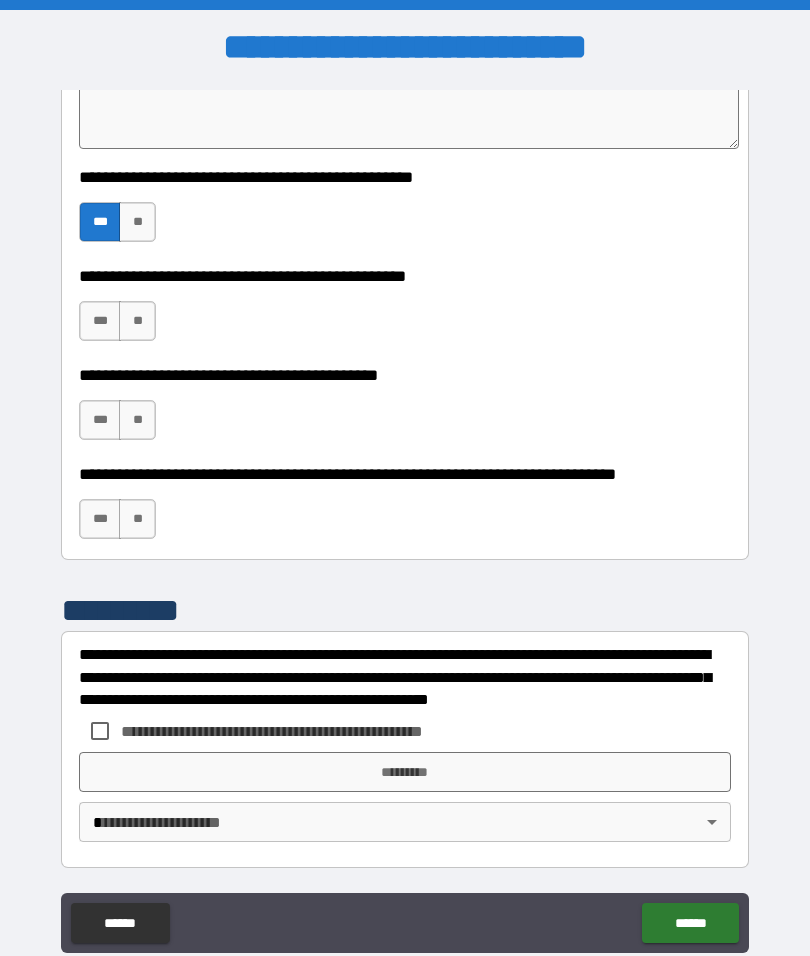 click on "***" at bounding box center [100, 321] 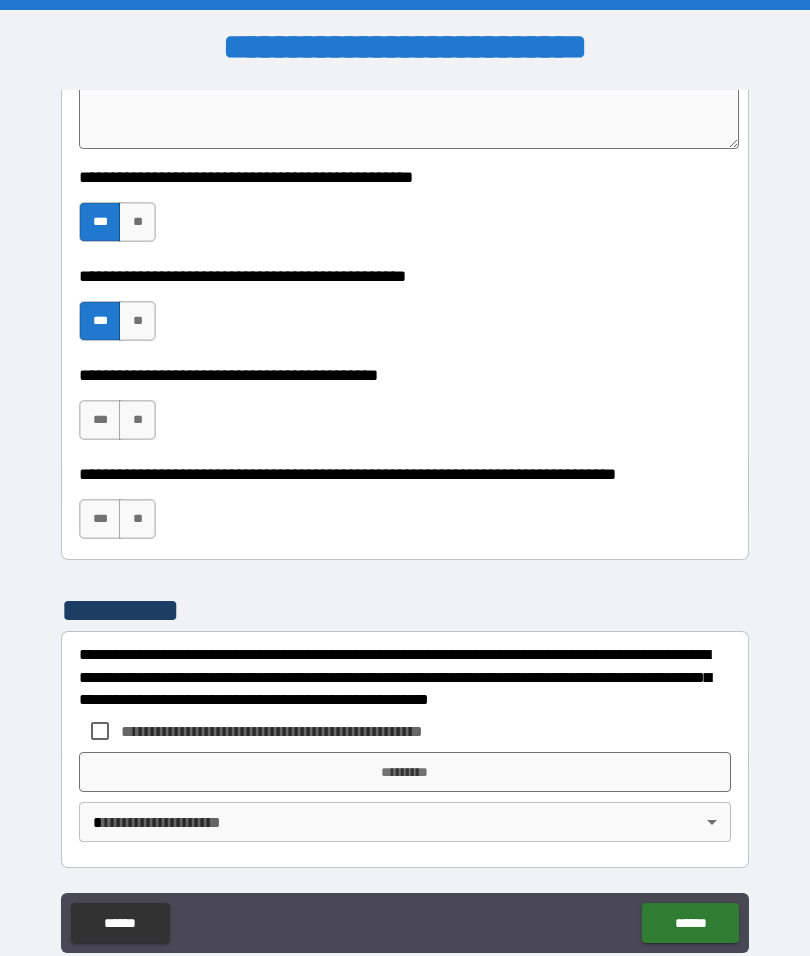 click on "***" at bounding box center (100, 420) 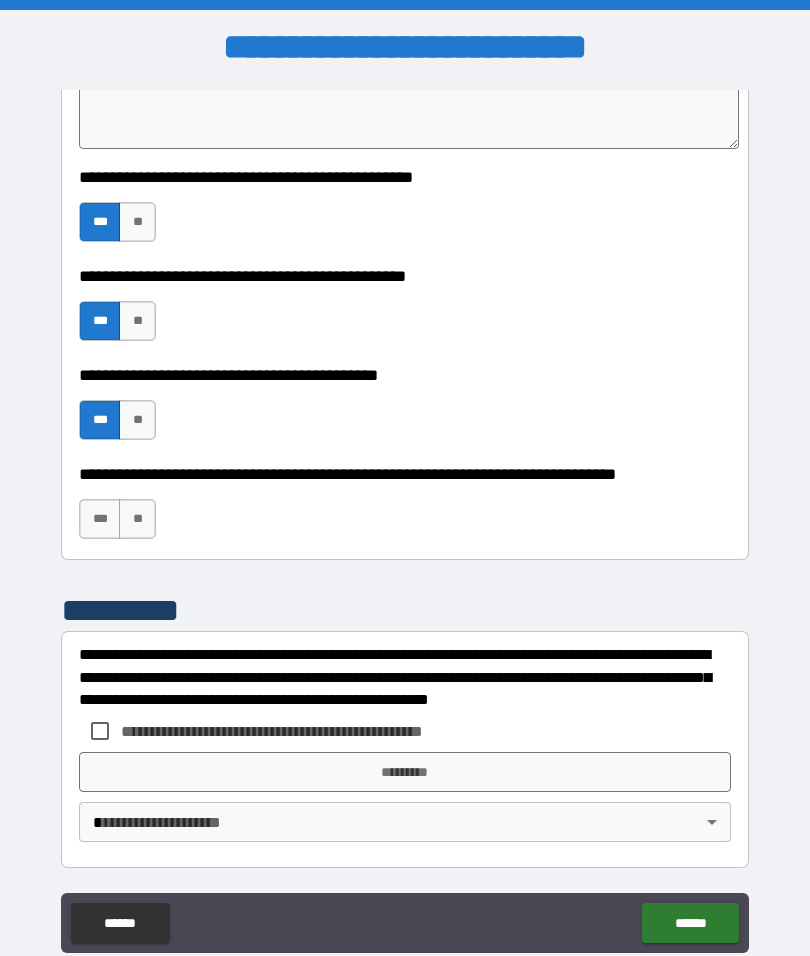 click on "***" at bounding box center (100, 519) 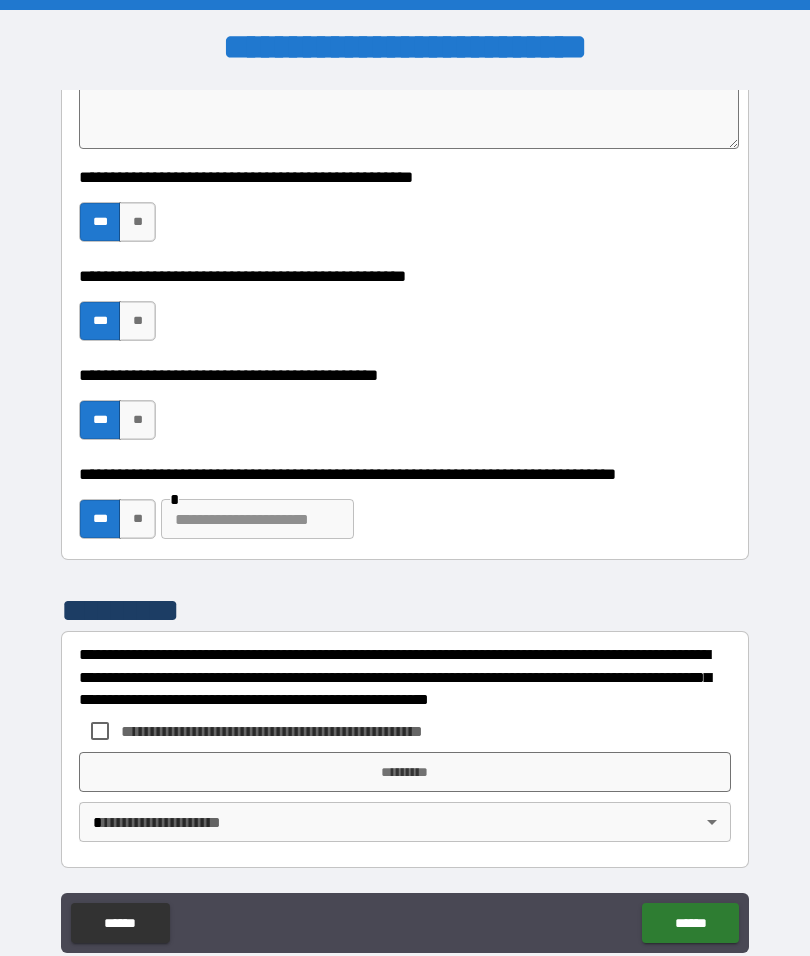 type on "*" 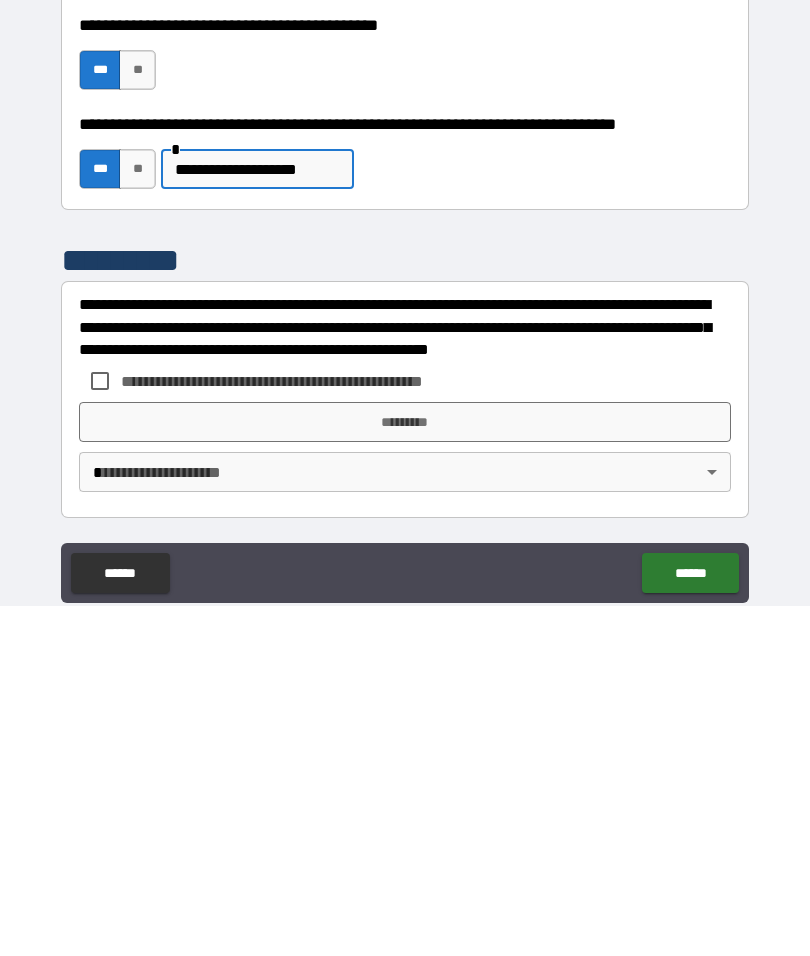 type on "**********" 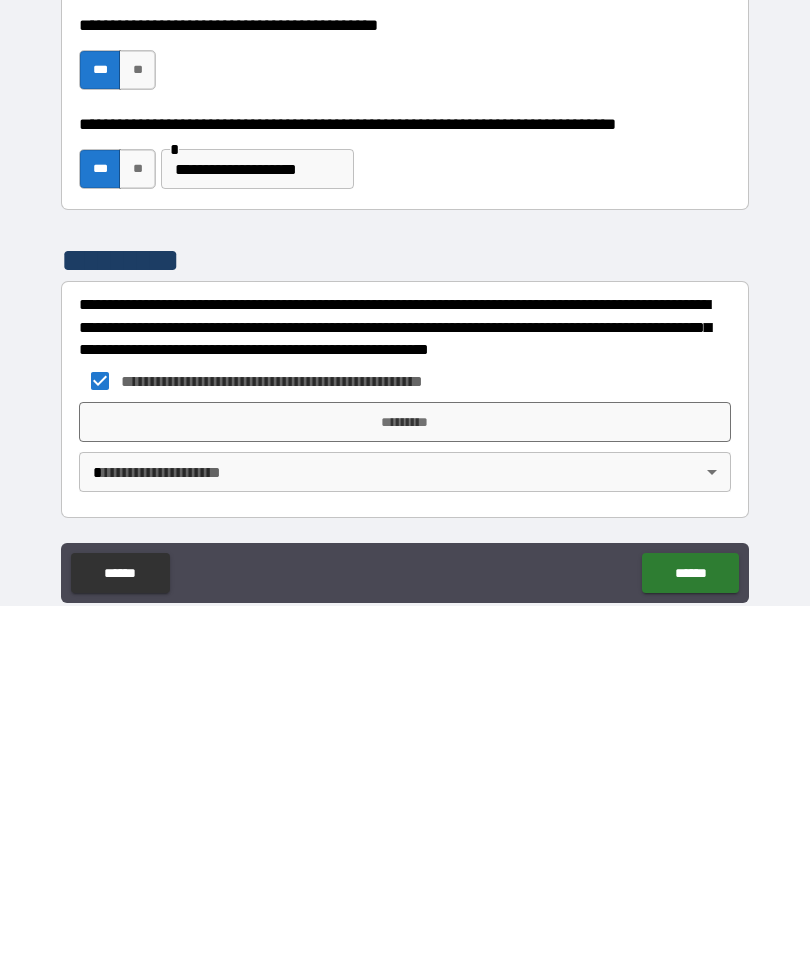scroll, scrollTop: 82, scrollLeft: 0, axis: vertical 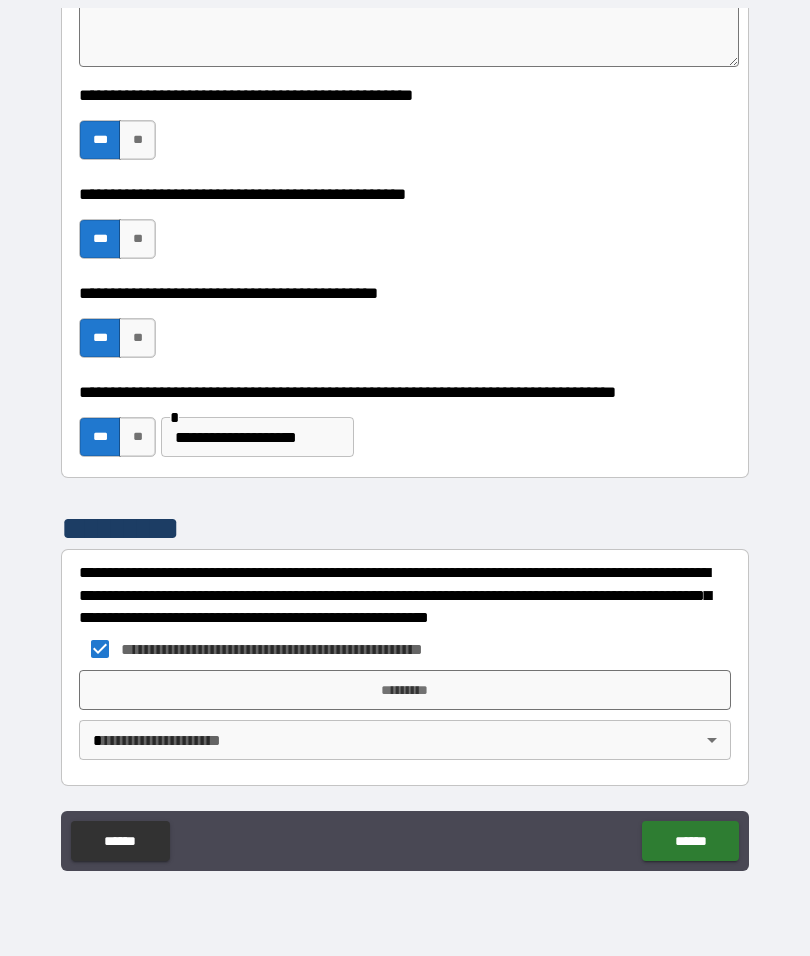 click on "*********" at bounding box center [405, 690] 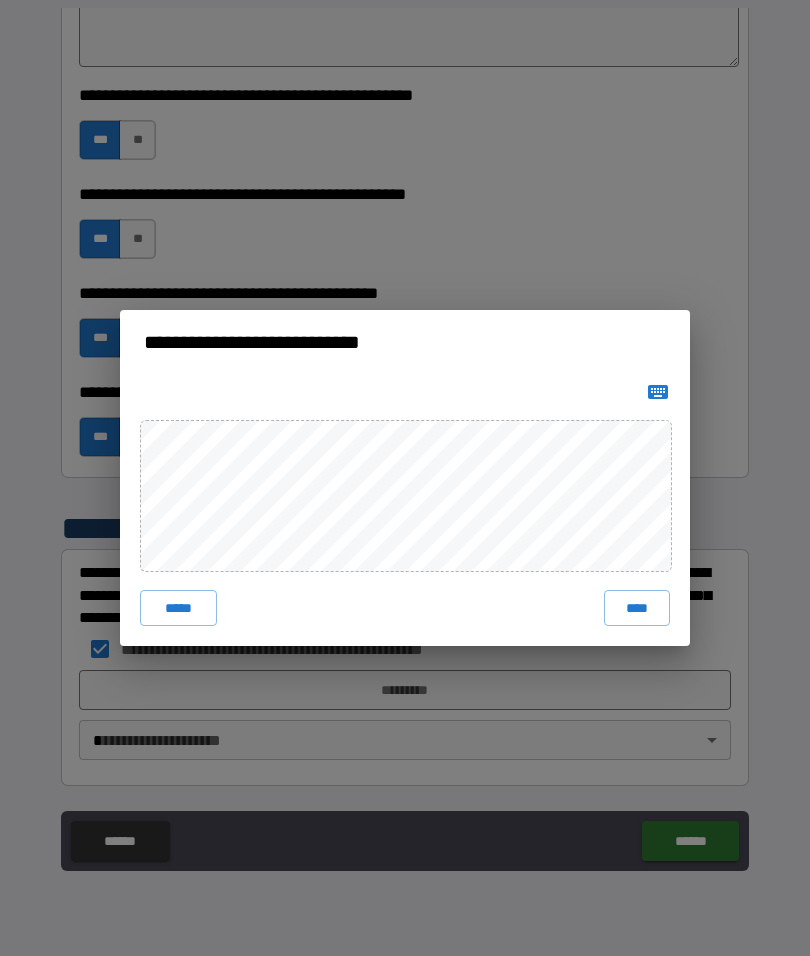 click on "****" at bounding box center (637, 608) 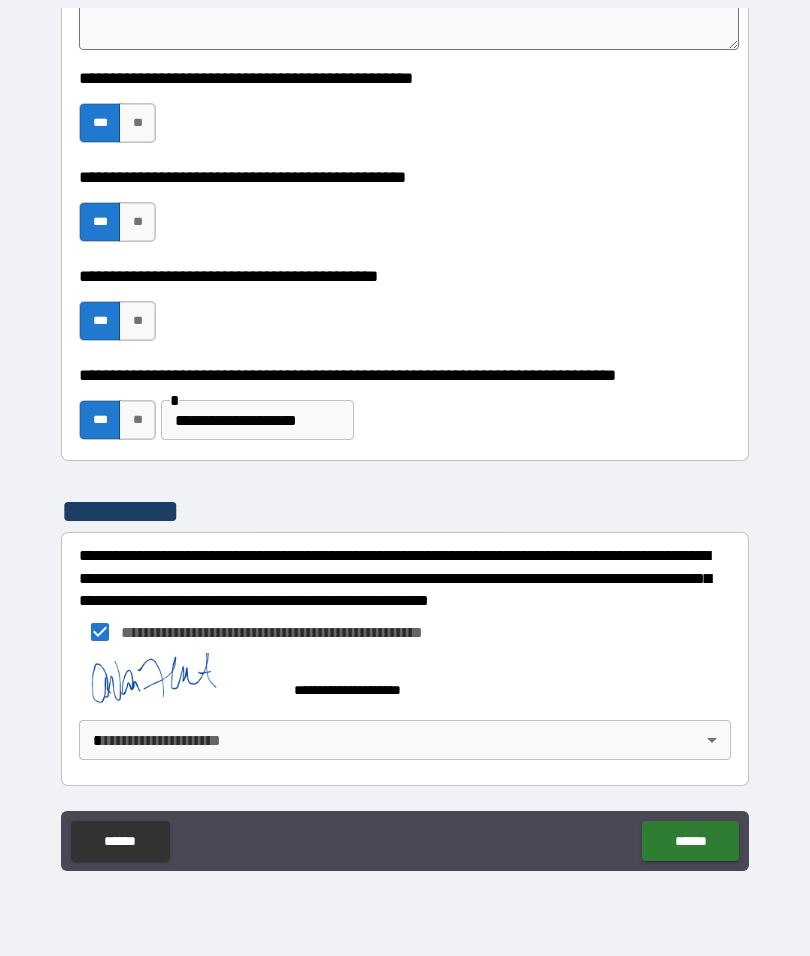 scroll, scrollTop: 4915, scrollLeft: 0, axis: vertical 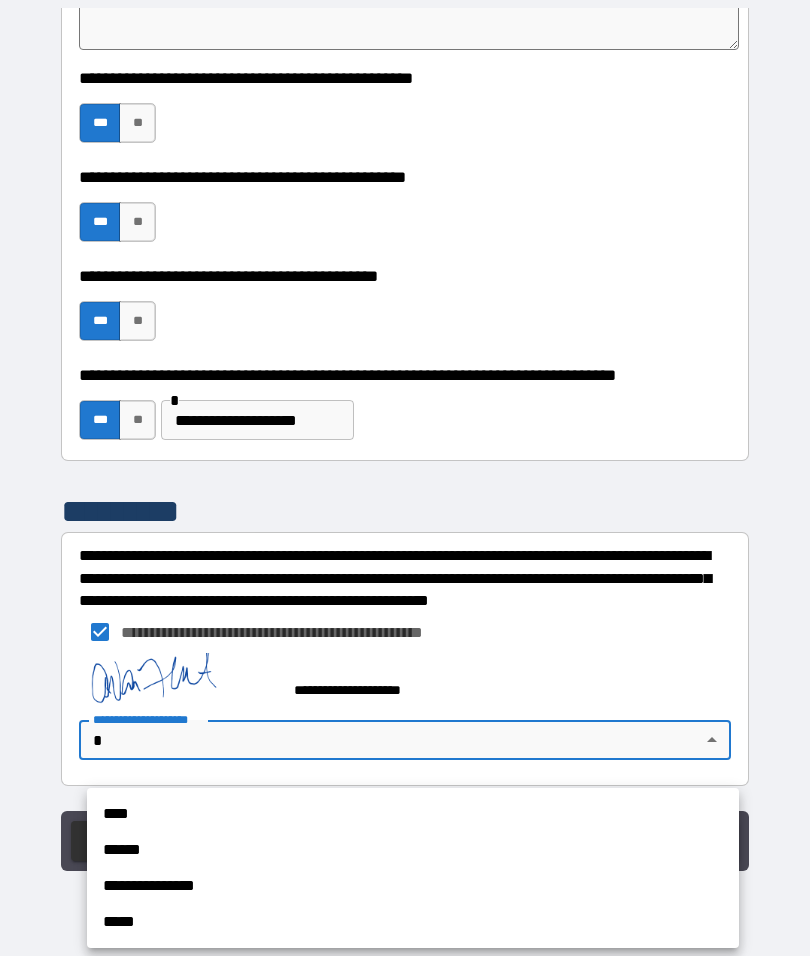 click on "****" at bounding box center (413, 814) 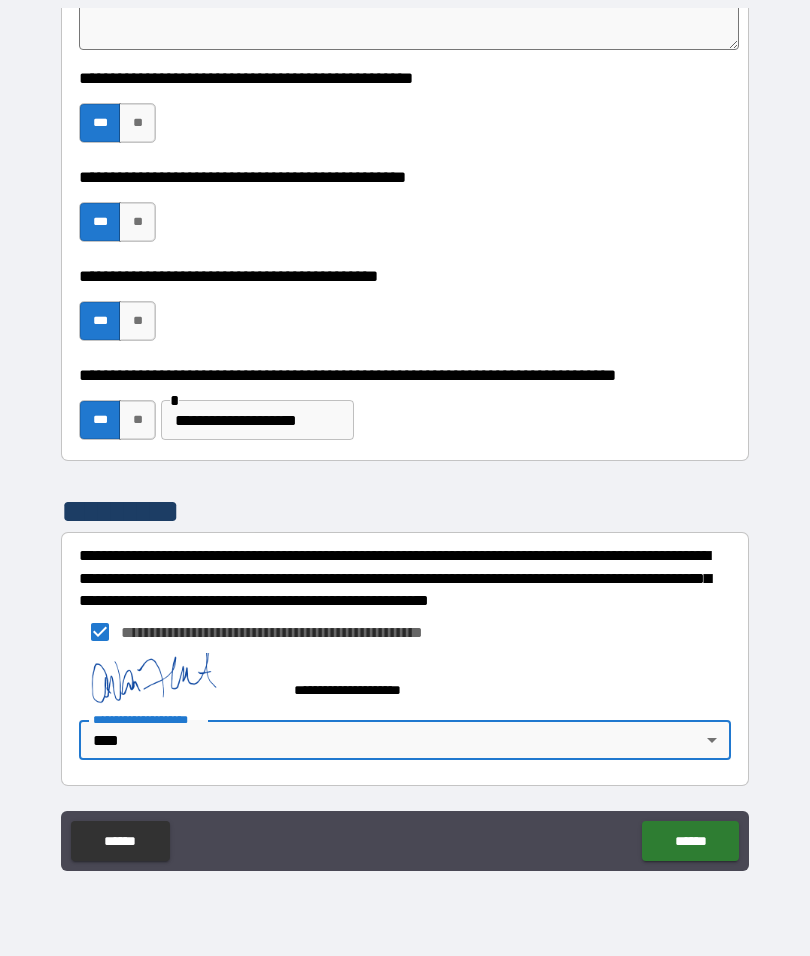 type on "*" 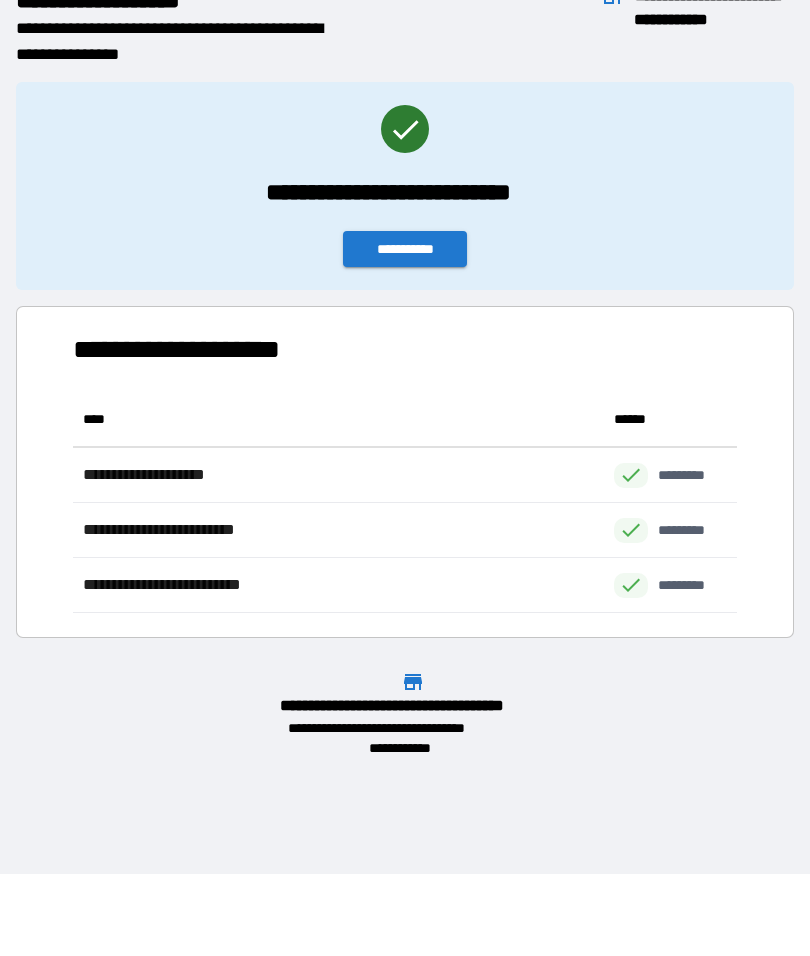 scroll, scrollTop: 1, scrollLeft: 1, axis: both 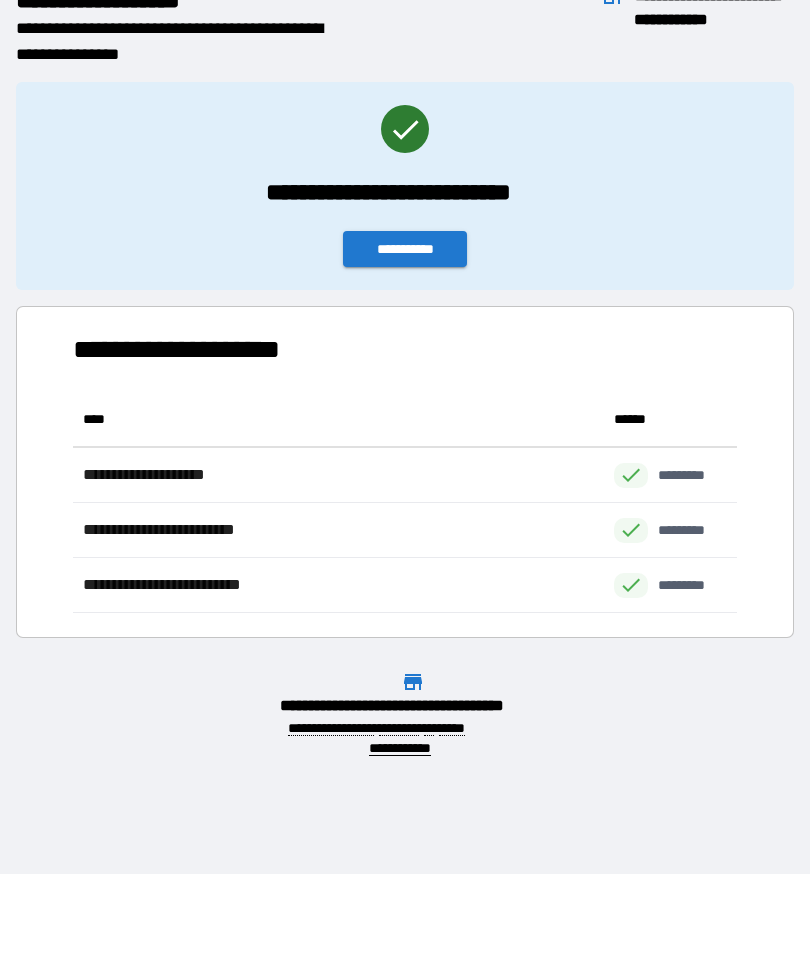 click on "**********" at bounding box center [405, 249] 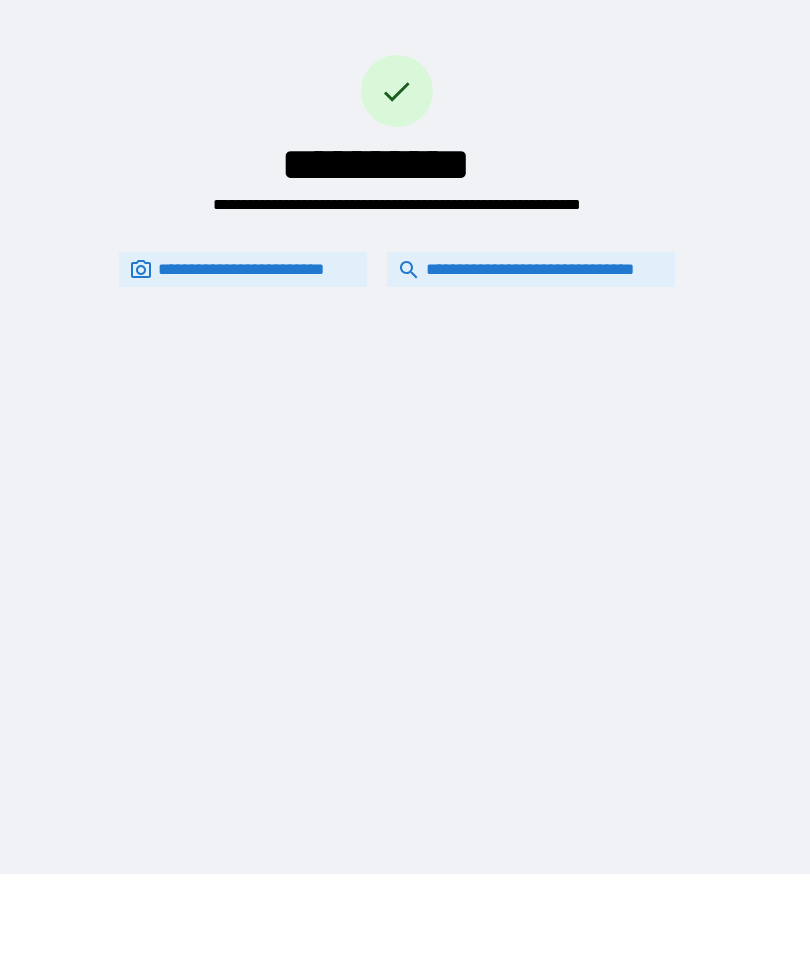 click on "**********" at bounding box center (531, 269) 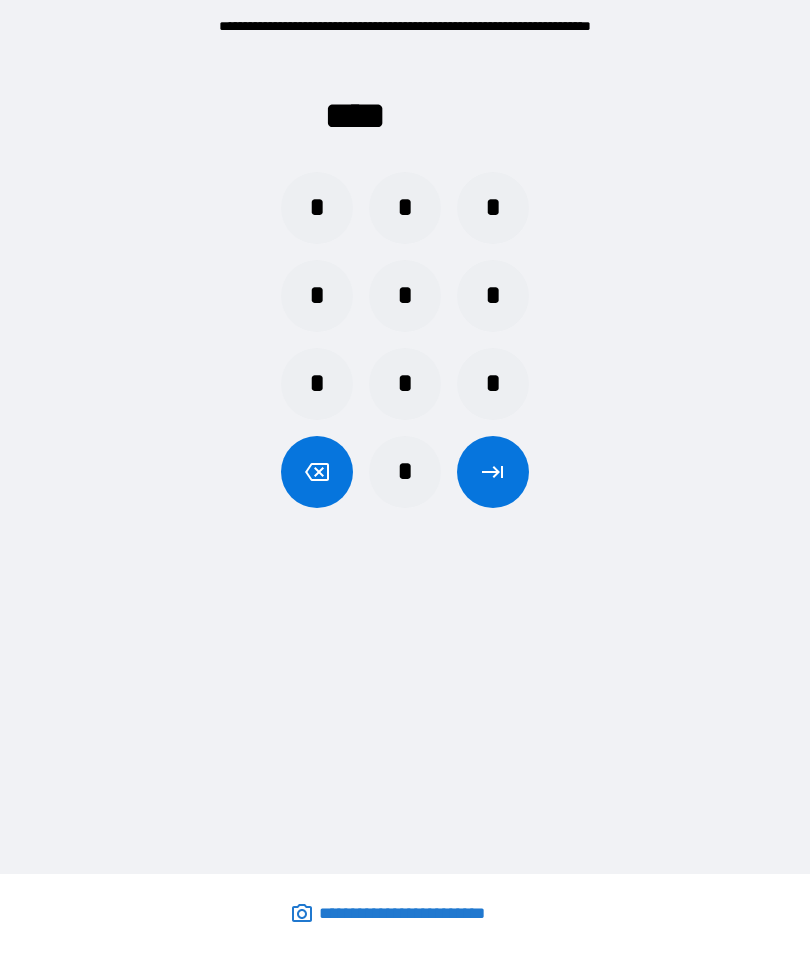 click on "*" at bounding box center [317, 208] 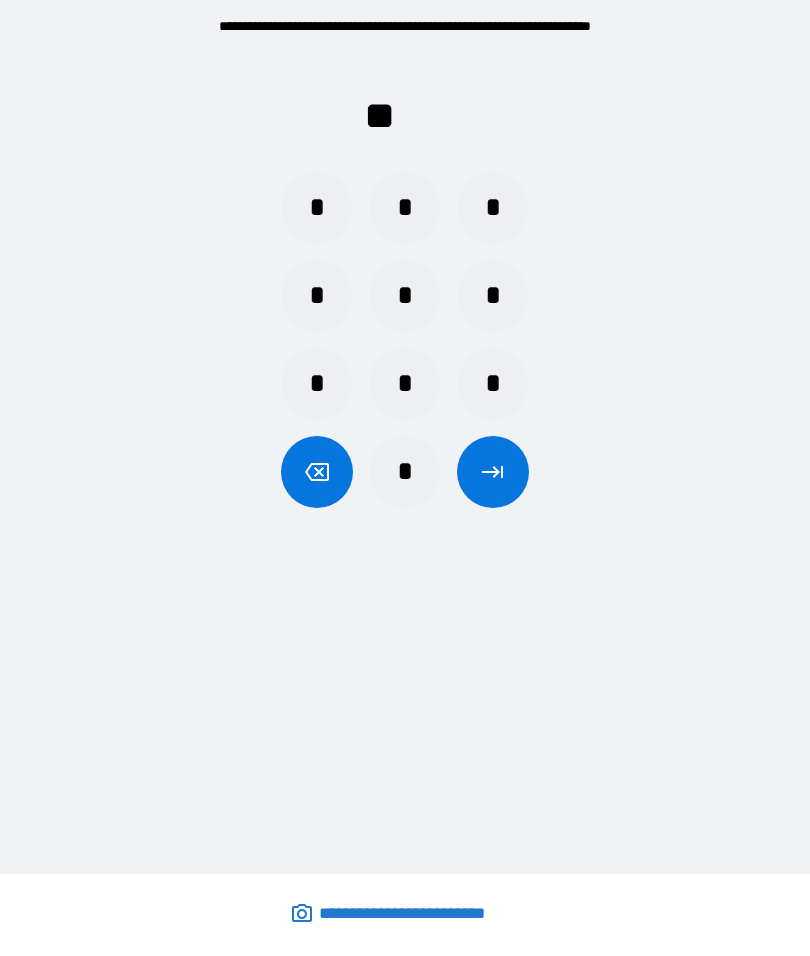 click on "*" at bounding box center (405, 472) 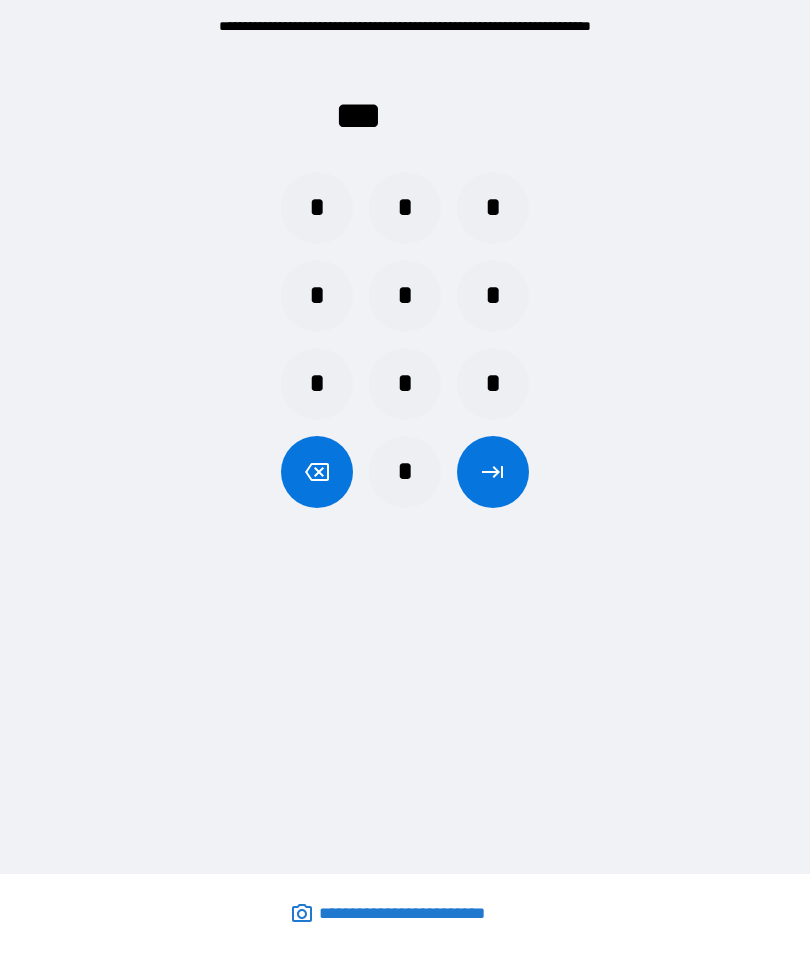 click on "*" at bounding box center (317, 208) 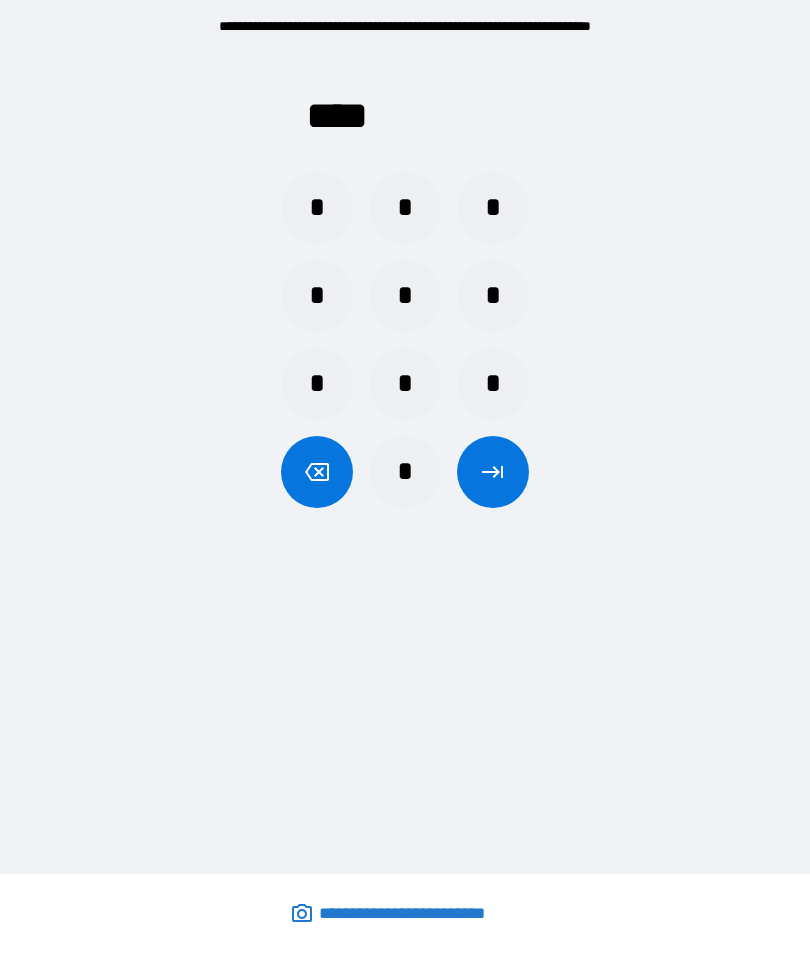 click 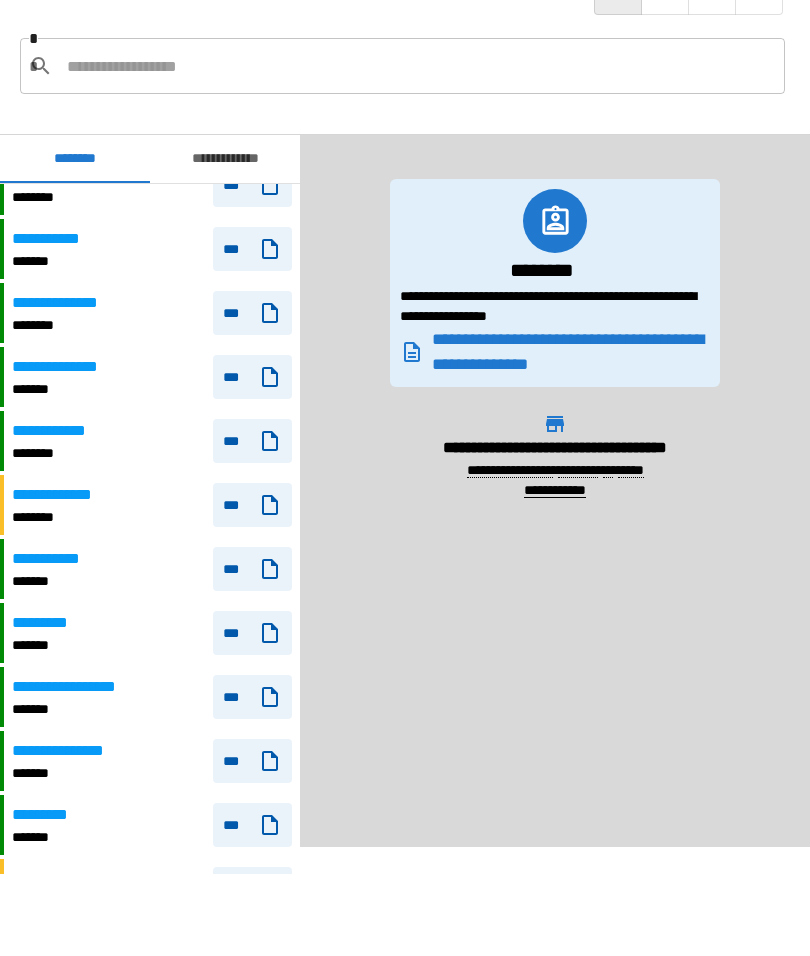 scroll, scrollTop: 158, scrollLeft: 0, axis: vertical 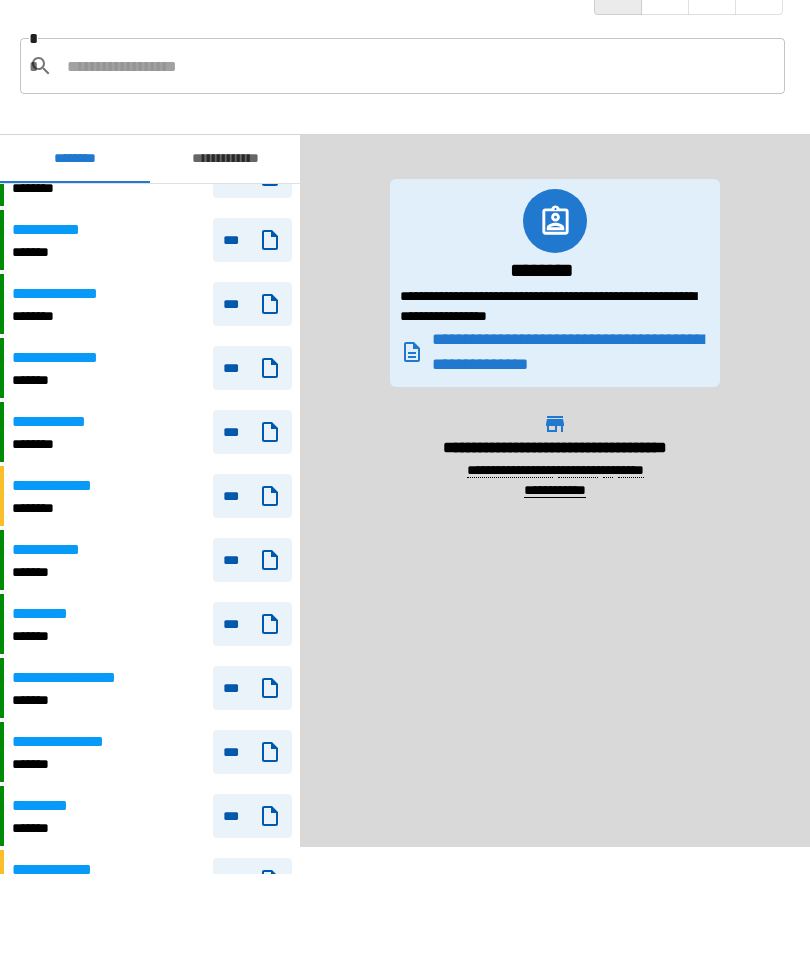 click on "*********" at bounding box center [47, 806] 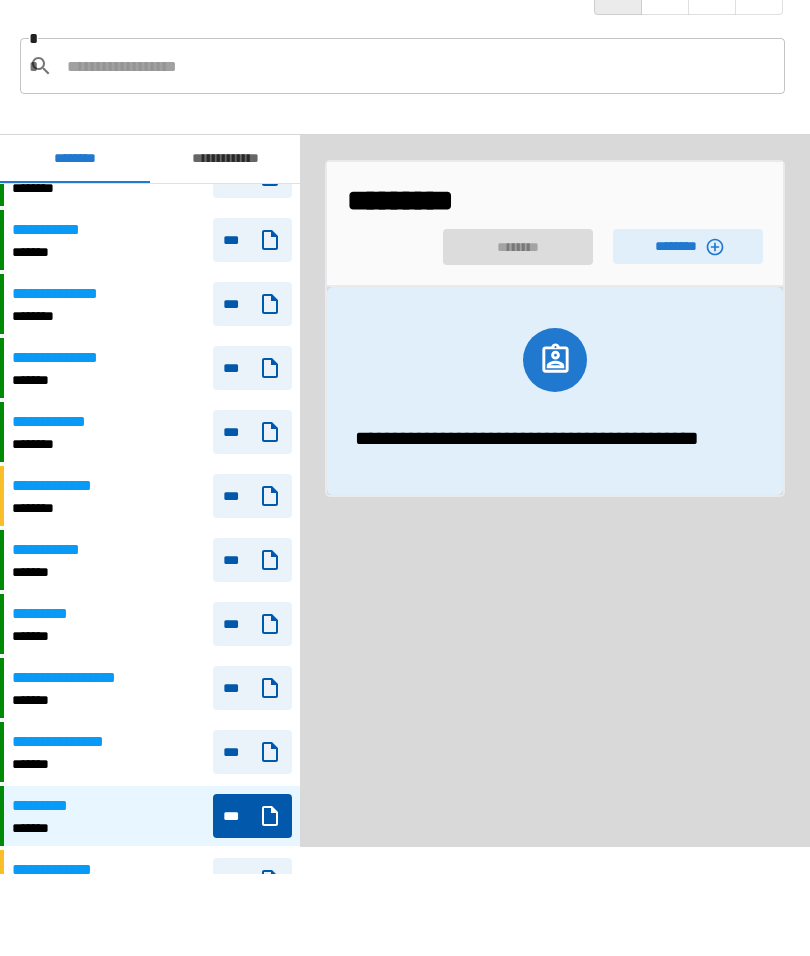 click on "********" at bounding box center [688, 246] 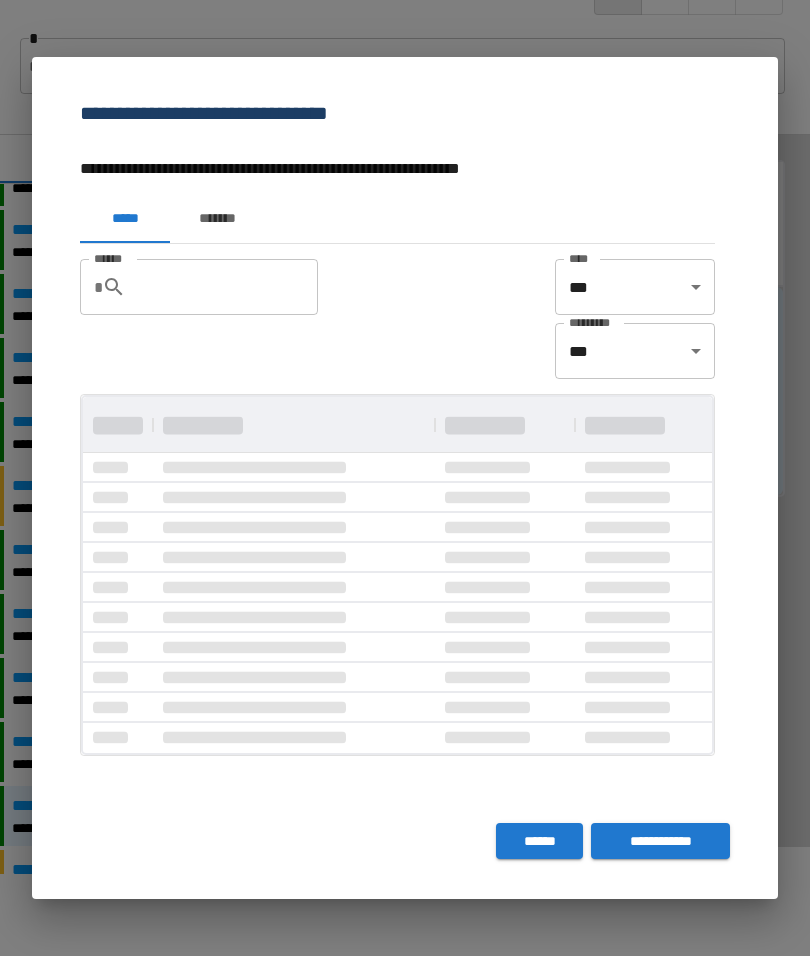 scroll, scrollTop: 0, scrollLeft: 0, axis: both 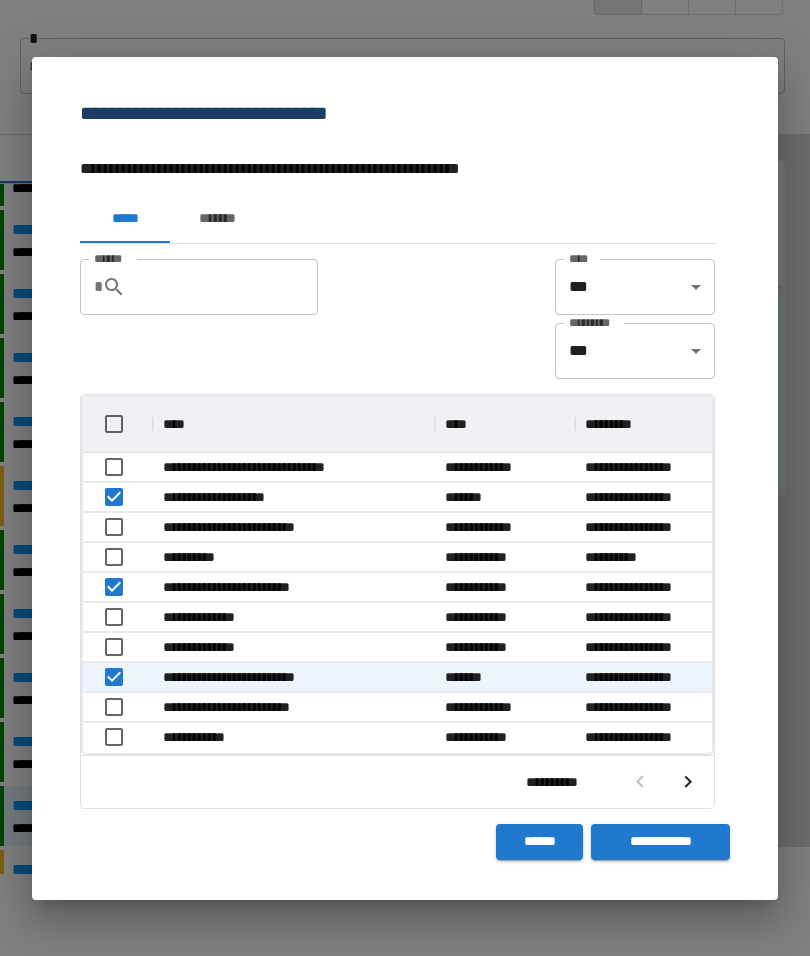 click on "**********" at bounding box center [660, 842] 